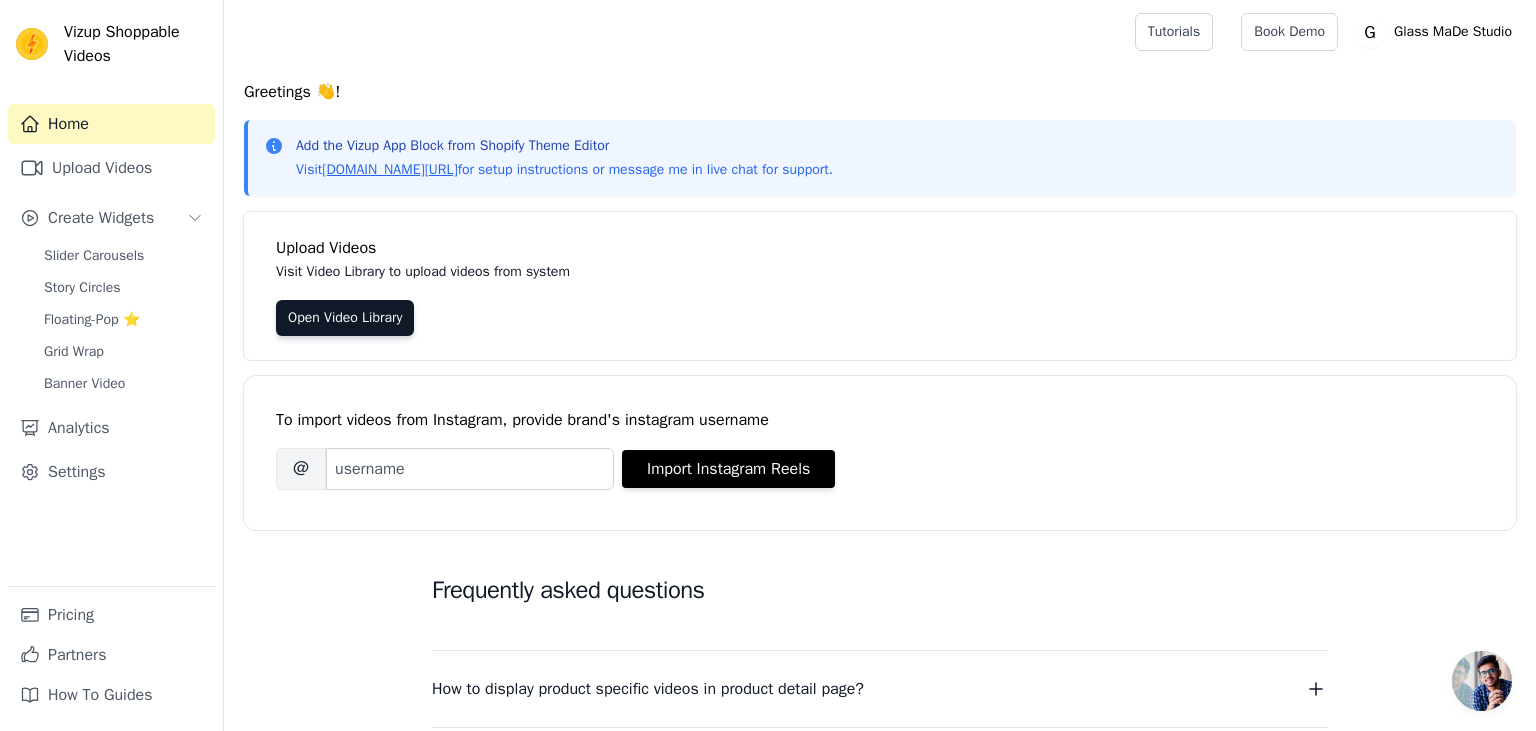 scroll, scrollTop: 0, scrollLeft: 0, axis: both 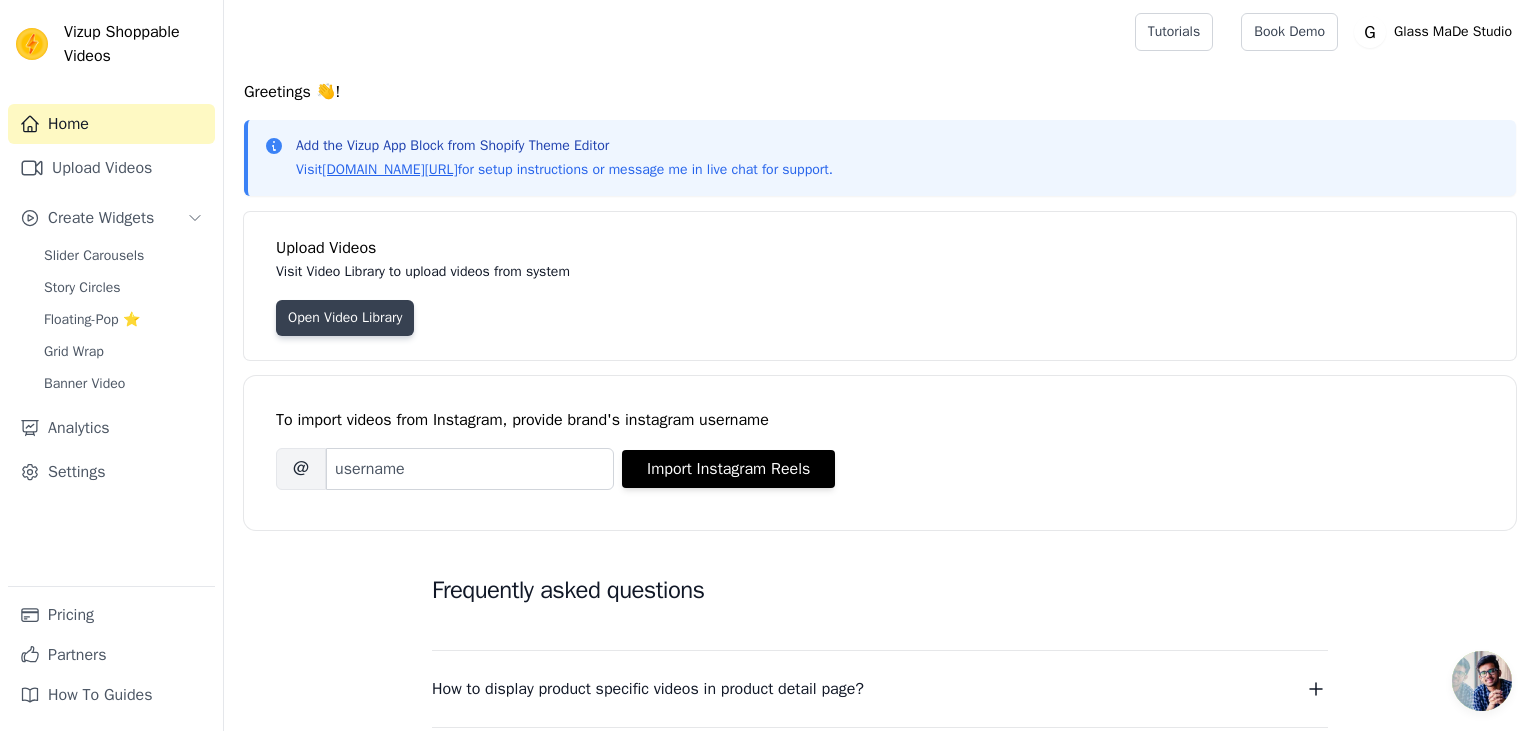 click on "Open Video Library" at bounding box center (345, 318) 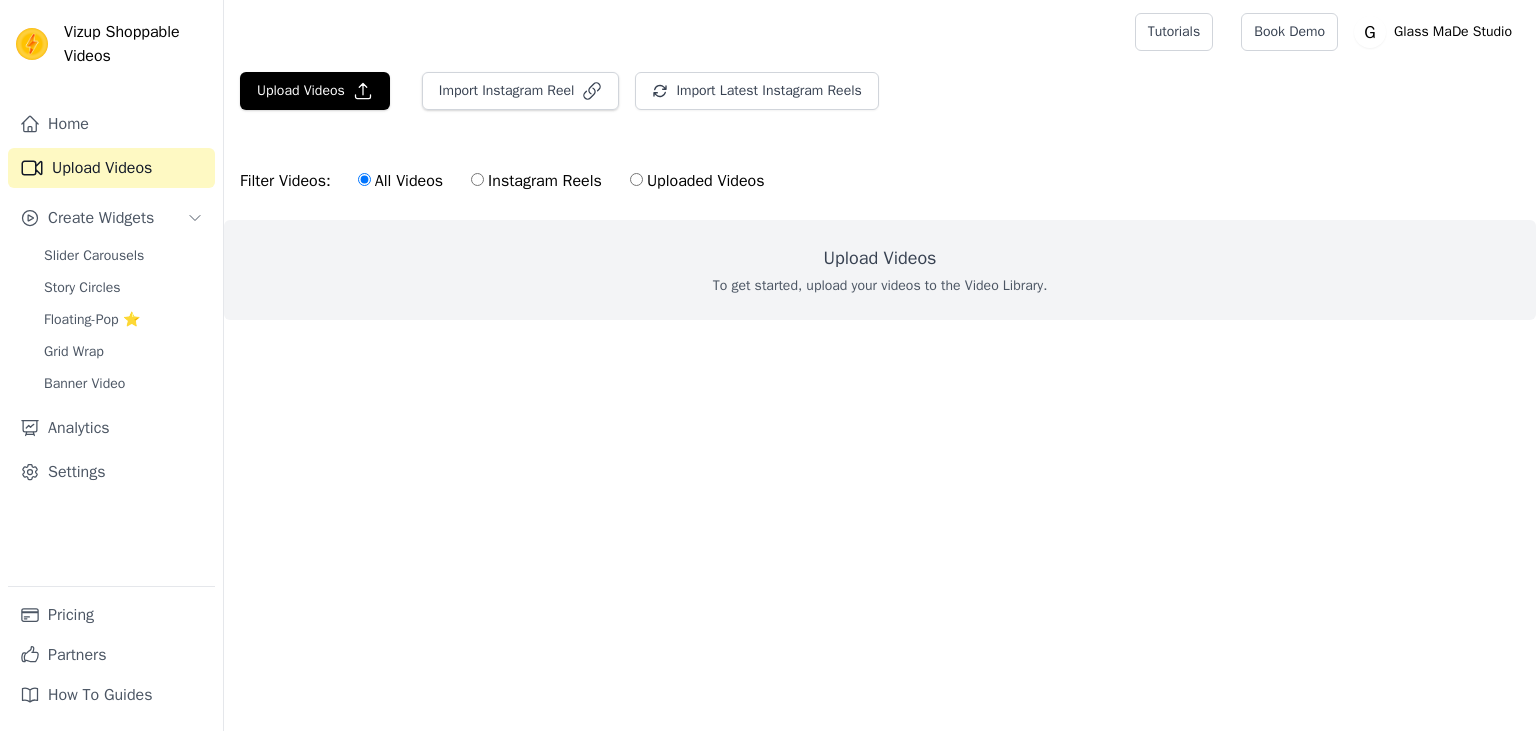 scroll, scrollTop: 0, scrollLeft: 0, axis: both 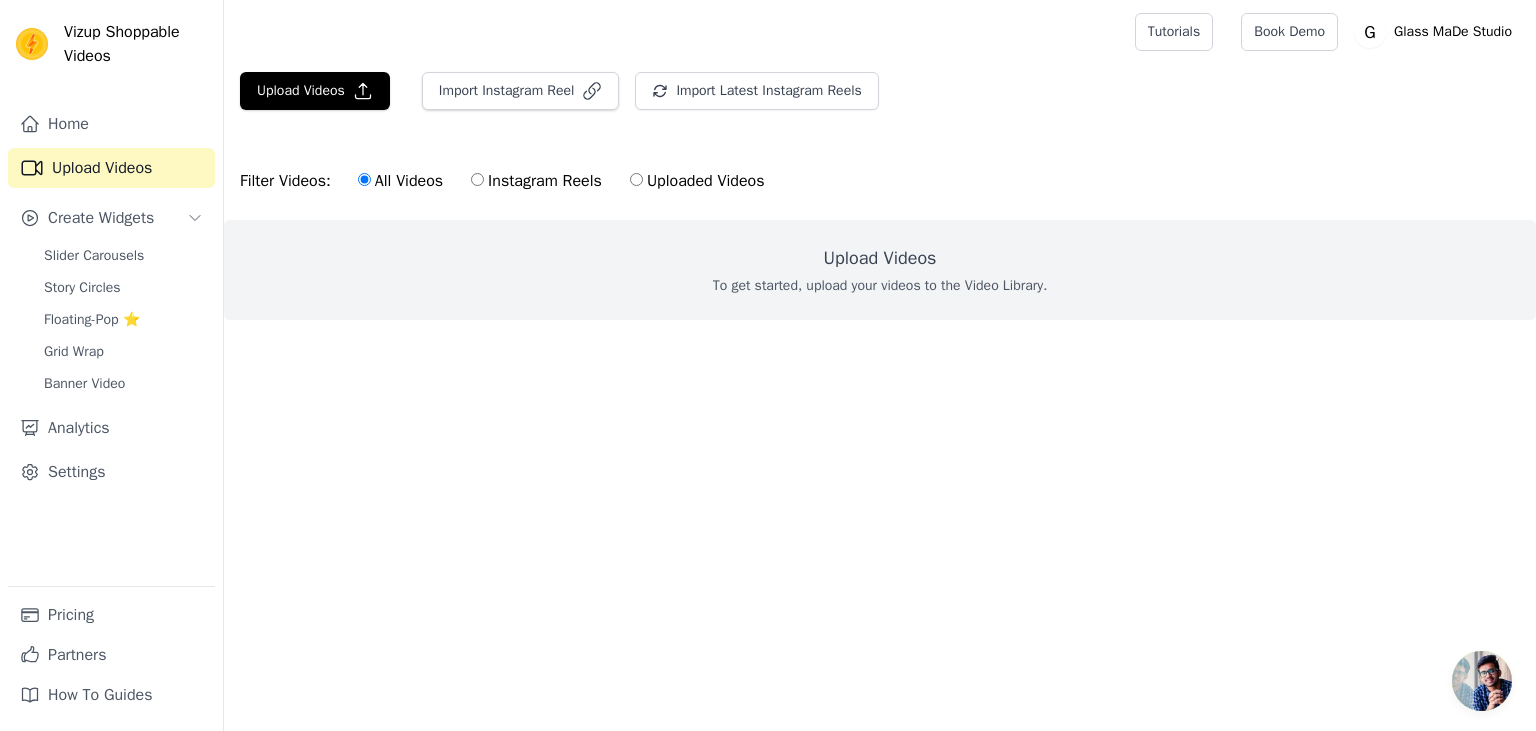 click on "Uploaded Videos" at bounding box center (636, 179) 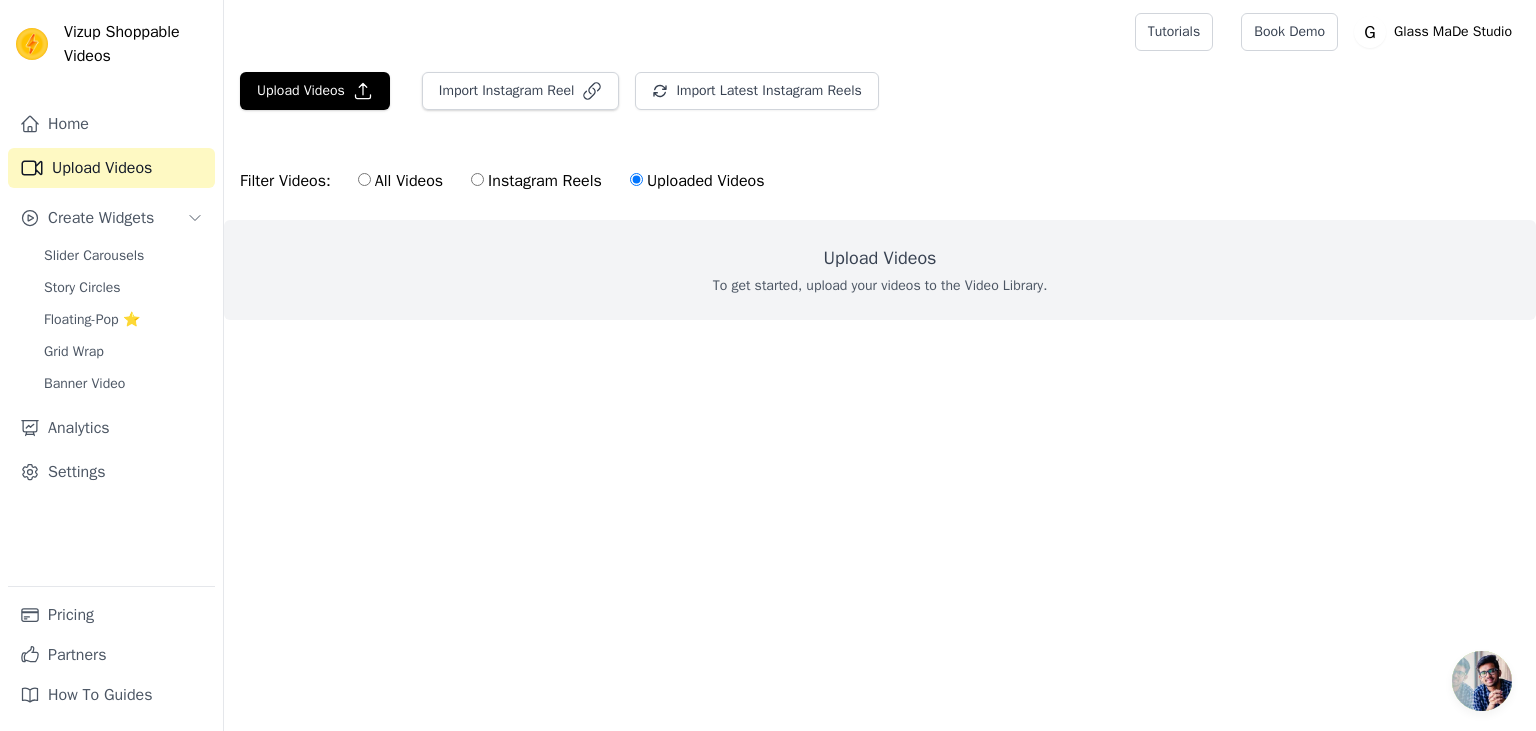 click on "All Videos" at bounding box center (364, 179) 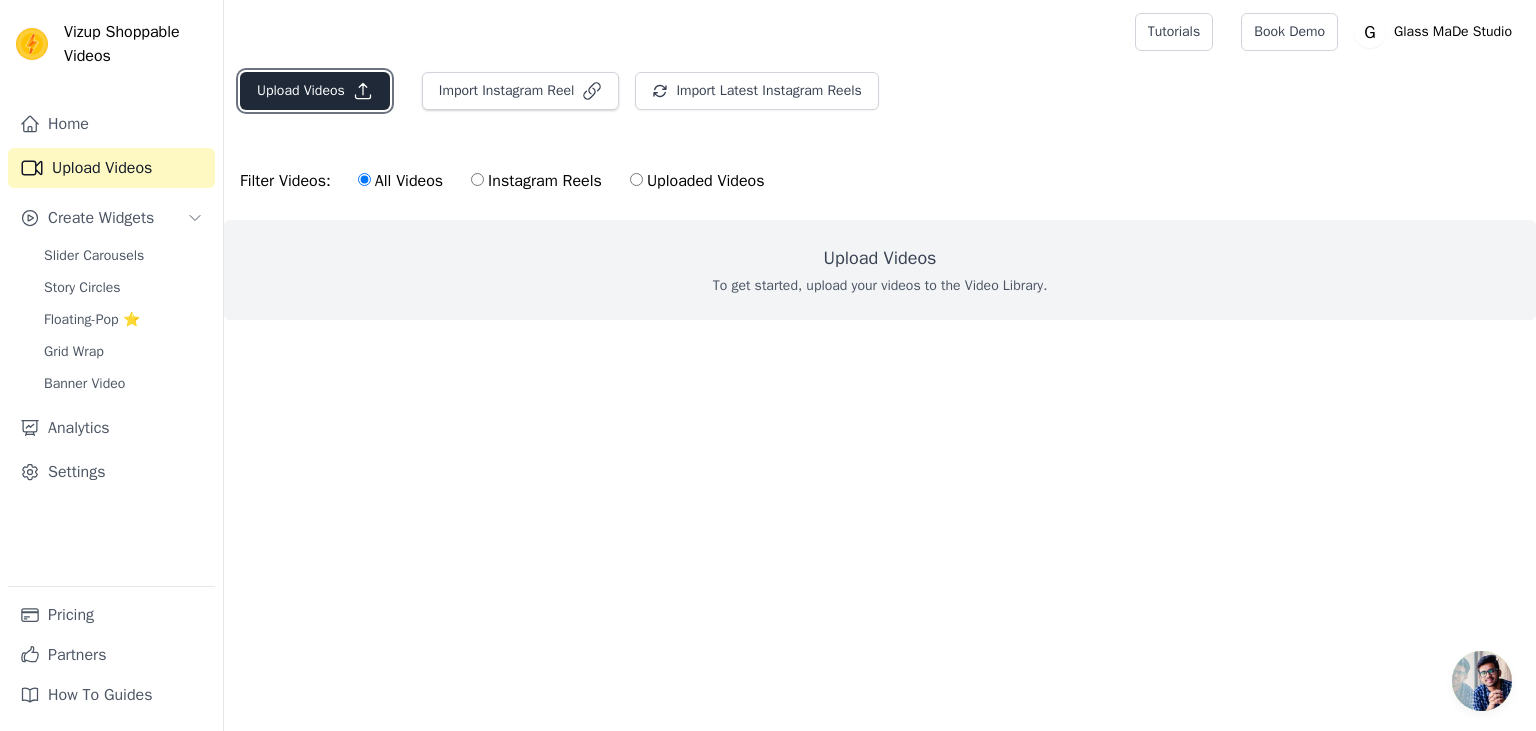 click on "Upload Videos" at bounding box center [315, 91] 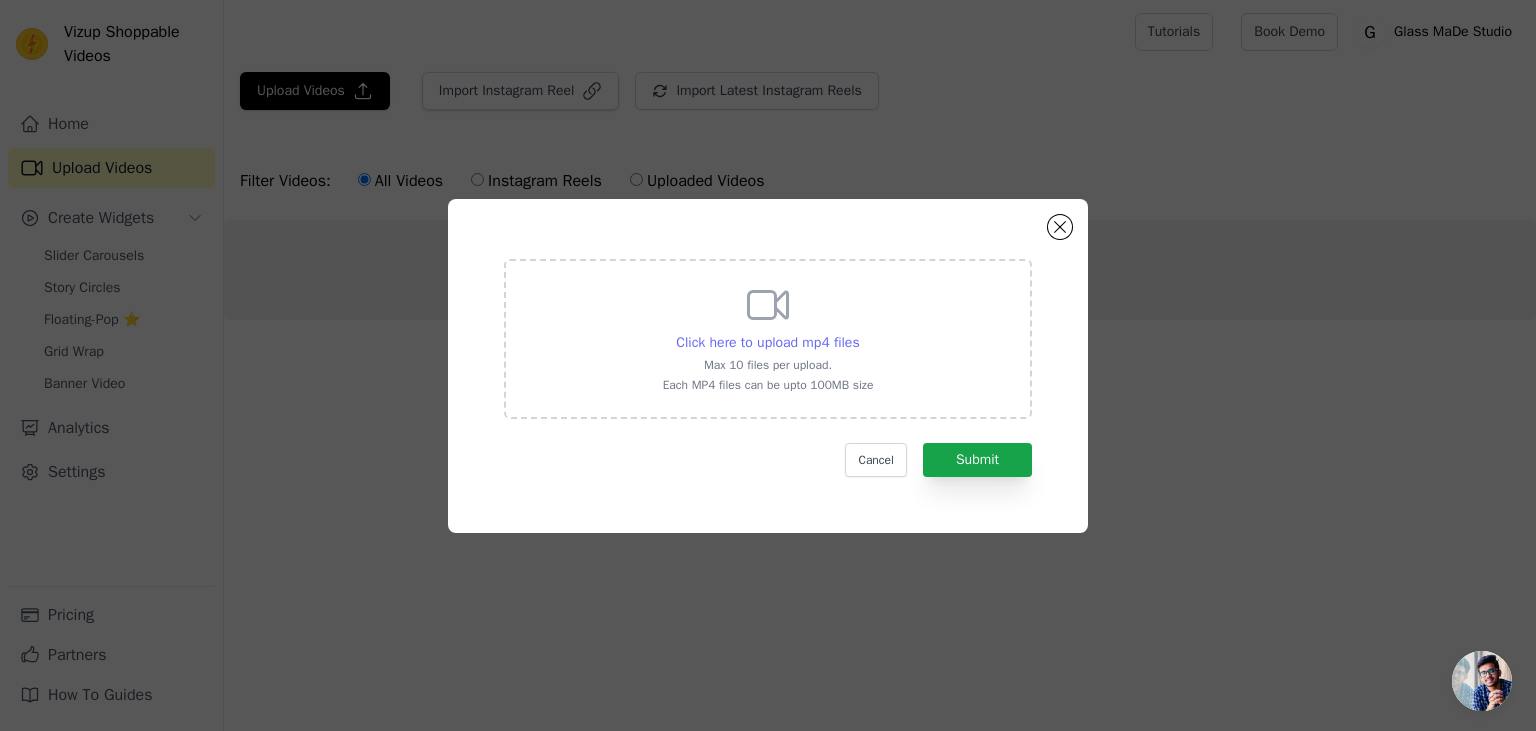 click on "Click here to upload mp4 files" at bounding box center [767, 342] 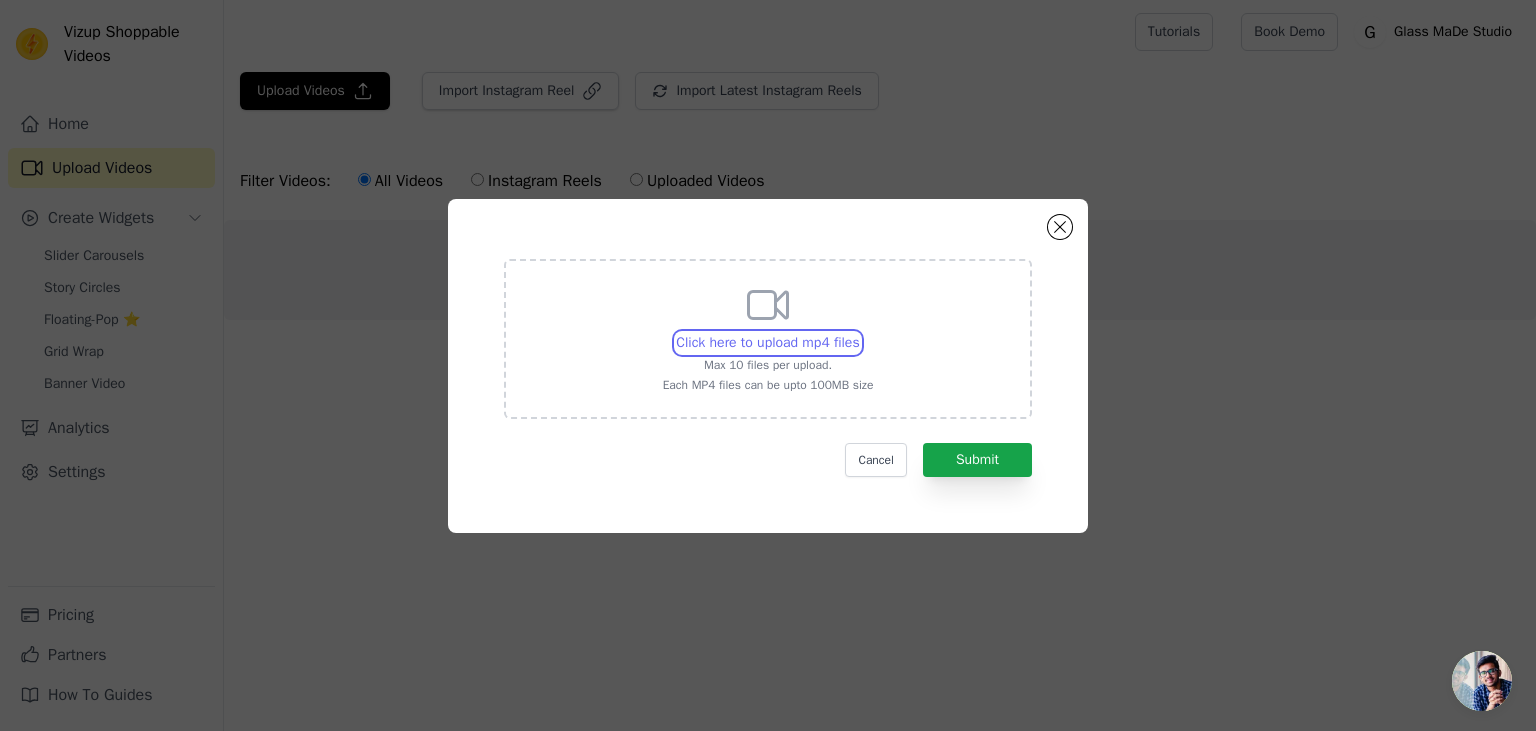 click on "Click here to upload mp4 files     Max 10 files per upload.   Each MP4 files can be upto 100MB size" at bounding box center (859, 332) 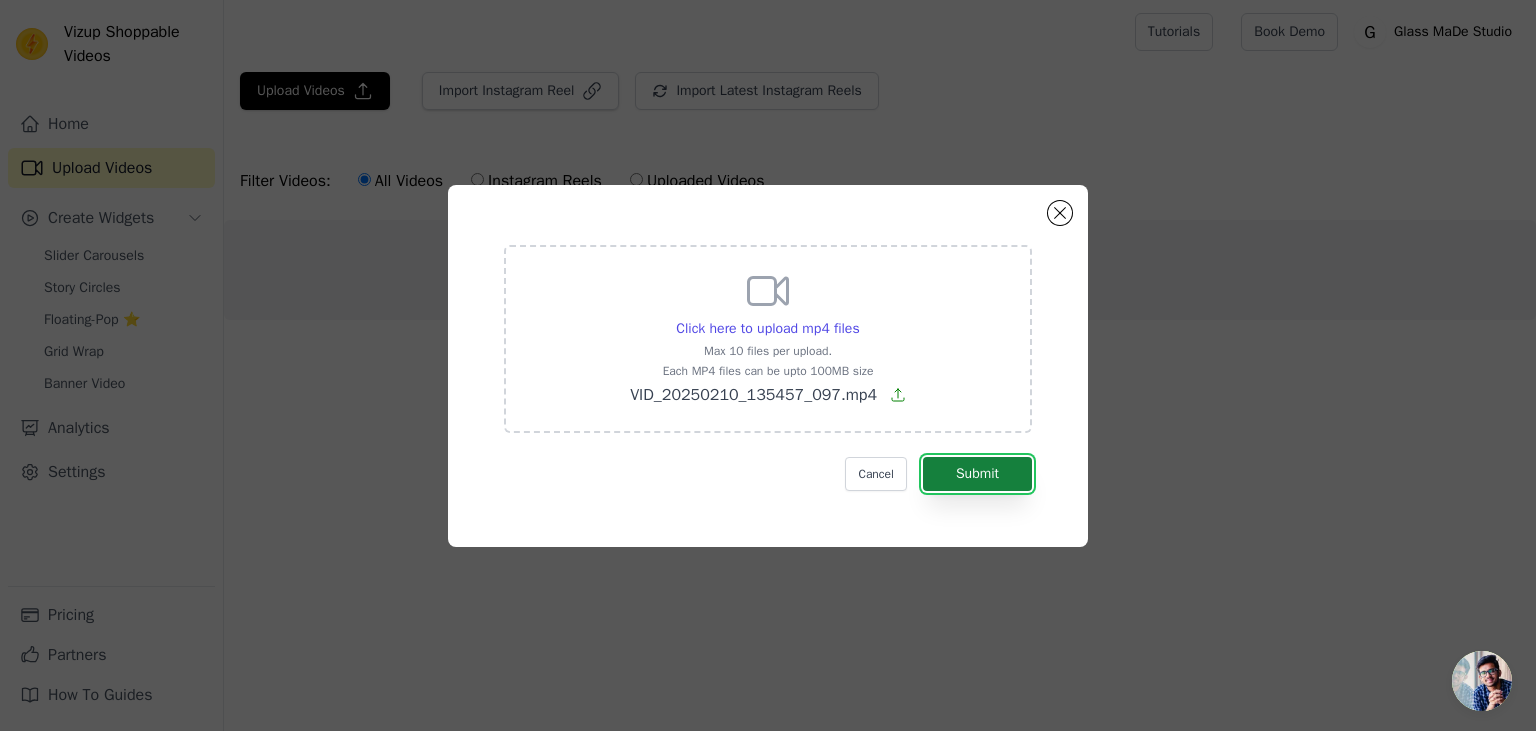 click on "Submit" at bounding box center (977, 474) 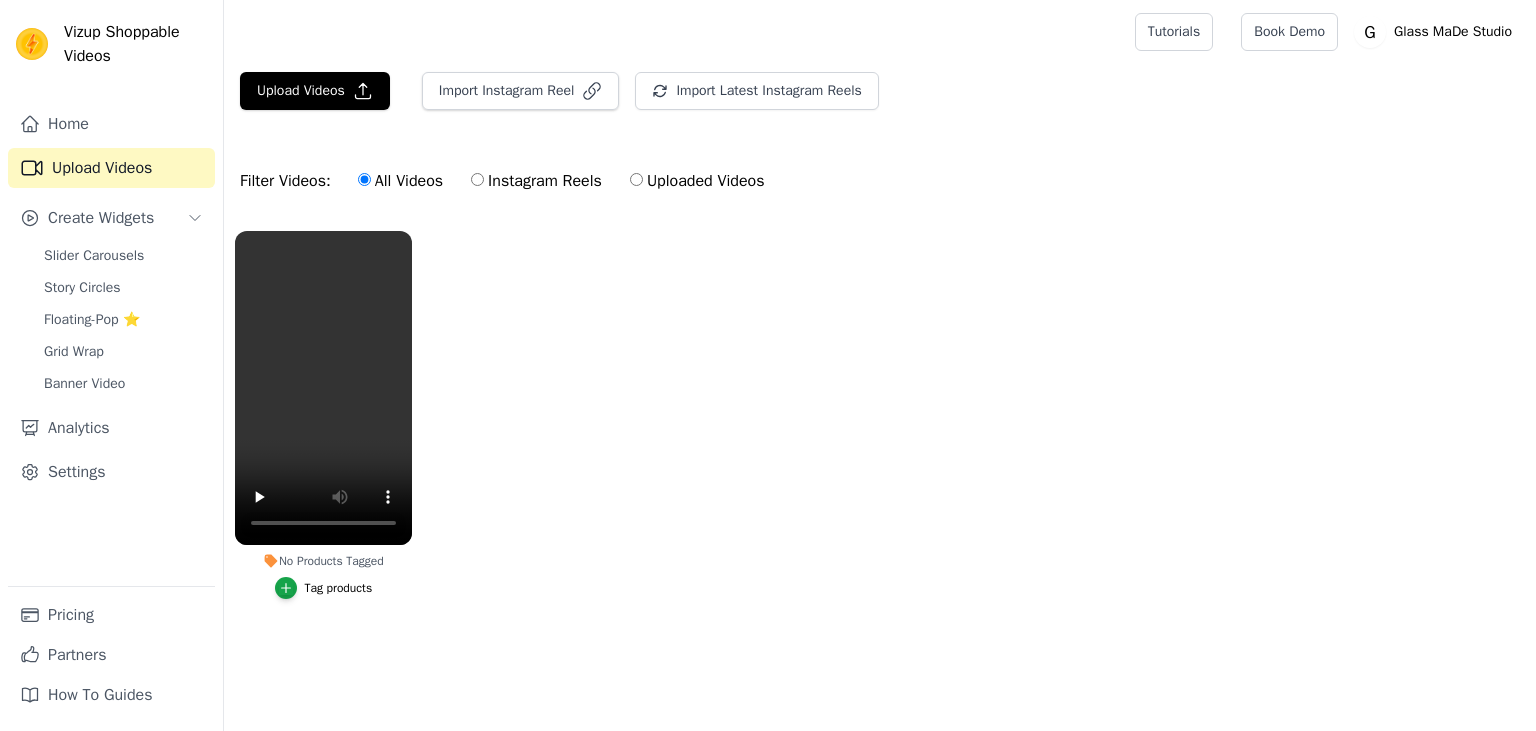 scroll, scrollTop: 0, scrollLeft: 0, axis: both 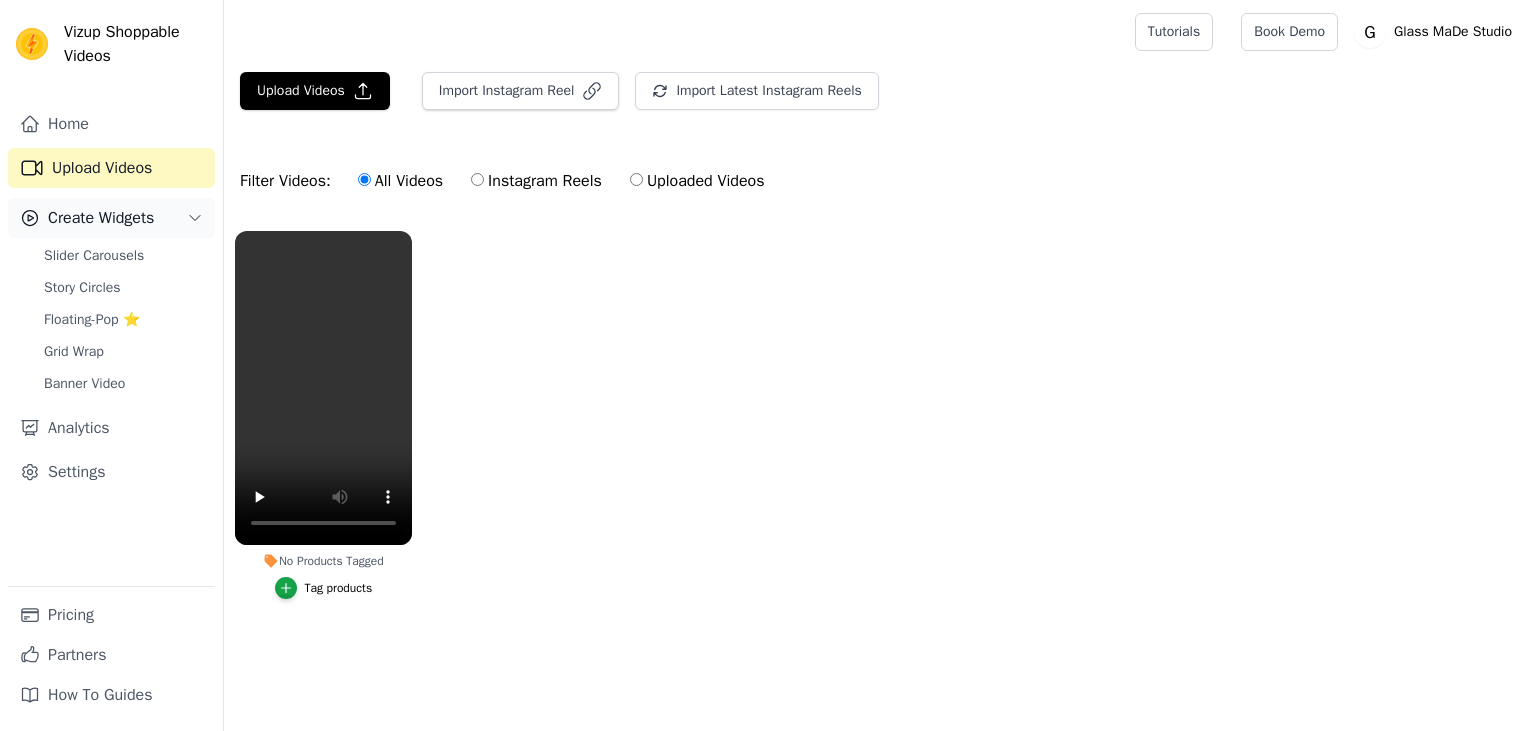 click on "Create Widgets" at bounding box center (111, 218) 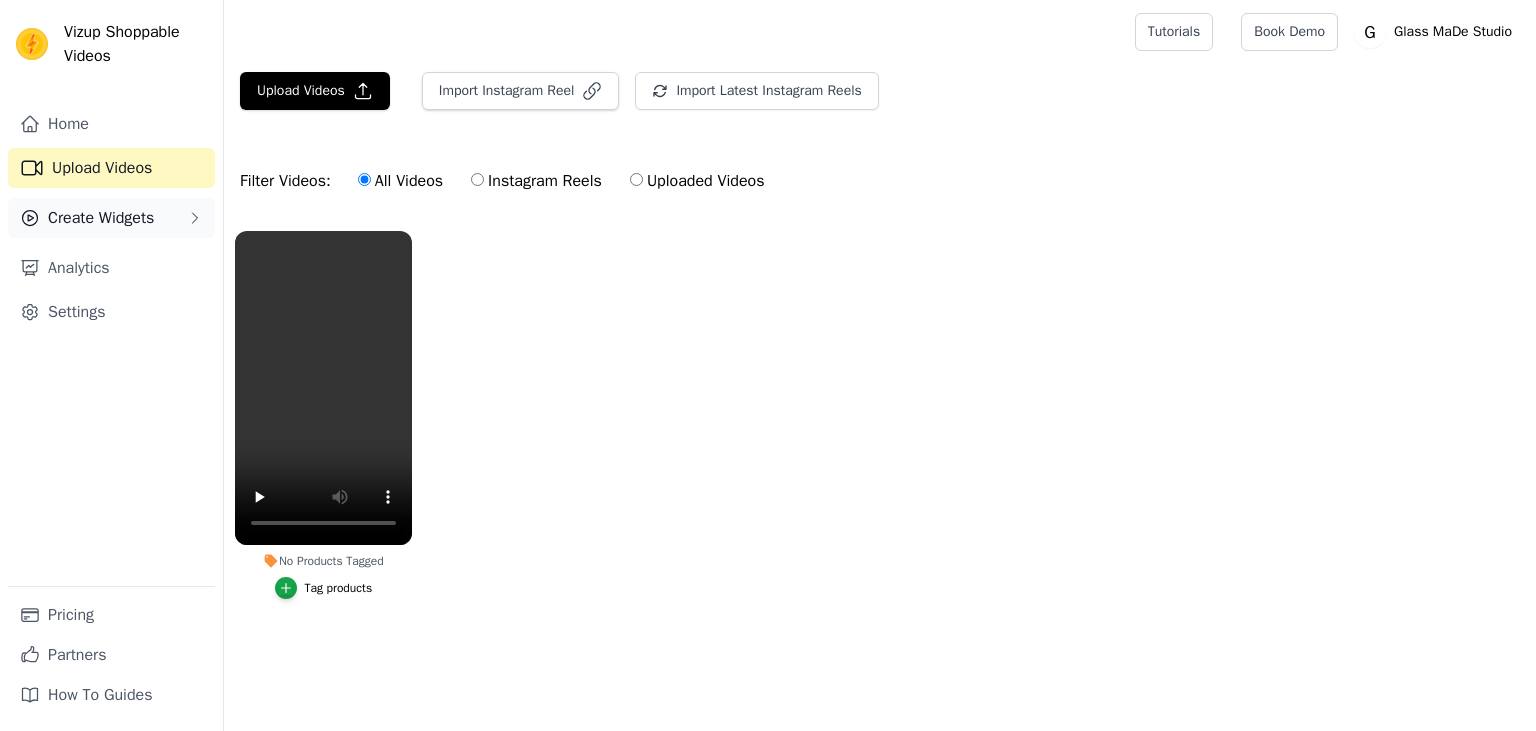 click on "Create Widgets" at bounding box center (111, 218) 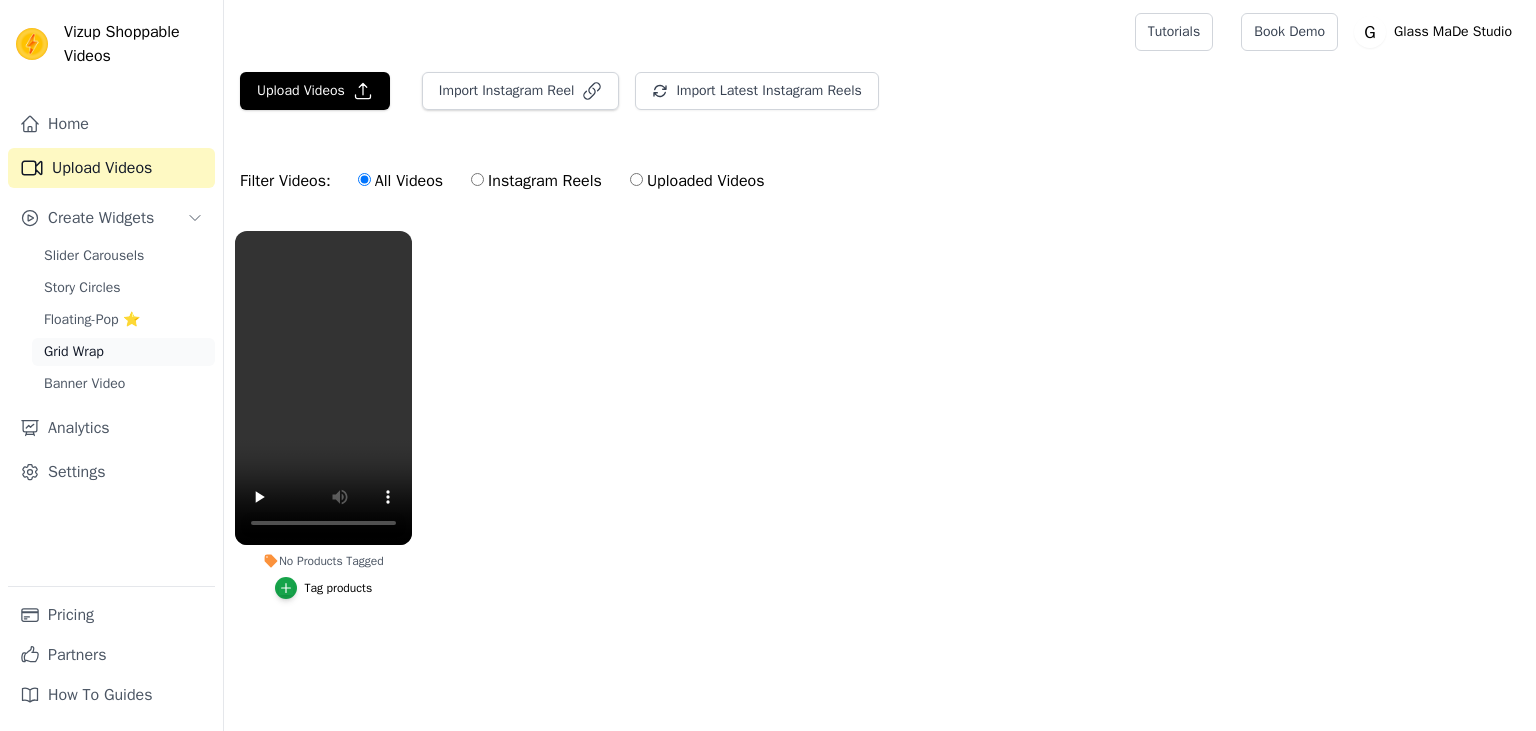 click on "Grid Wrap" at bounding box center [74, 352] 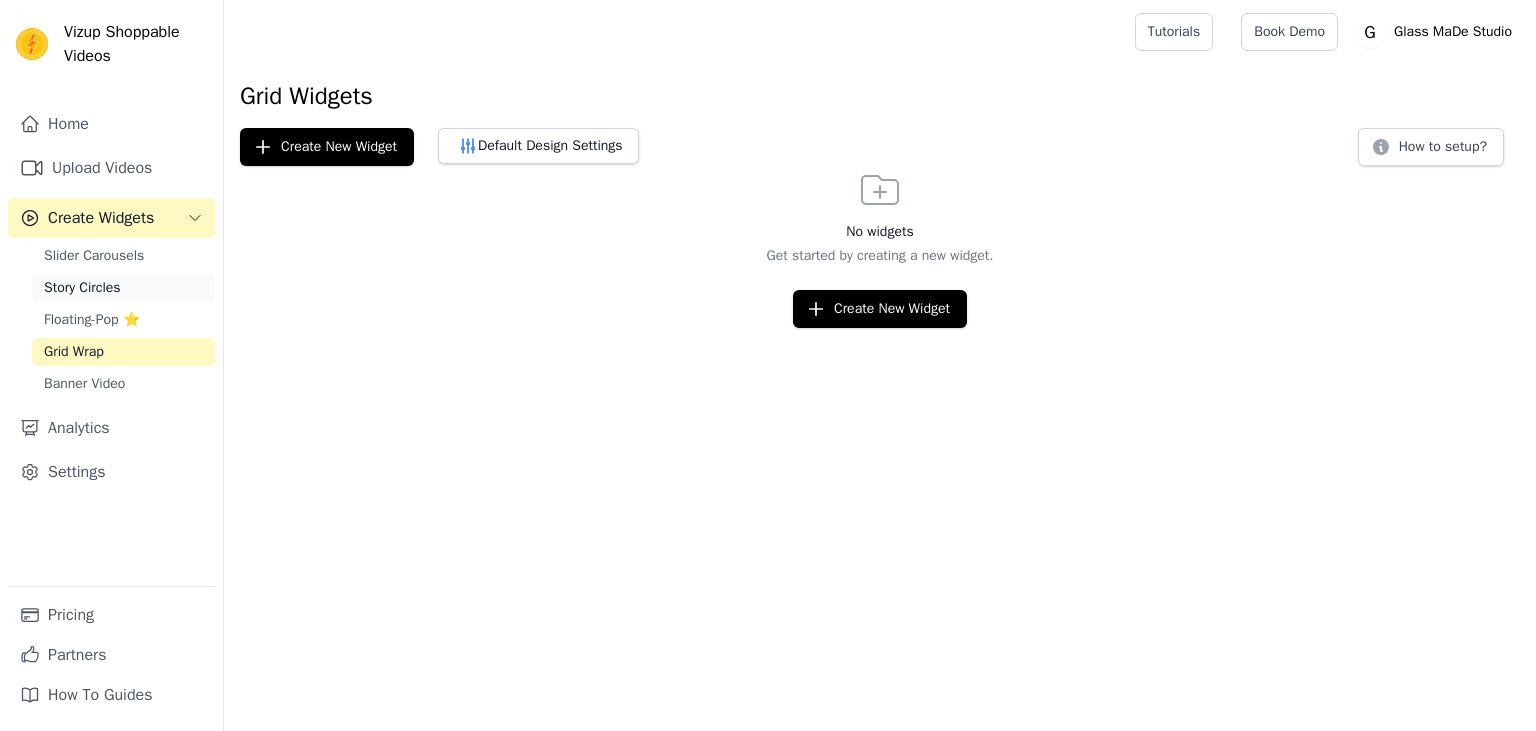 click on "Story Circles" at bounding box center (82, 288) 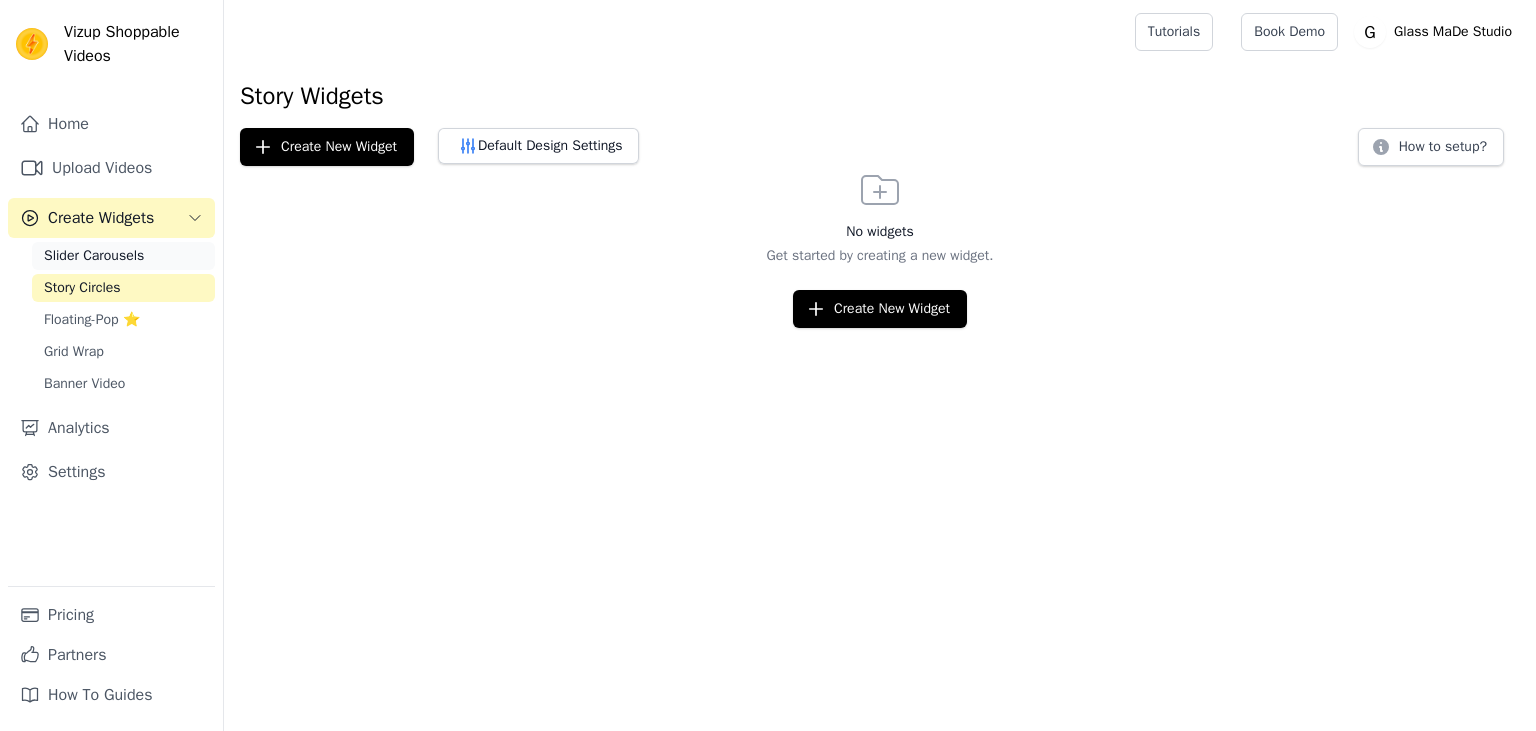 click on "Slider Carousels" at bounding box center (94, 256) 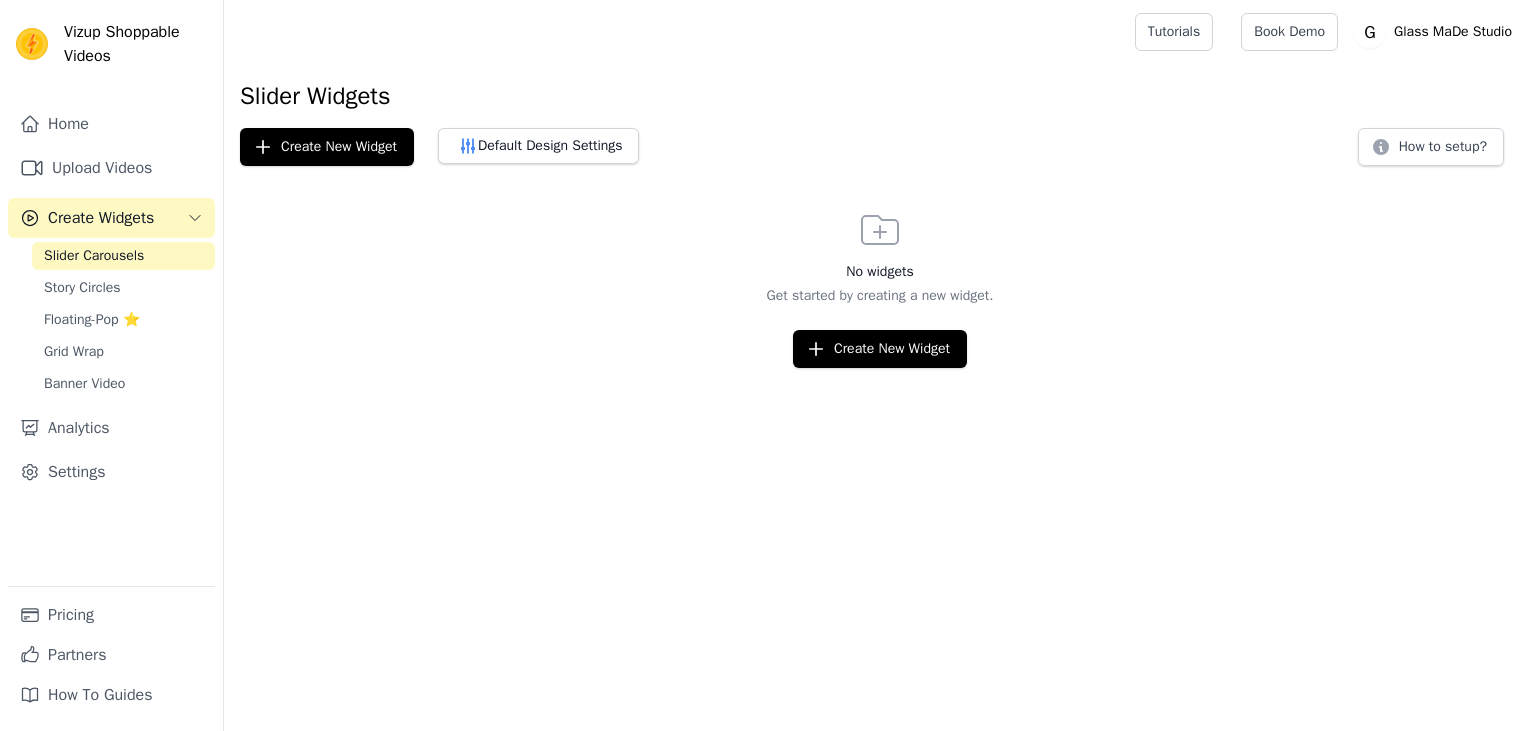 click on "Create Widgets" at bounding box center (111, 218) 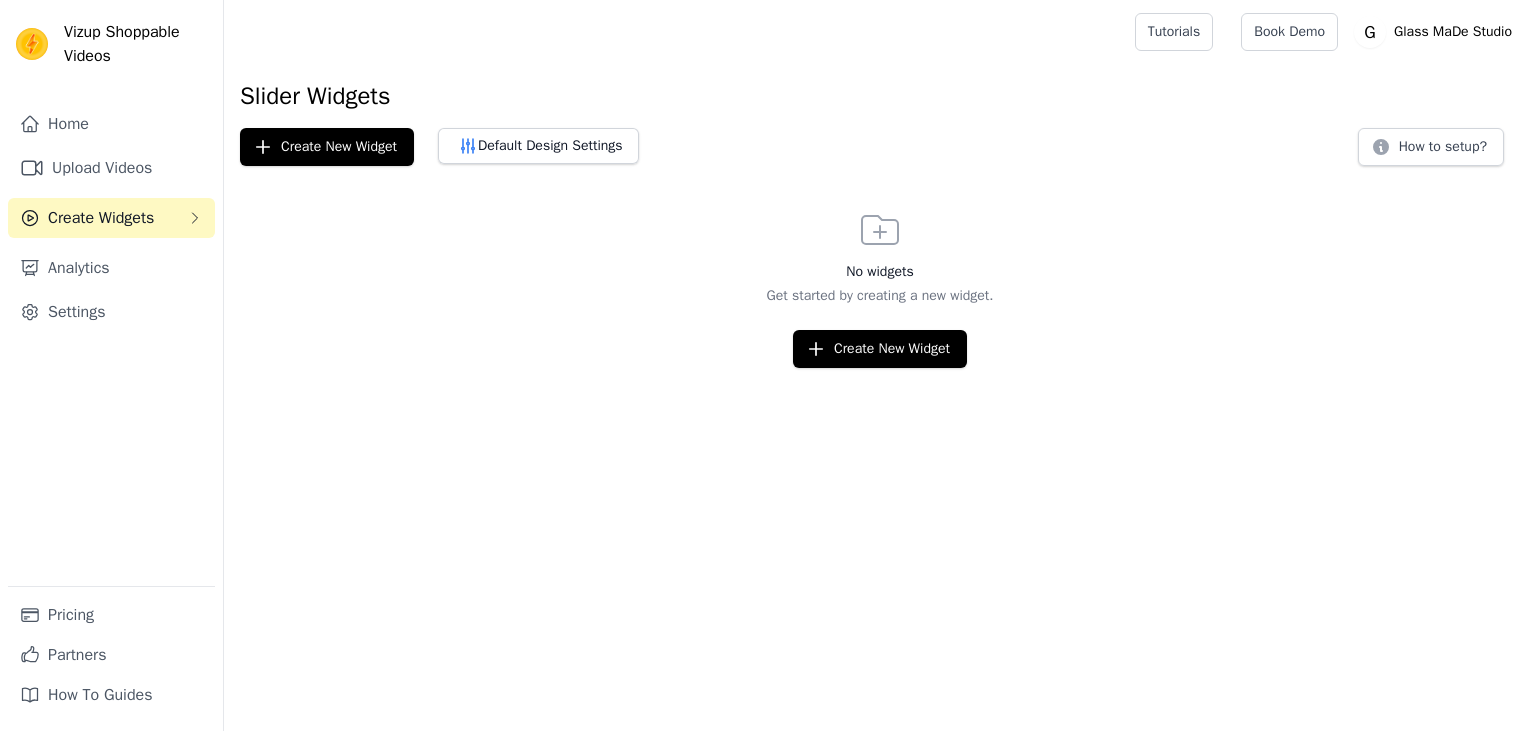 click on "Create Widgets" at bounding box center (101, 218) 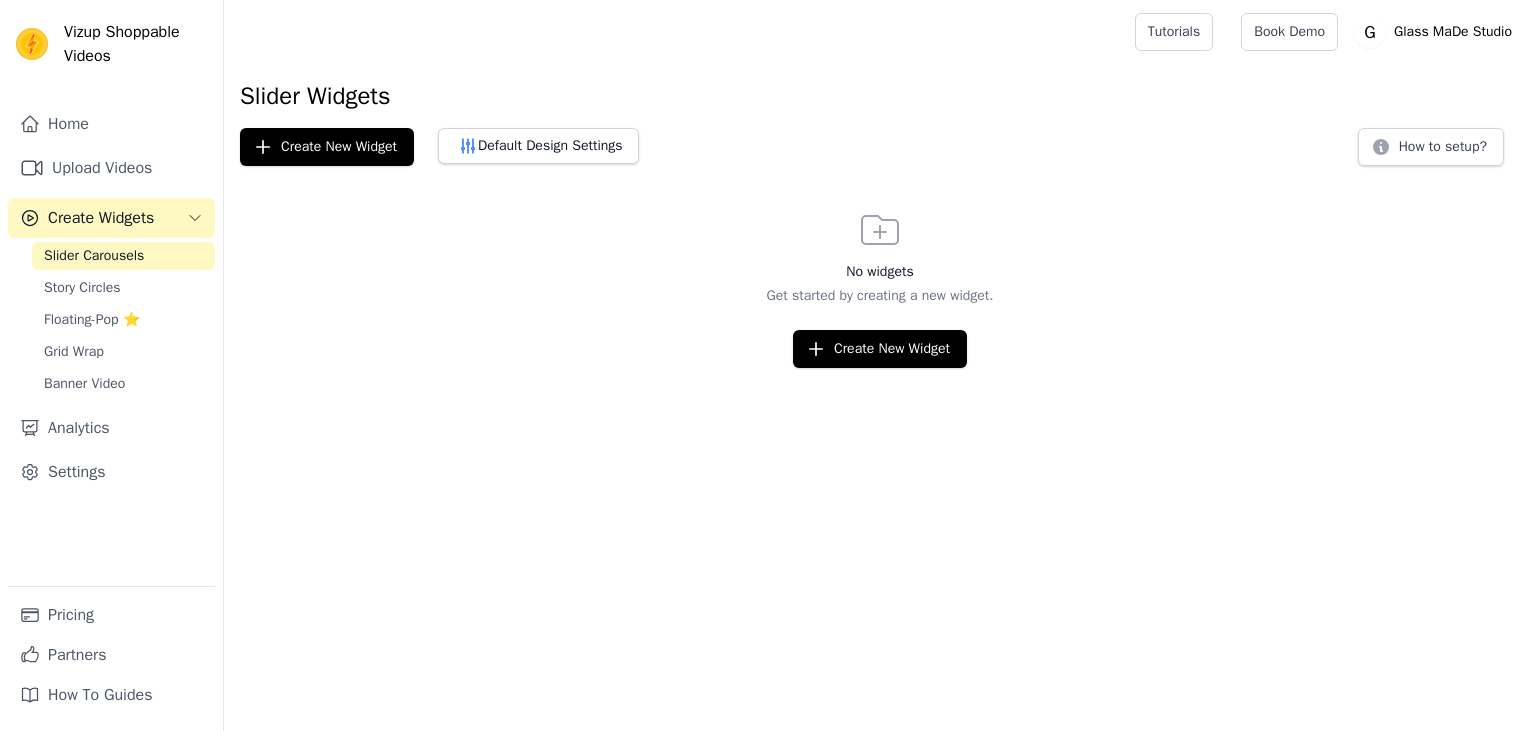 click on "Slider Carousels" at bounding box center [94, 256] 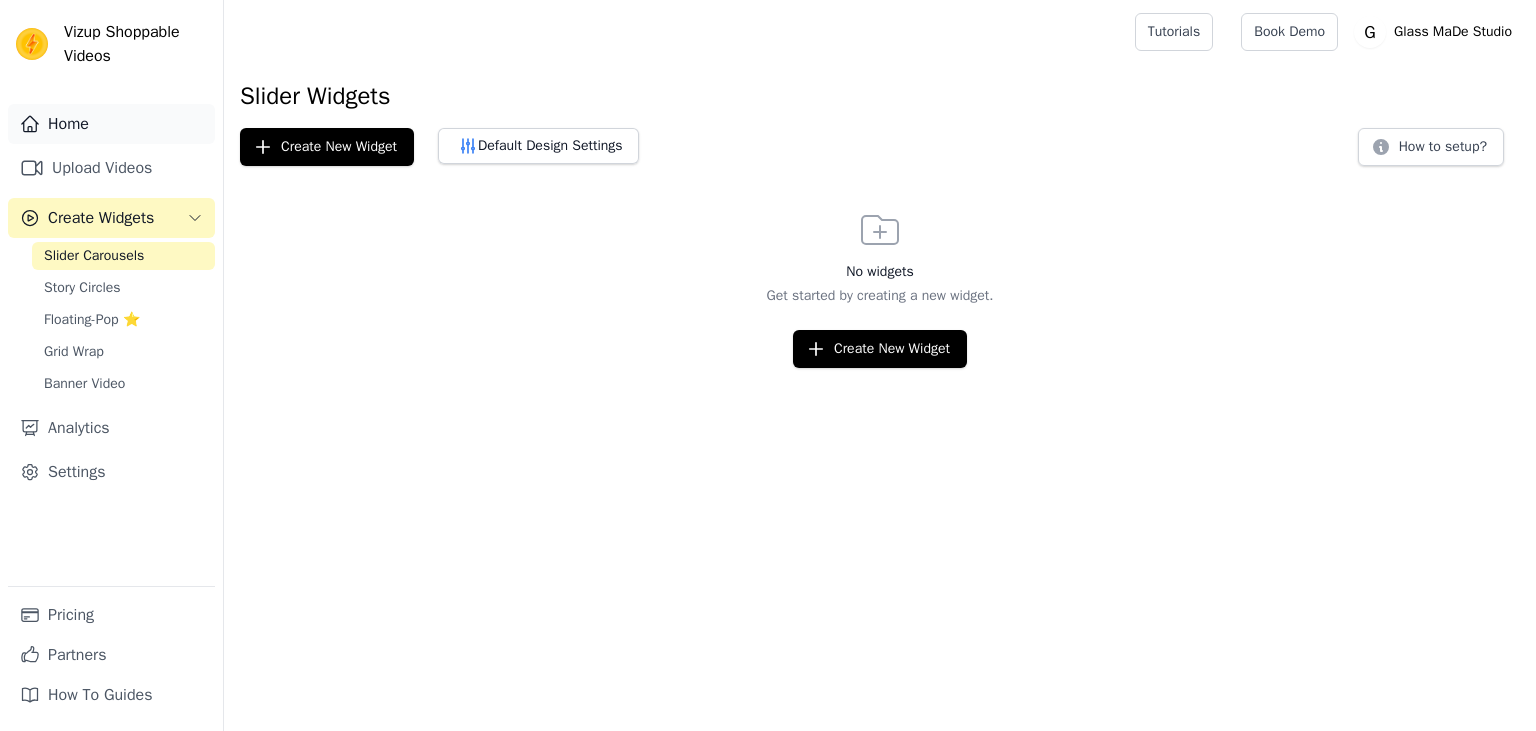 click on "Home" at bounding box center [111, 124] 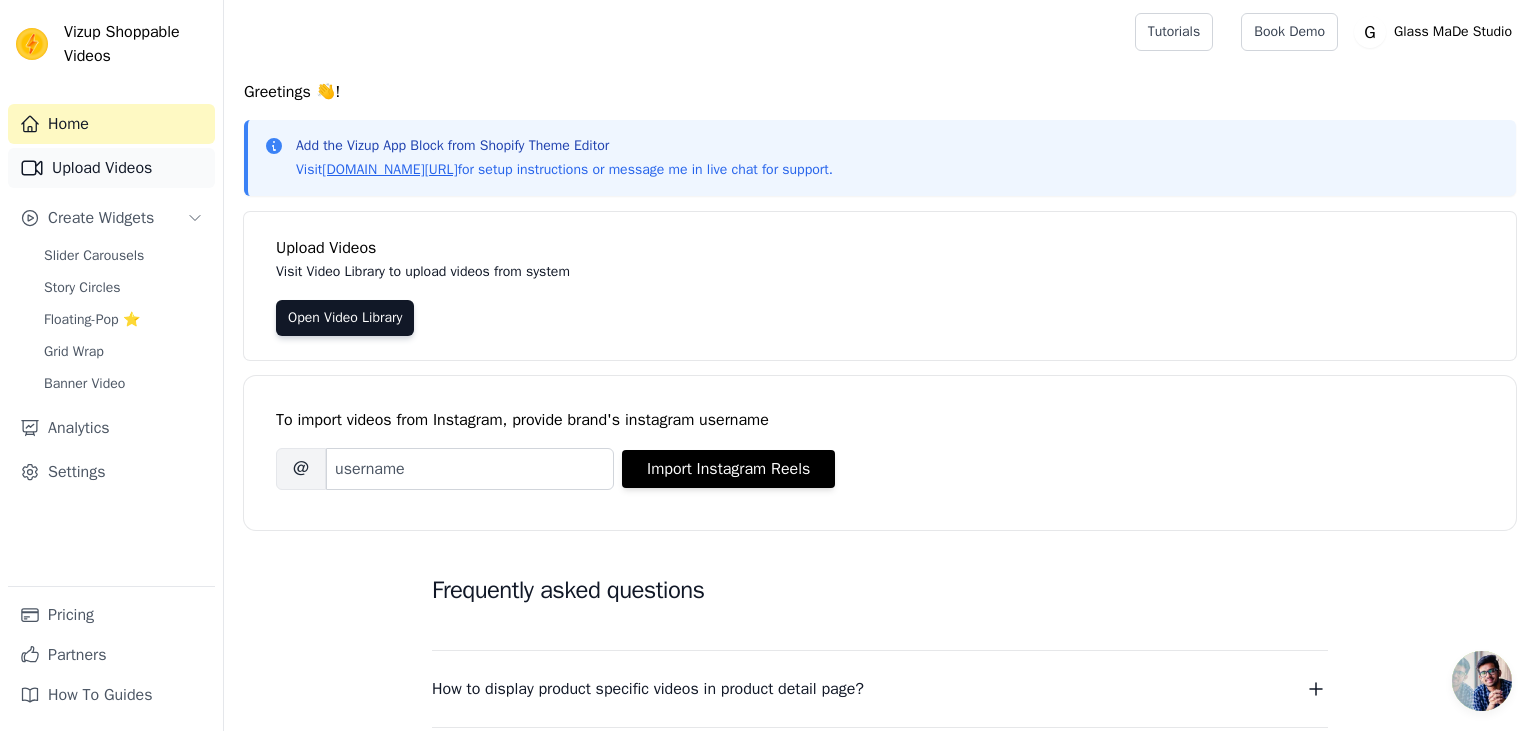 click on "Upload Videos" at bounding box center [111, 168] 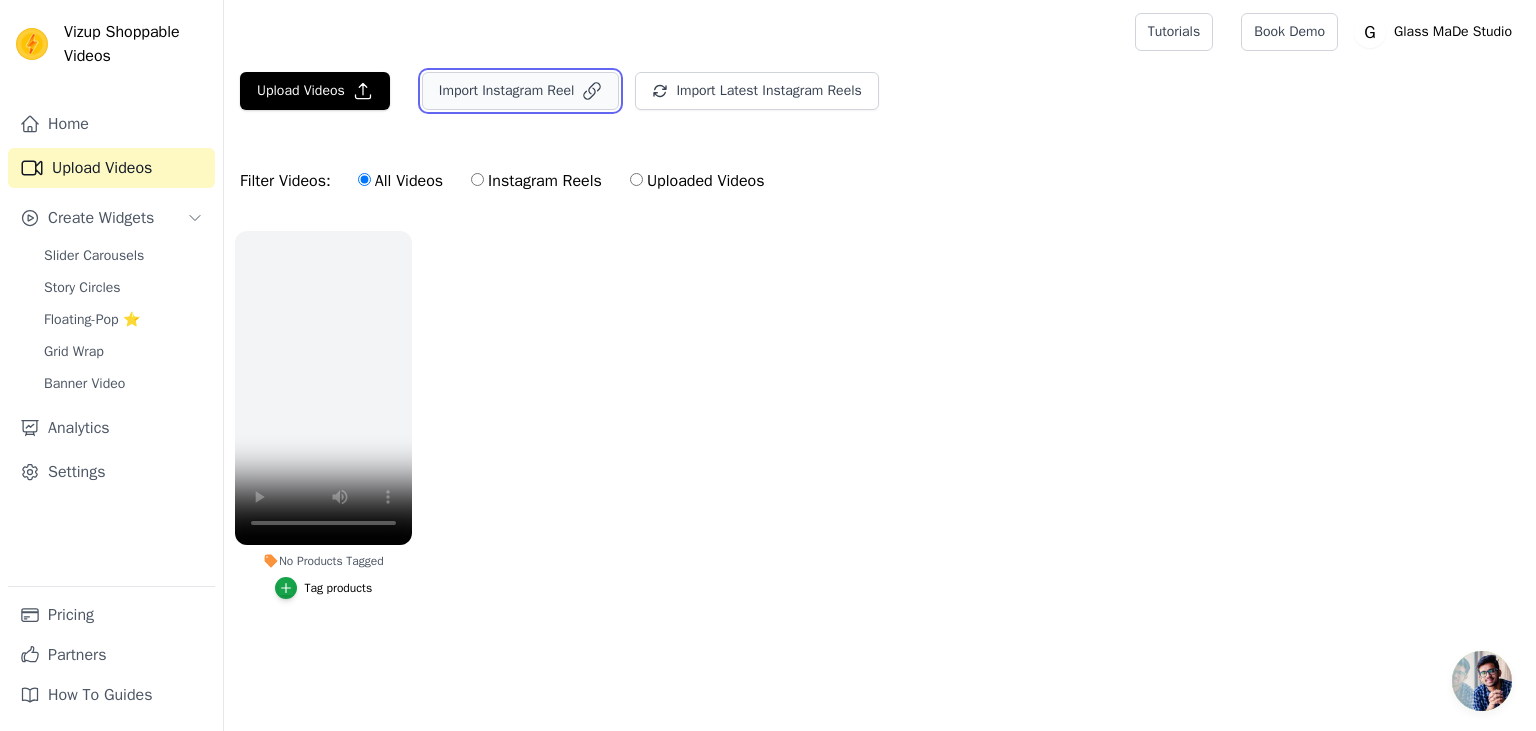 click on "Import Instagram Reel" at bounding box center (521, 91) 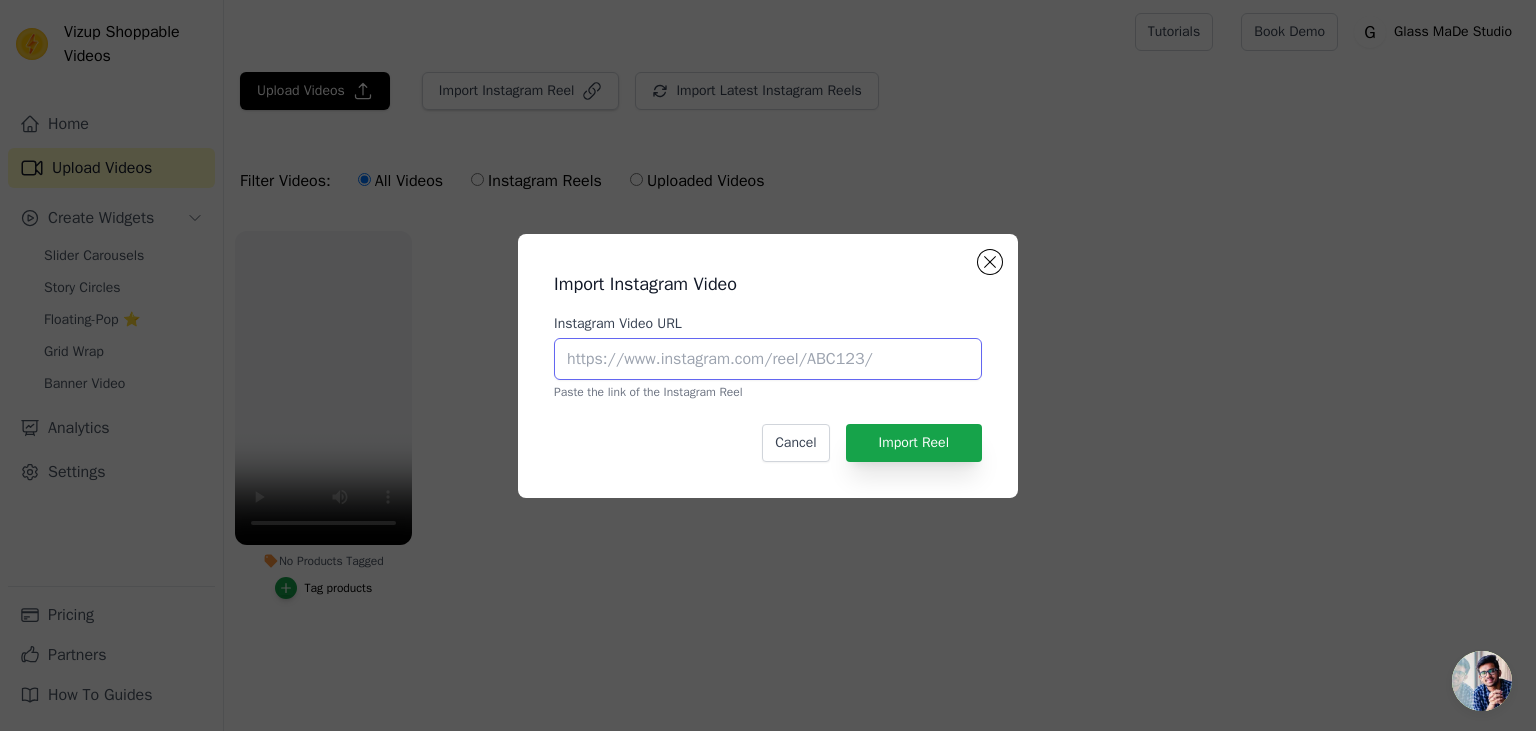 paste on "https://www.instagram.com/reel/DF6FDavIEUw/" 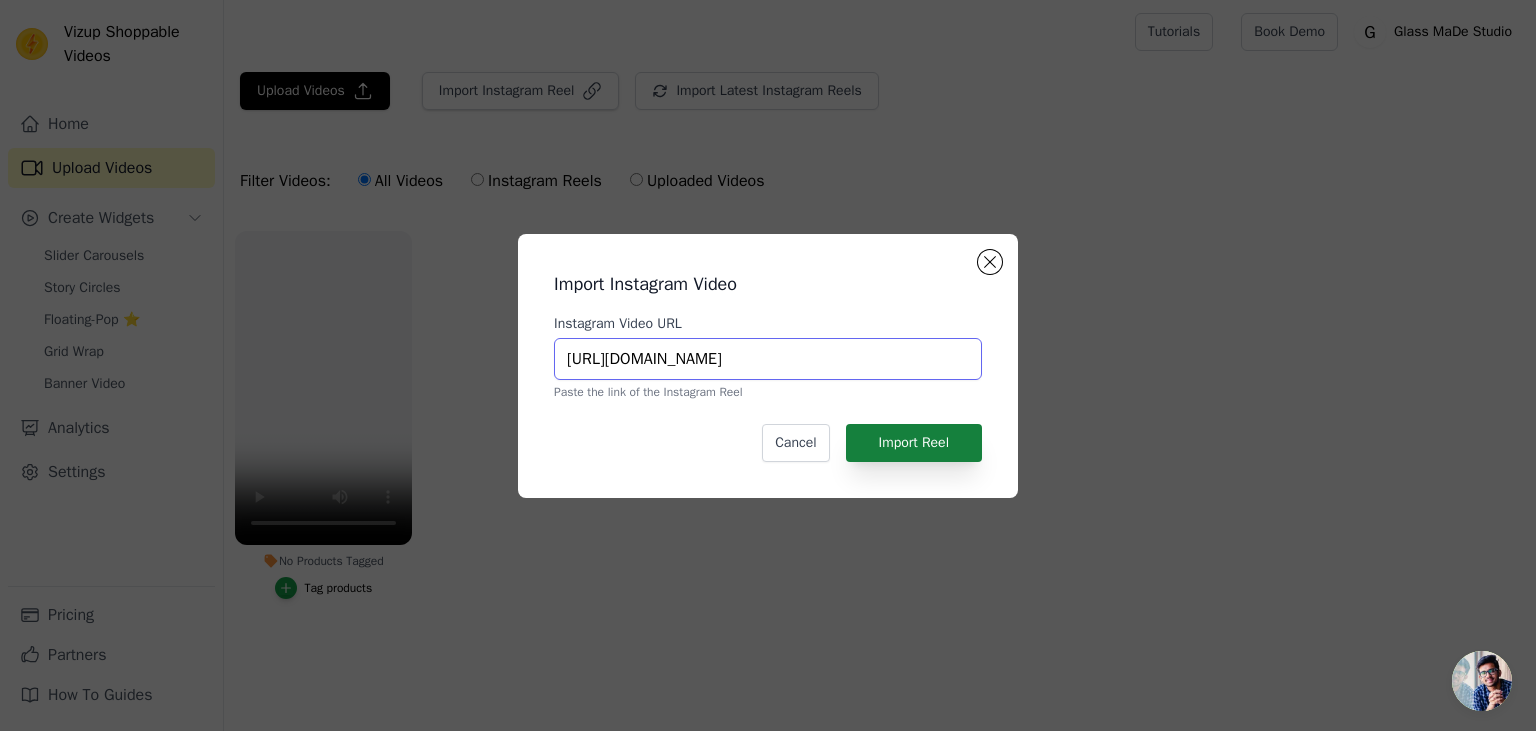 type on "https://www.instagram.com/reel/DF6FDavIEUw/" 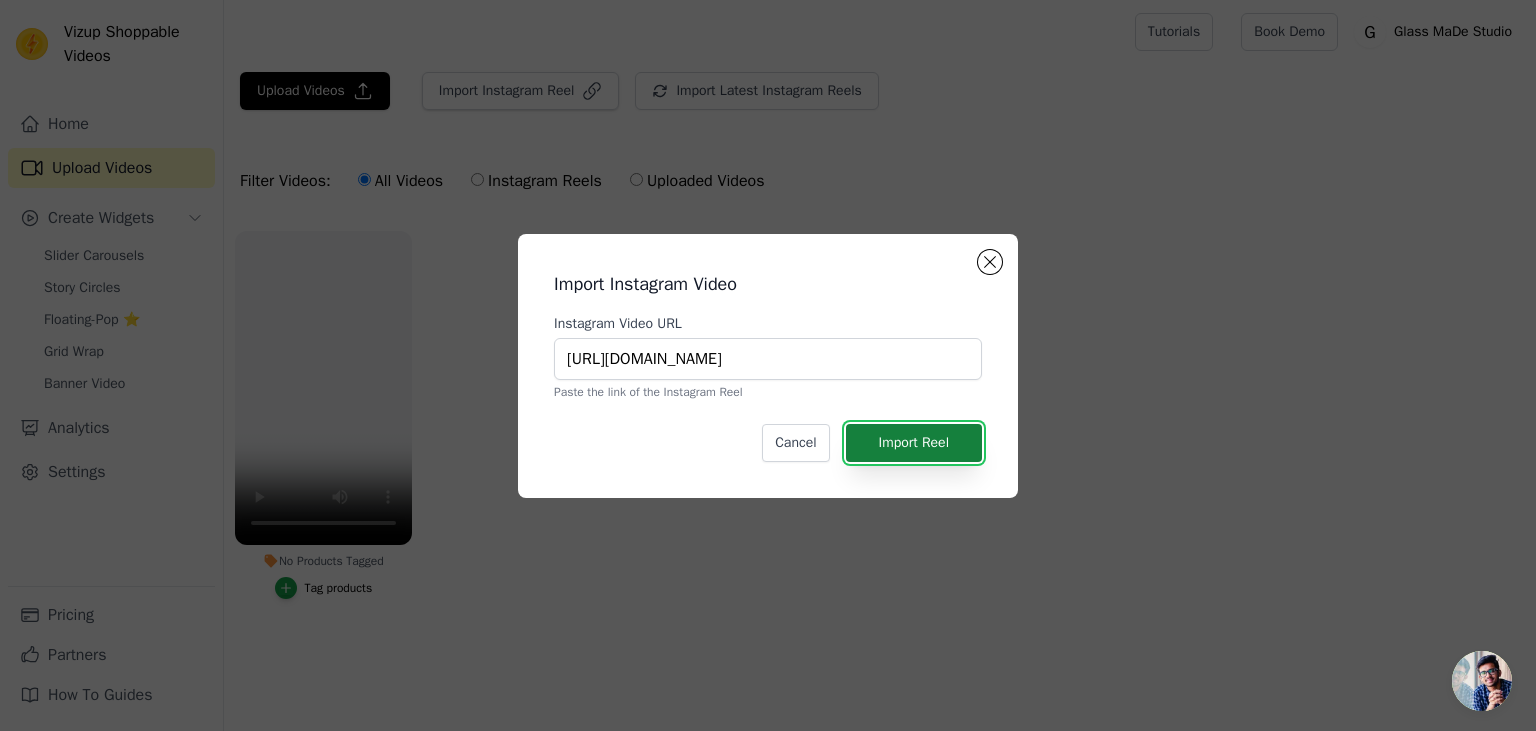 click on "Import Reel" at bounding box center [914, 443] 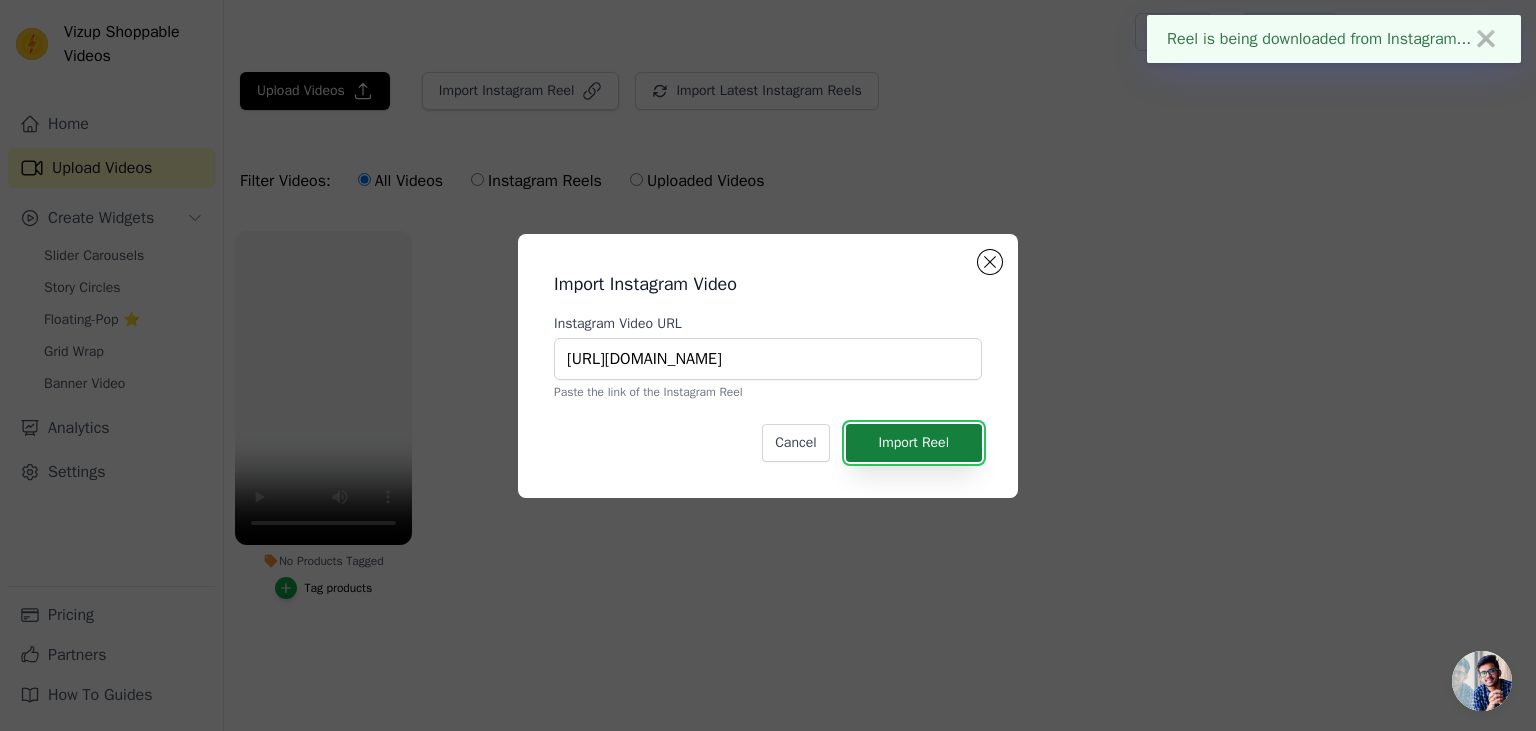 click on "Import Reel" at bounding box center (914, 443) 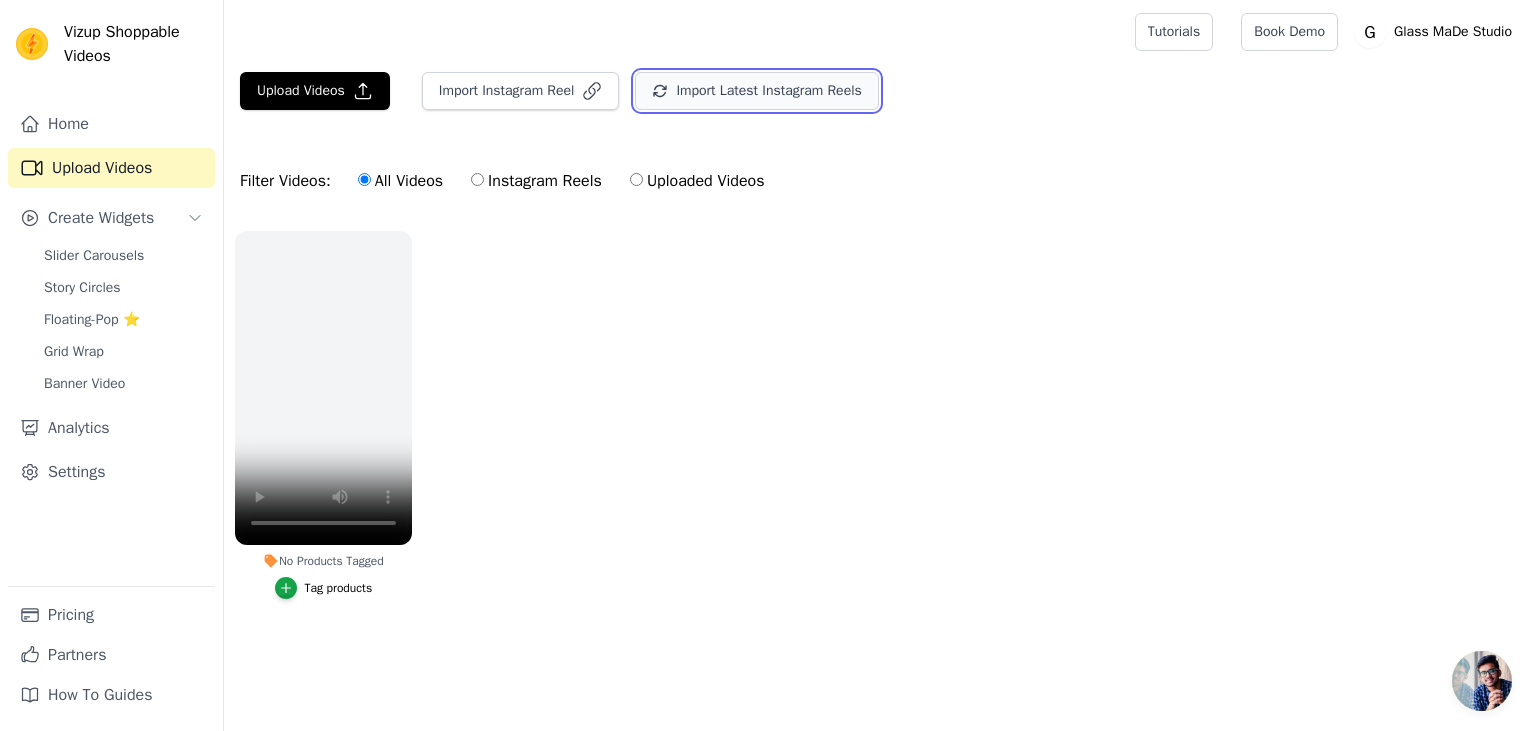 click on "Import Latest Instagram Reels" at bounding box center [756, 91] 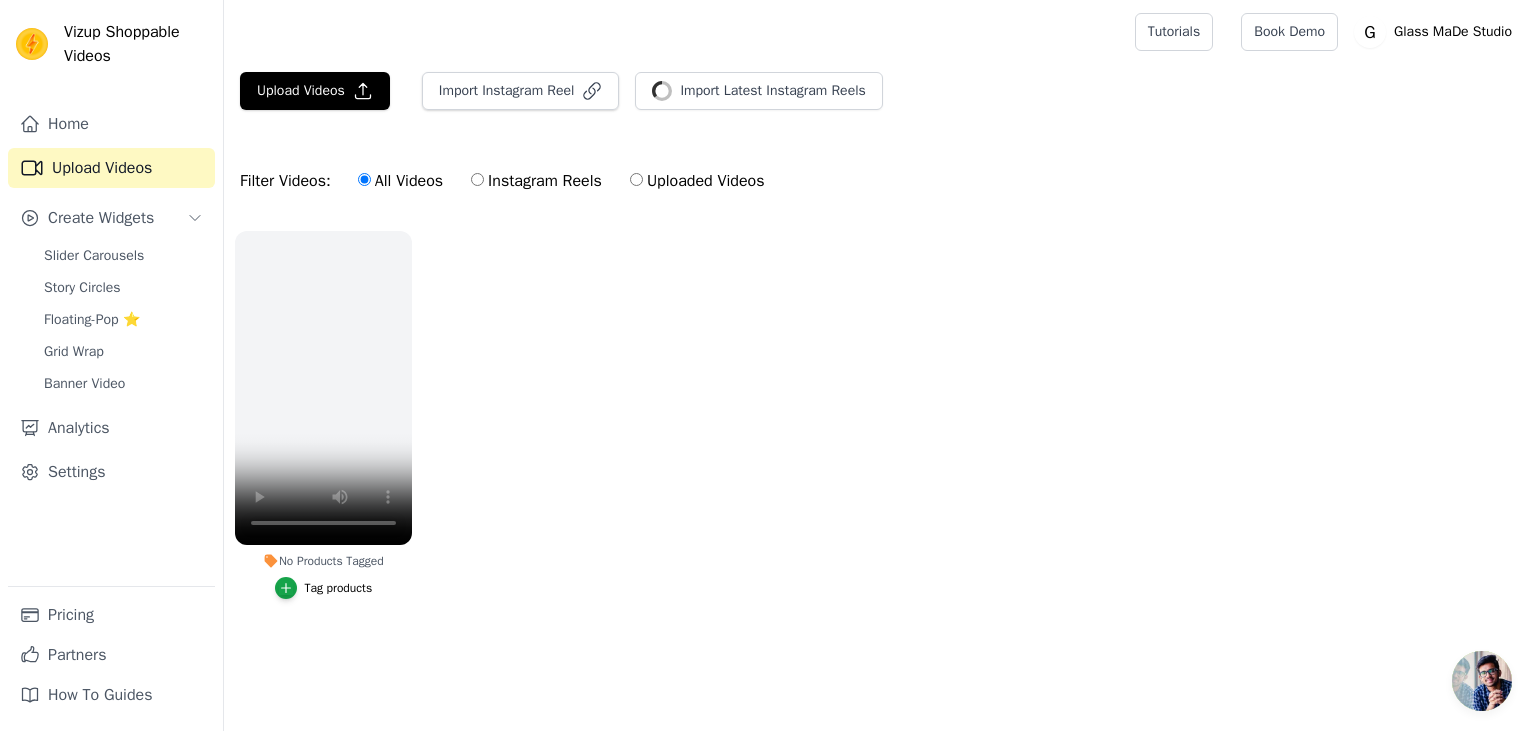 click on "Instagram Reels" at bounding box center [477, 179] 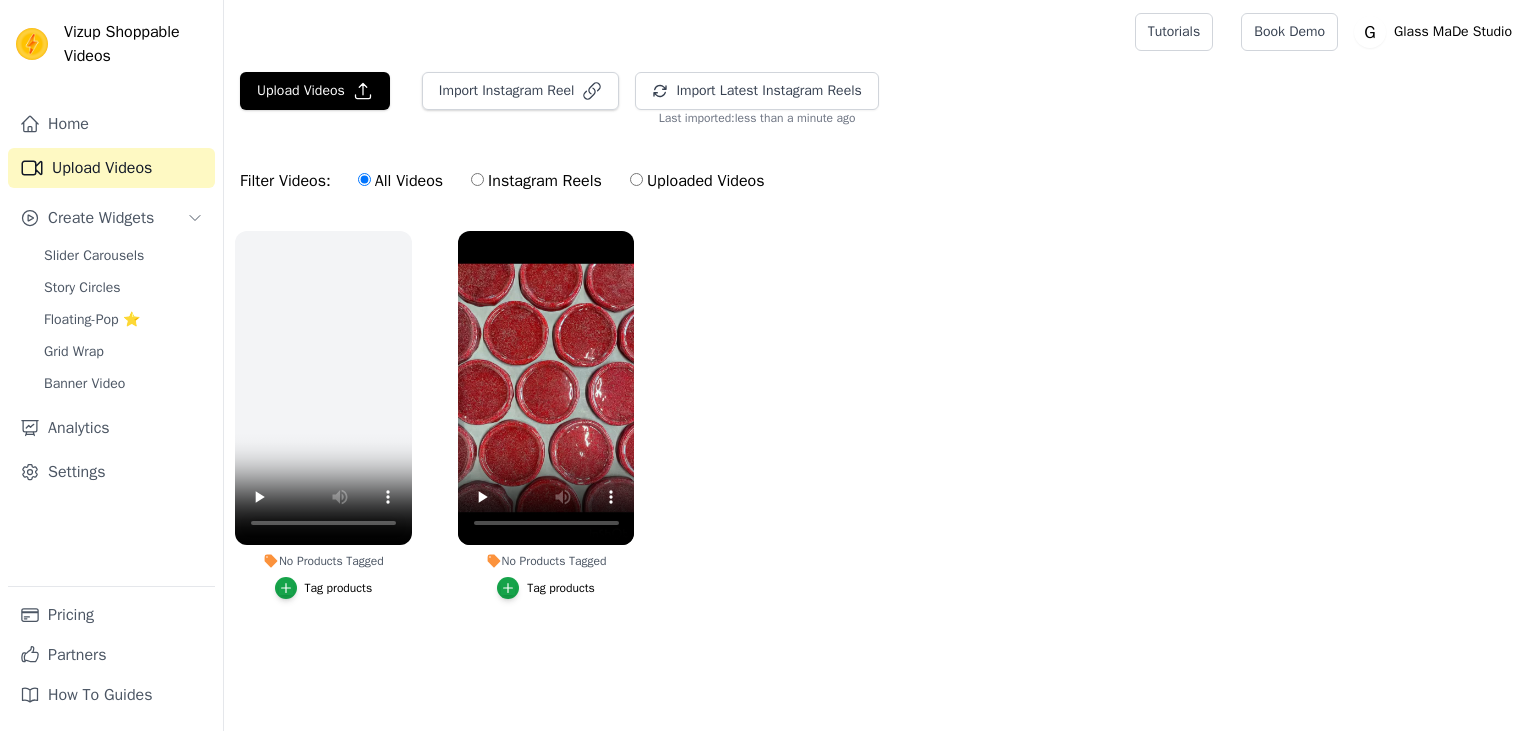 scroll, scrollTop: 0, scrollLeft: 0, axis: both 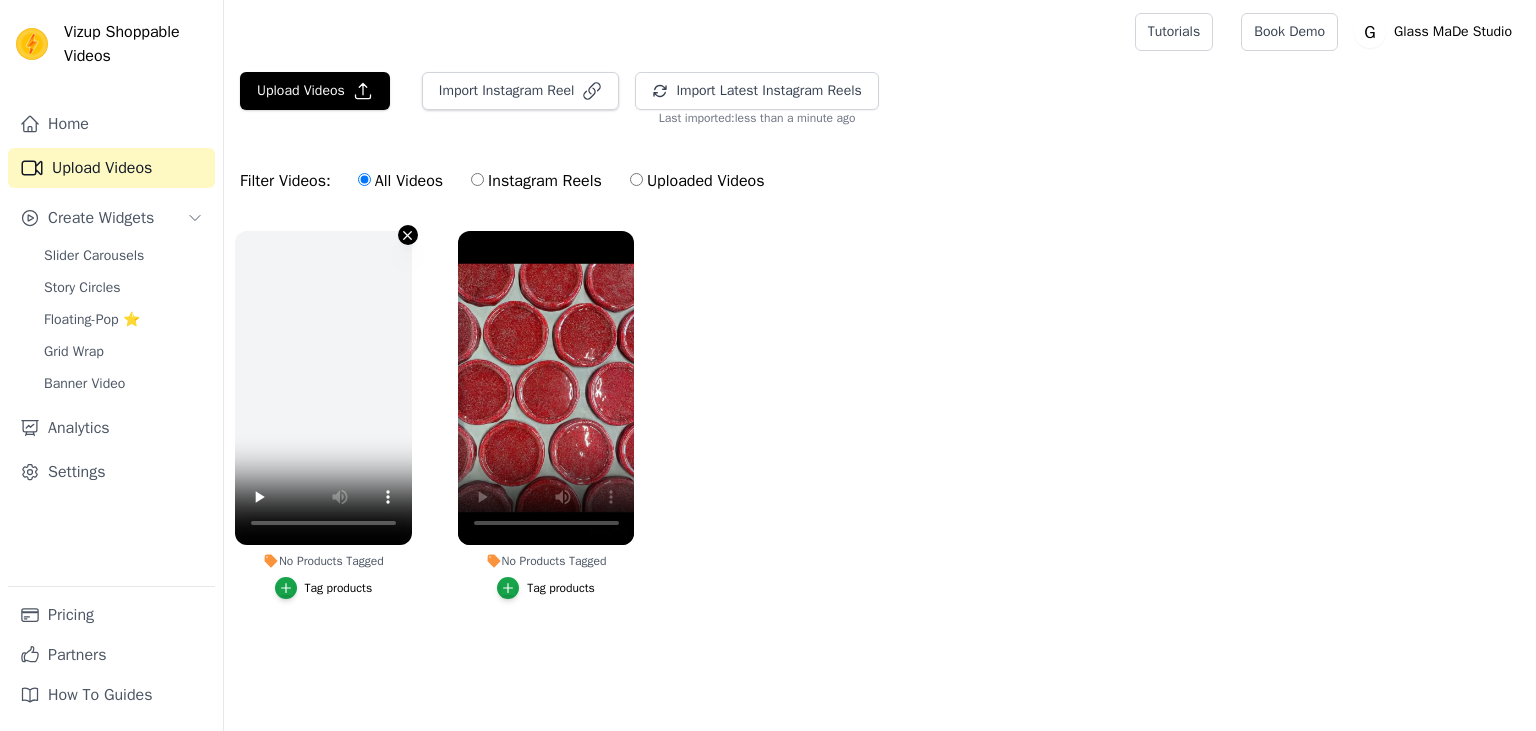 click 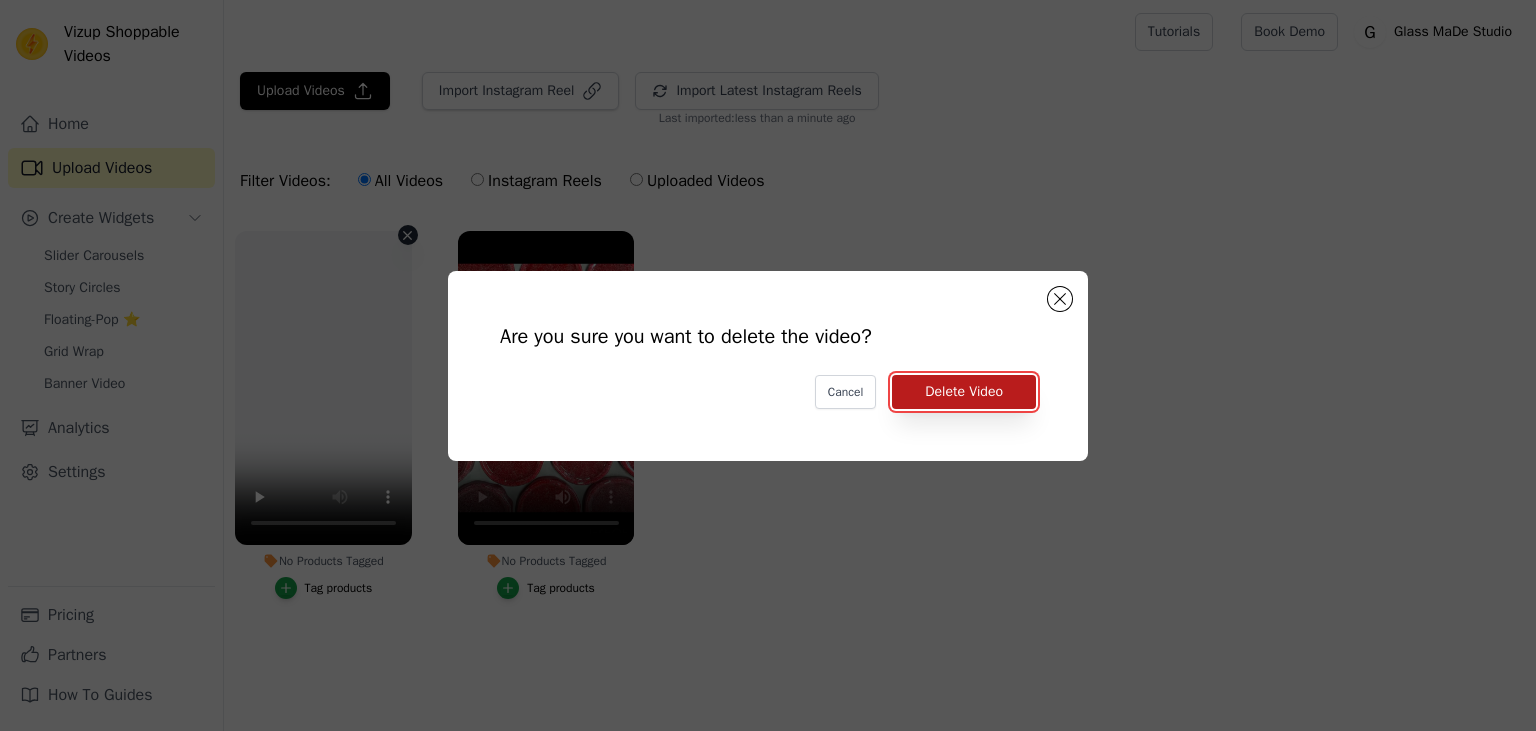 click on "Delete Video" at bounding box center (964, 392) 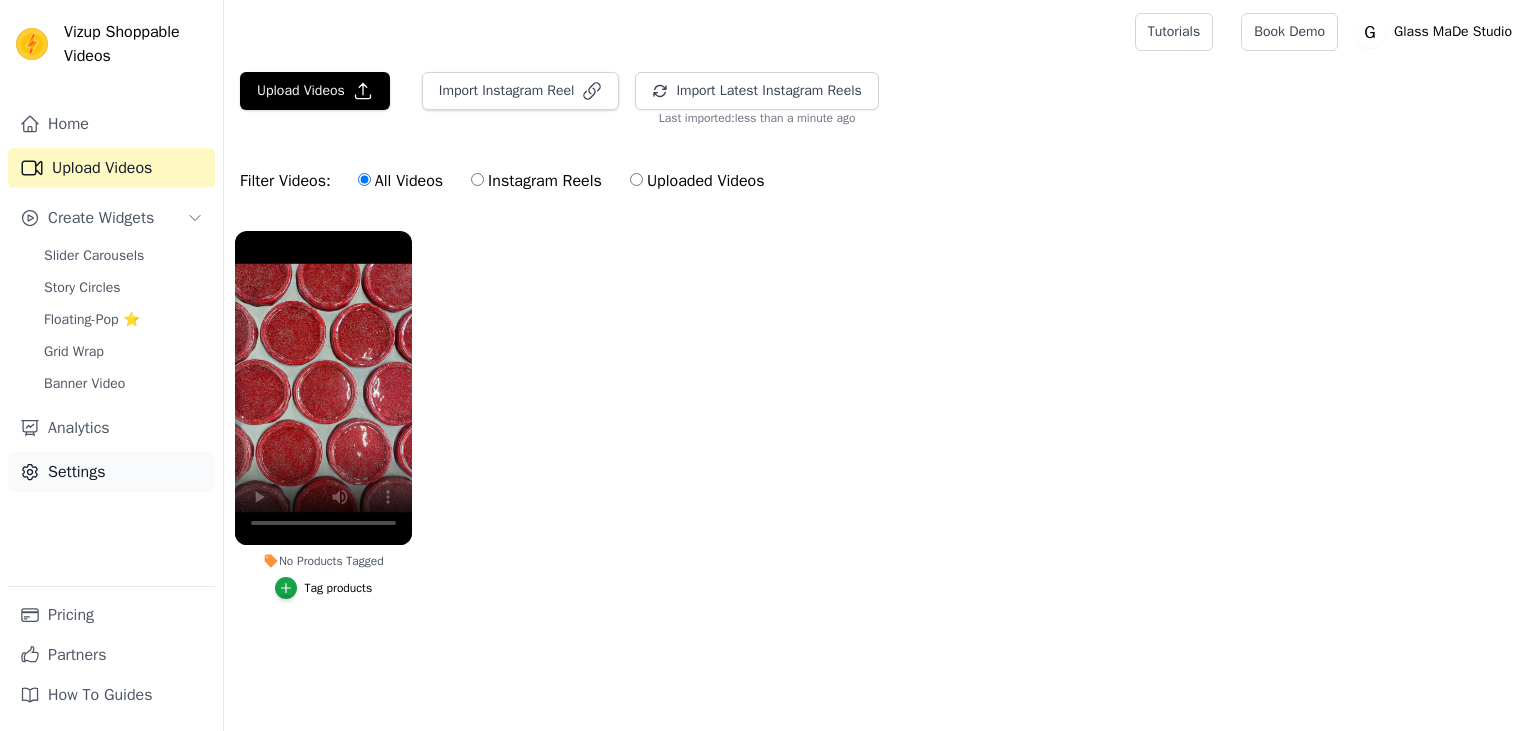 click on "Settings" at bounding box center (111, 472) 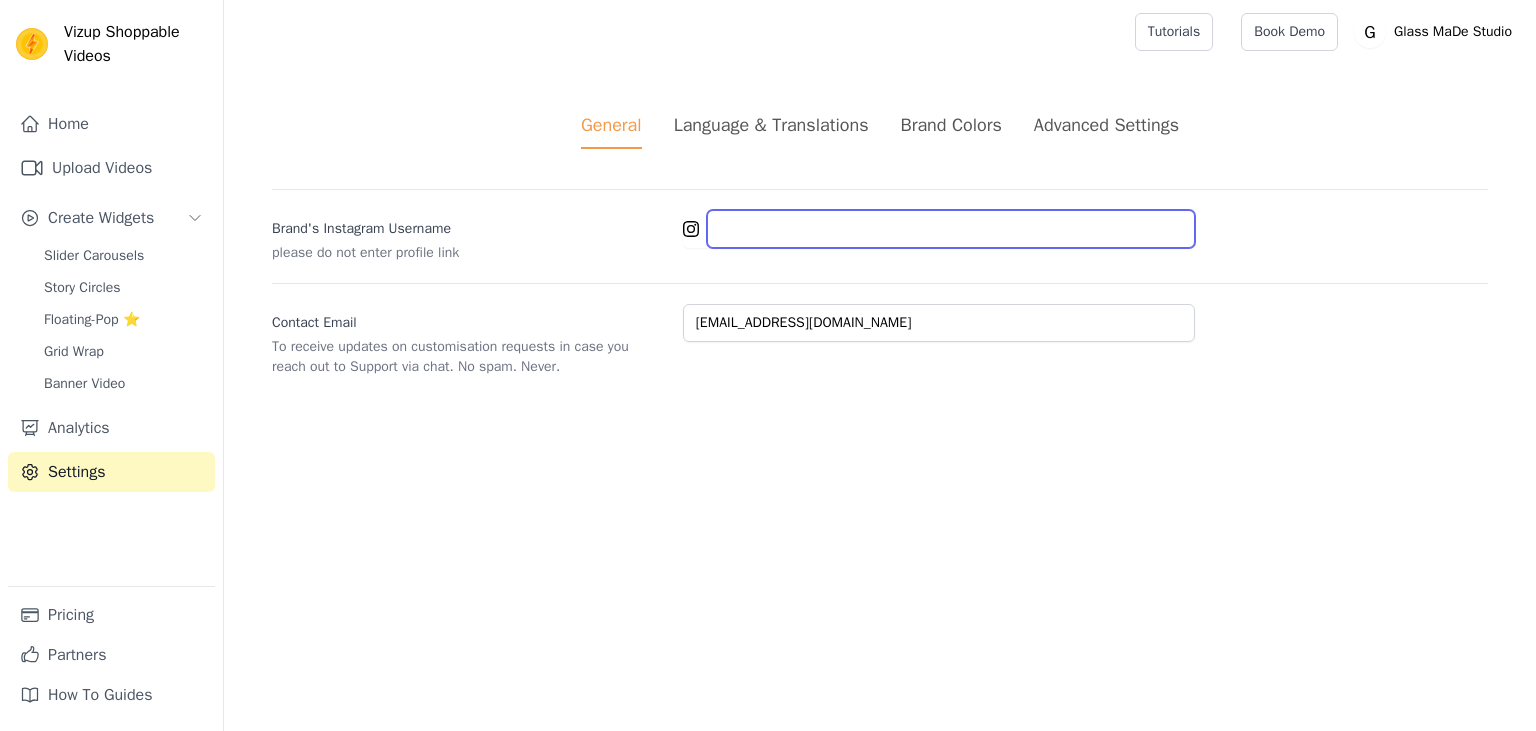 click on "Brand's Instagram Username" at bounding box center (951, 229) 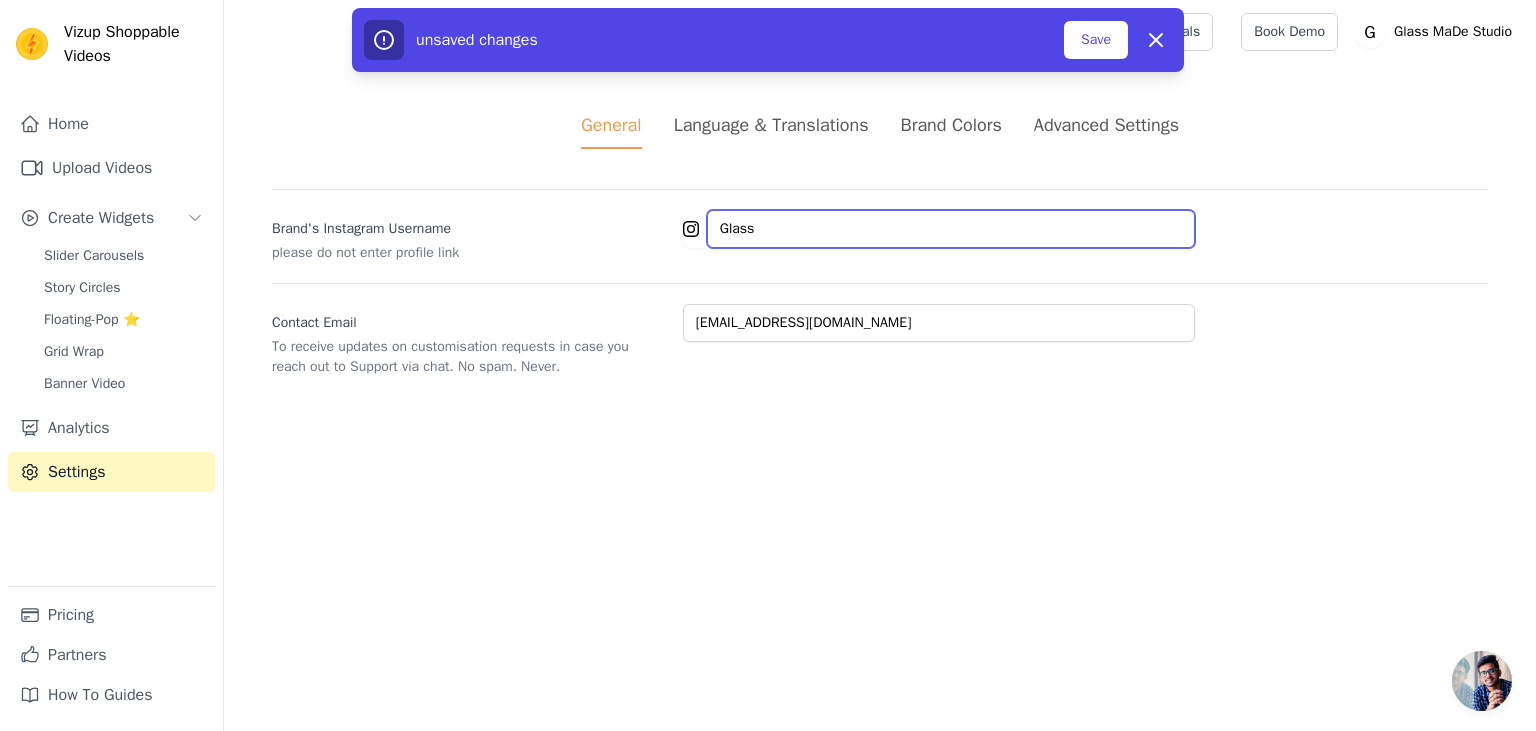 drag, startPoint x: 762, startPoint y: 228, endPoint x: 646, endPoint y: 202, distance: 118.87809 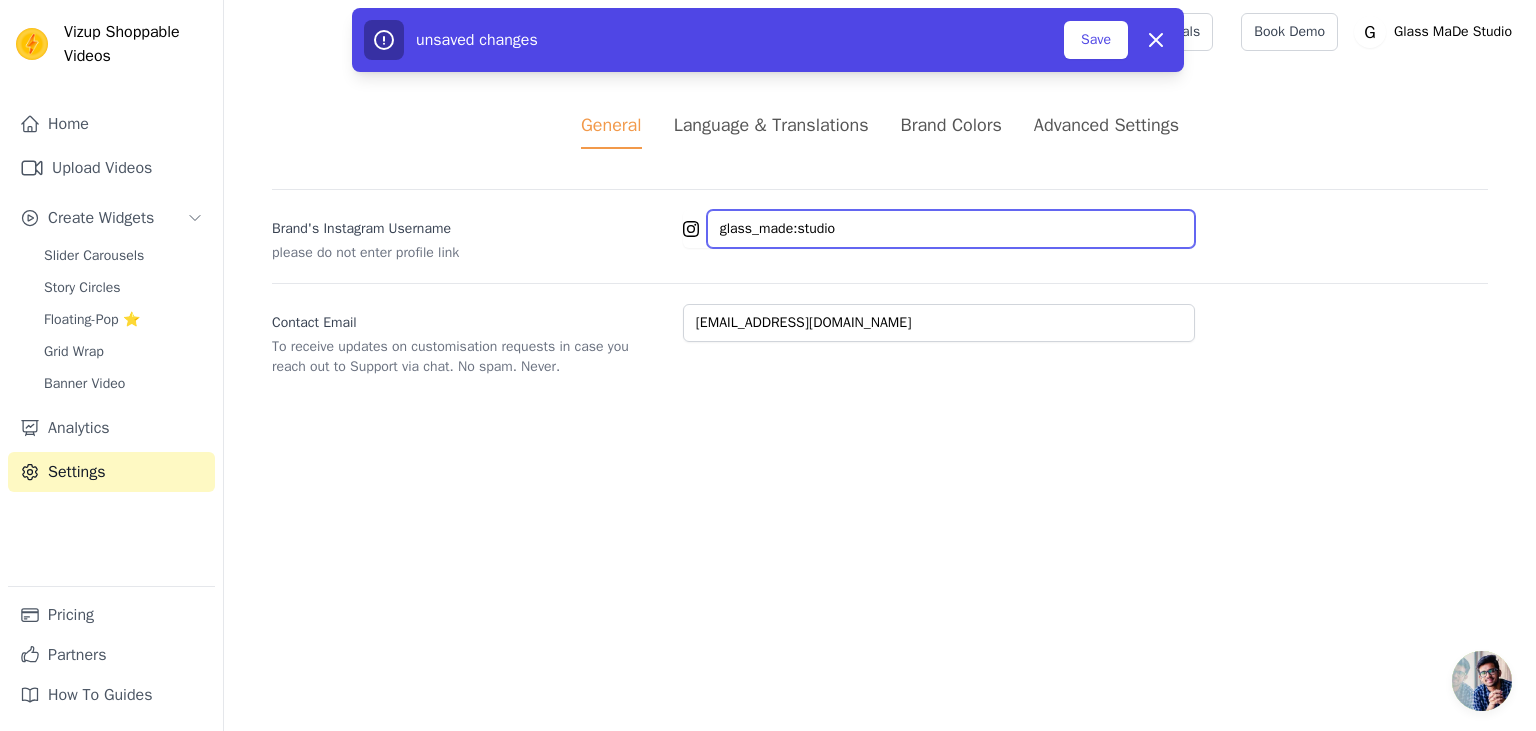 click on "glass_made:studio" at bounding box center (951, 229) 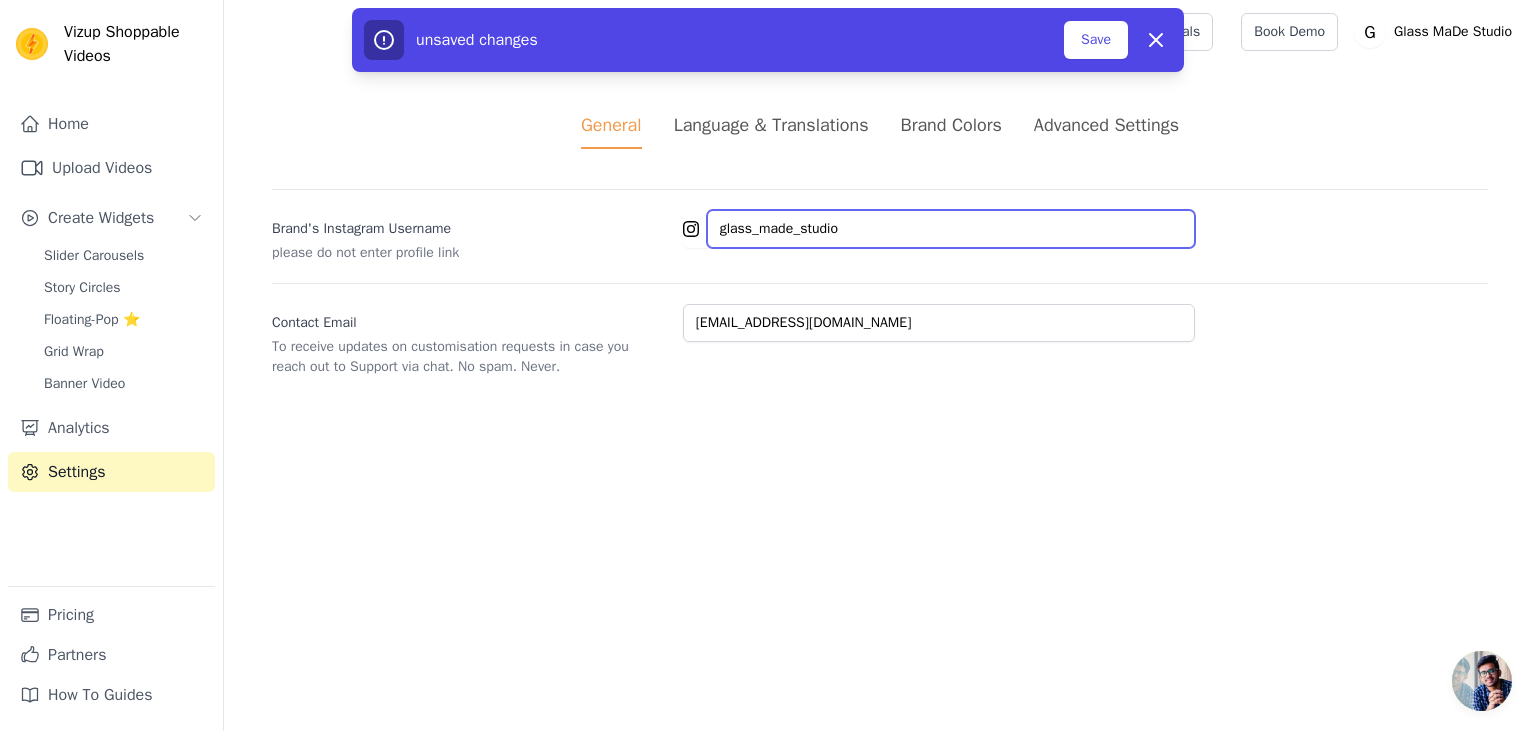 type on "glass_made_studio" 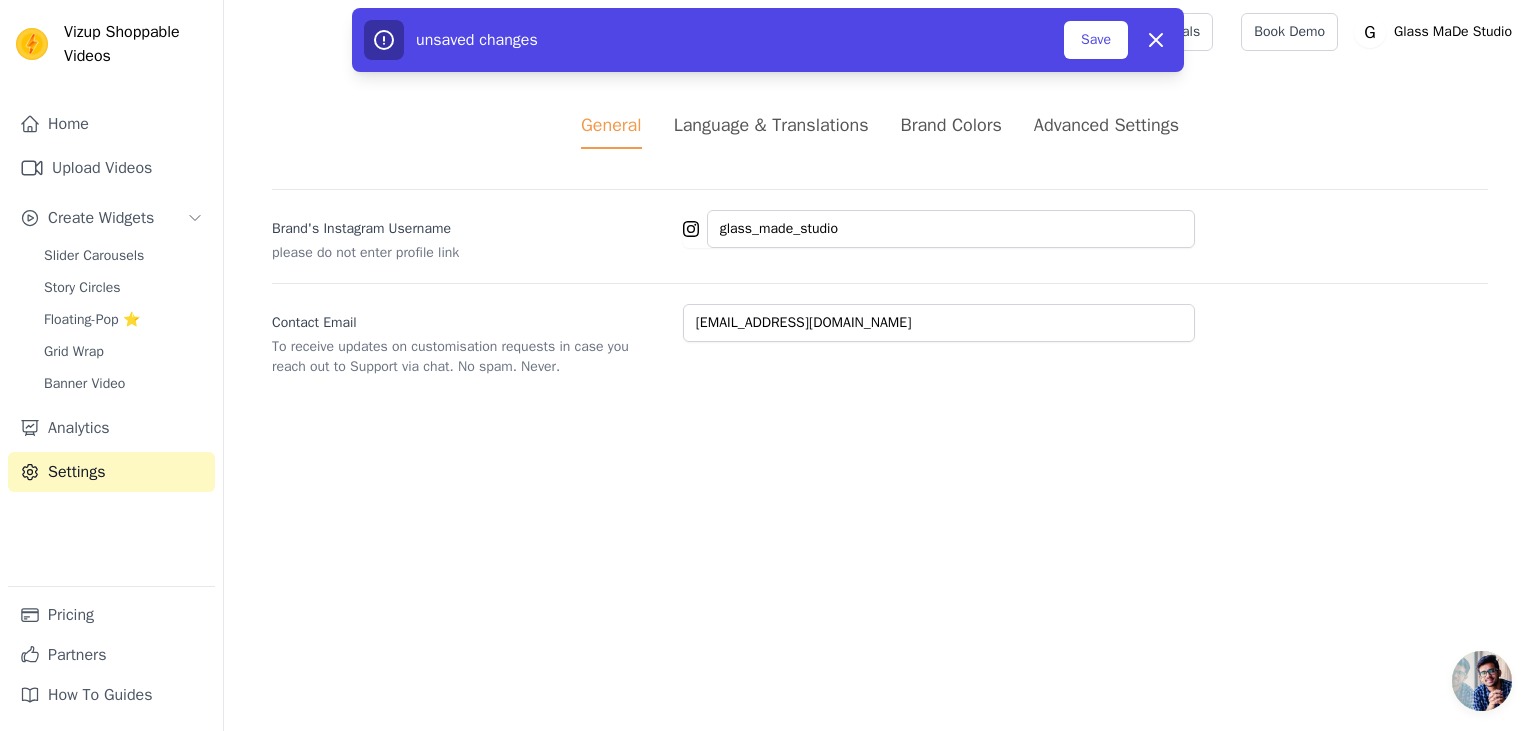 click on "Vizup Shoppable Videos
Home
Upload Videos       Create Widgets     Slider Carousels   Story Circles   Floating-Pop ⭐   Grid Wrap   Banner Video
Analytics
Settings
Pricing
Partners
How To Guides   Open sidebar       Tutorials     Book Demo   Open user menu" at bounding box center [768, 212] 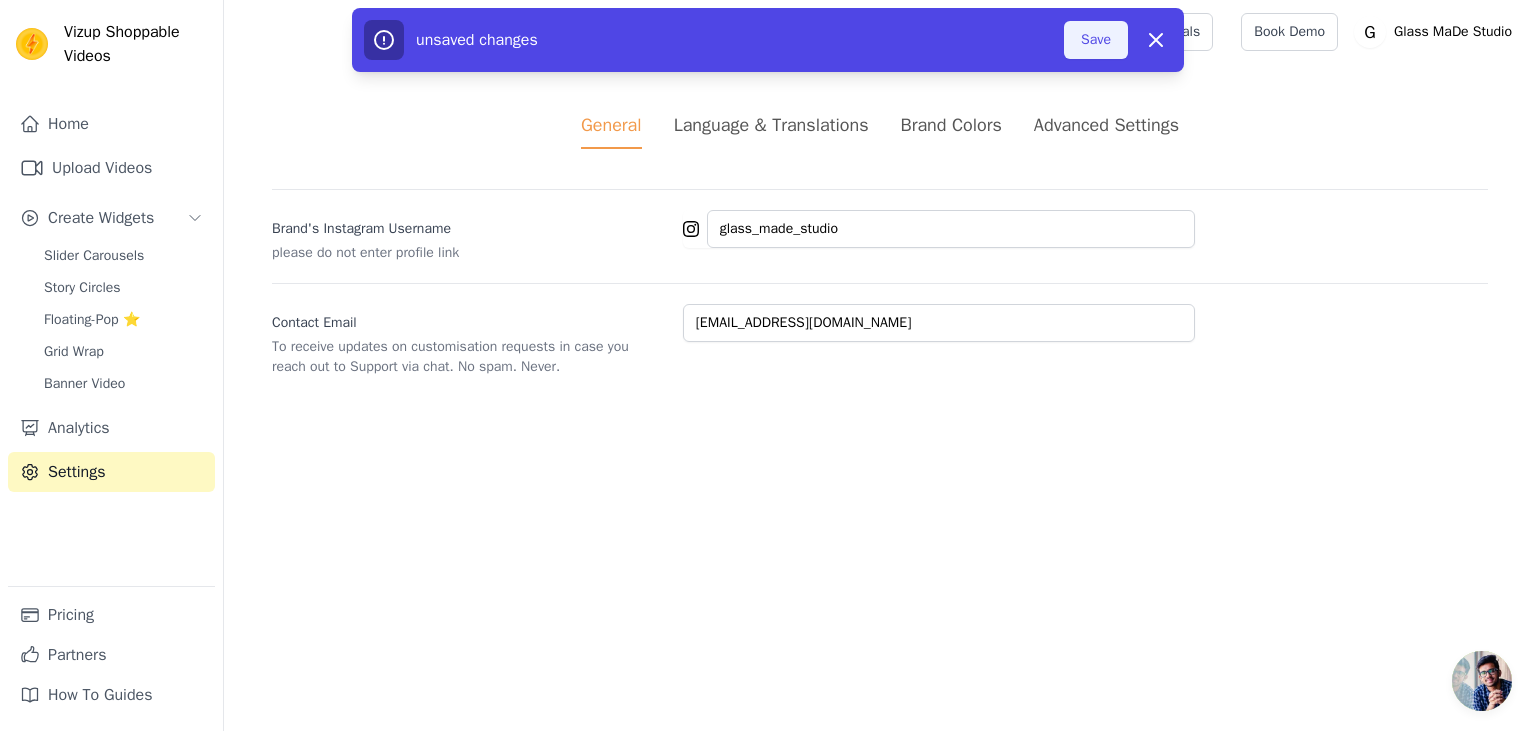 click on "Save" at bounding box center [1096, 40] 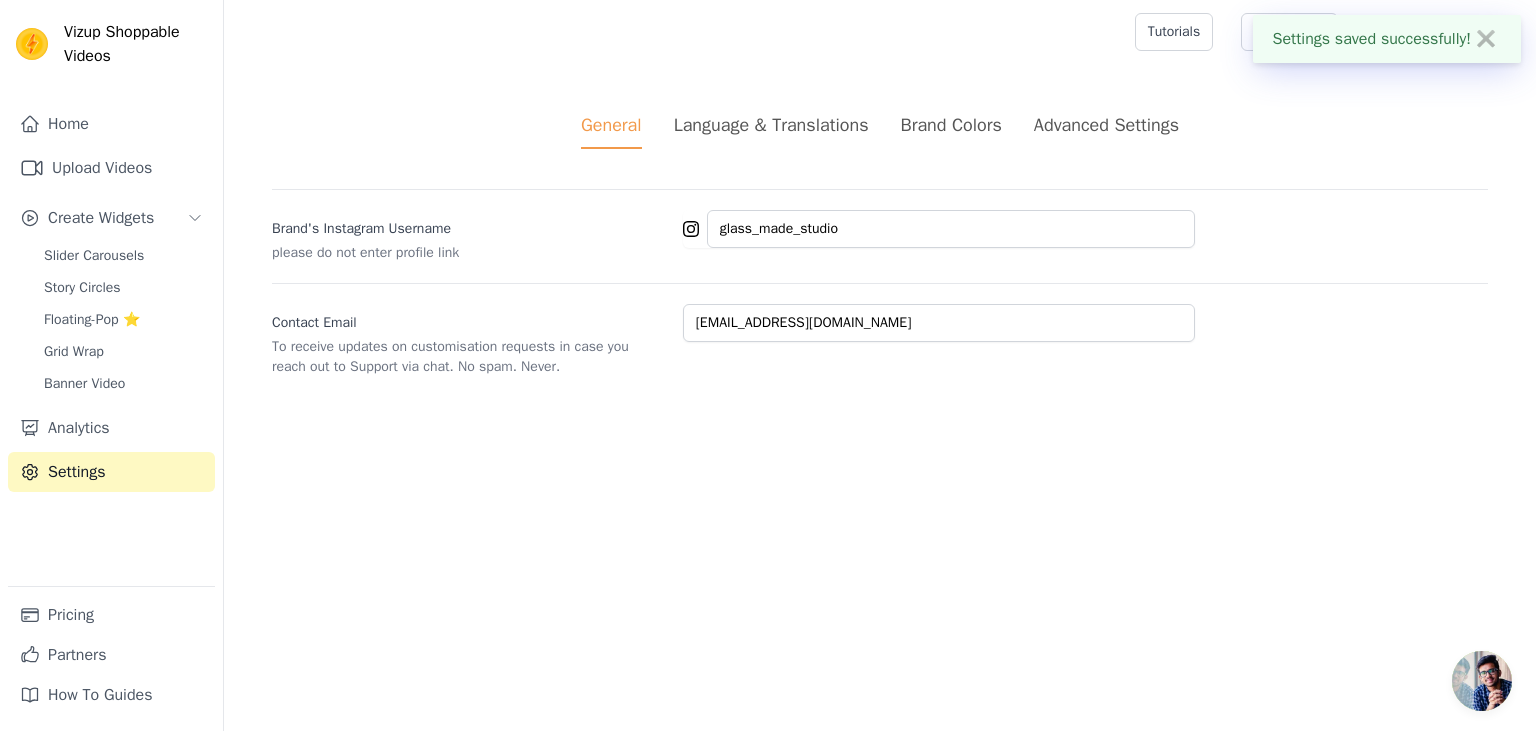 click on "Language & Translations" at bounding box center (771, 125) 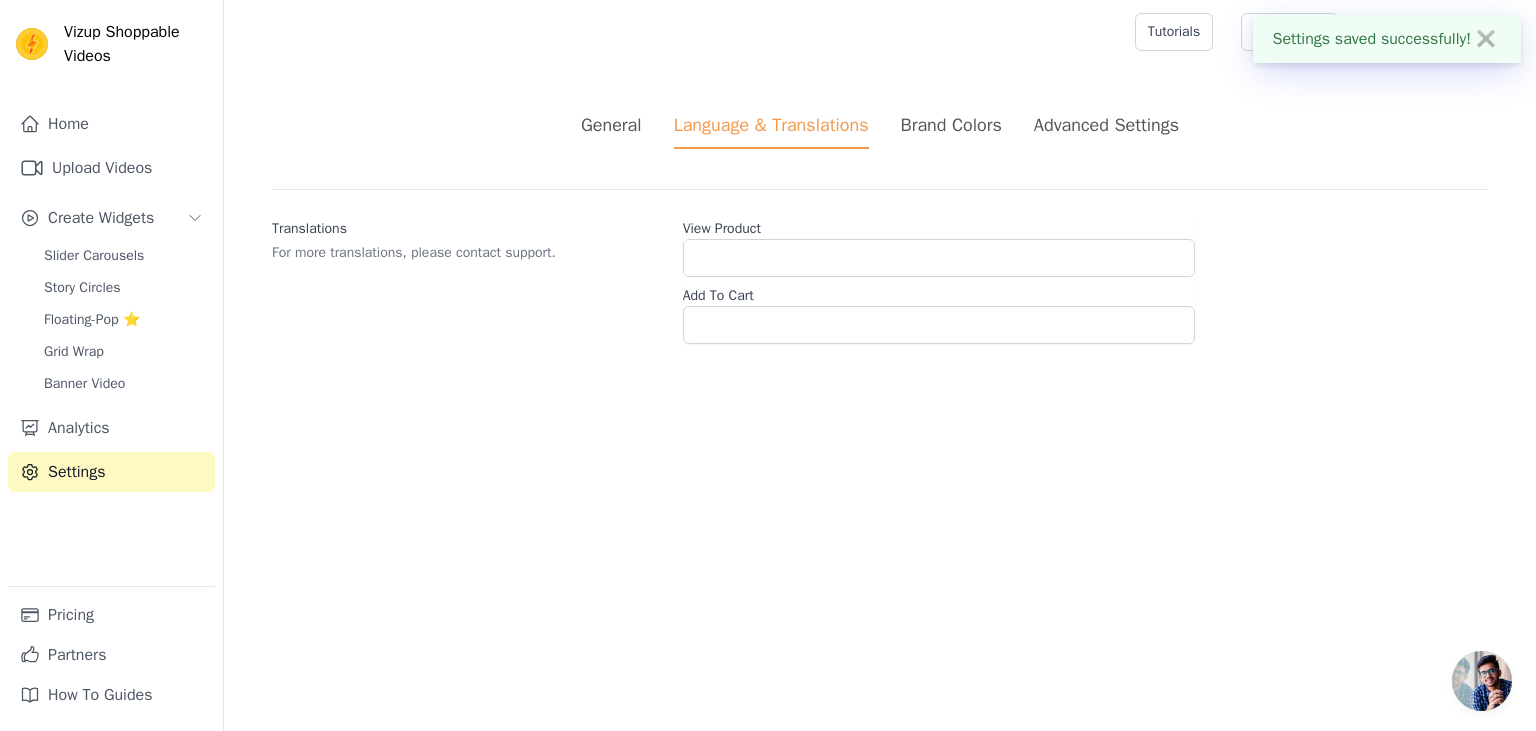 click on "Brand Colors" at bounding box center (951, 125) 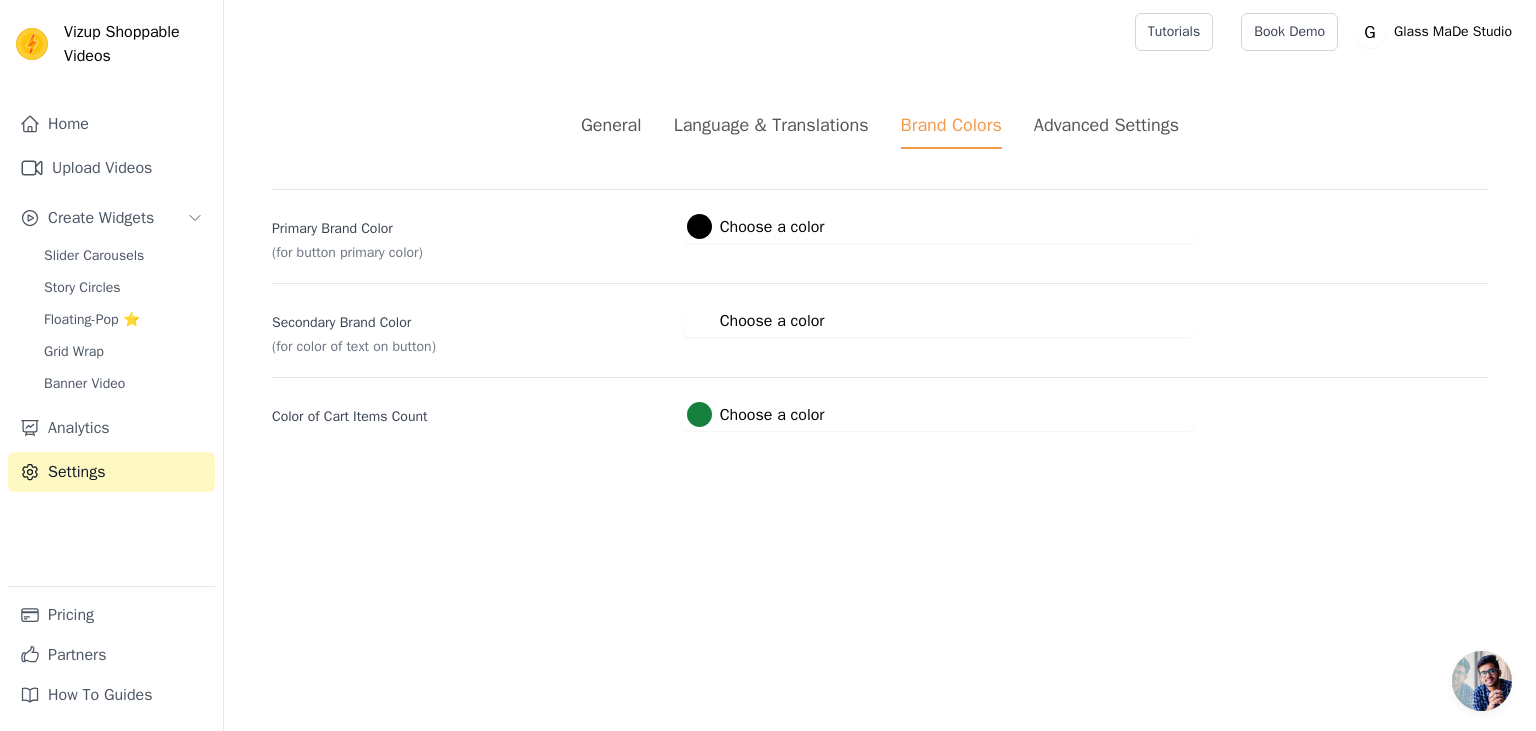 click on "Advanced Settings" at bounding box center (1106, 125) 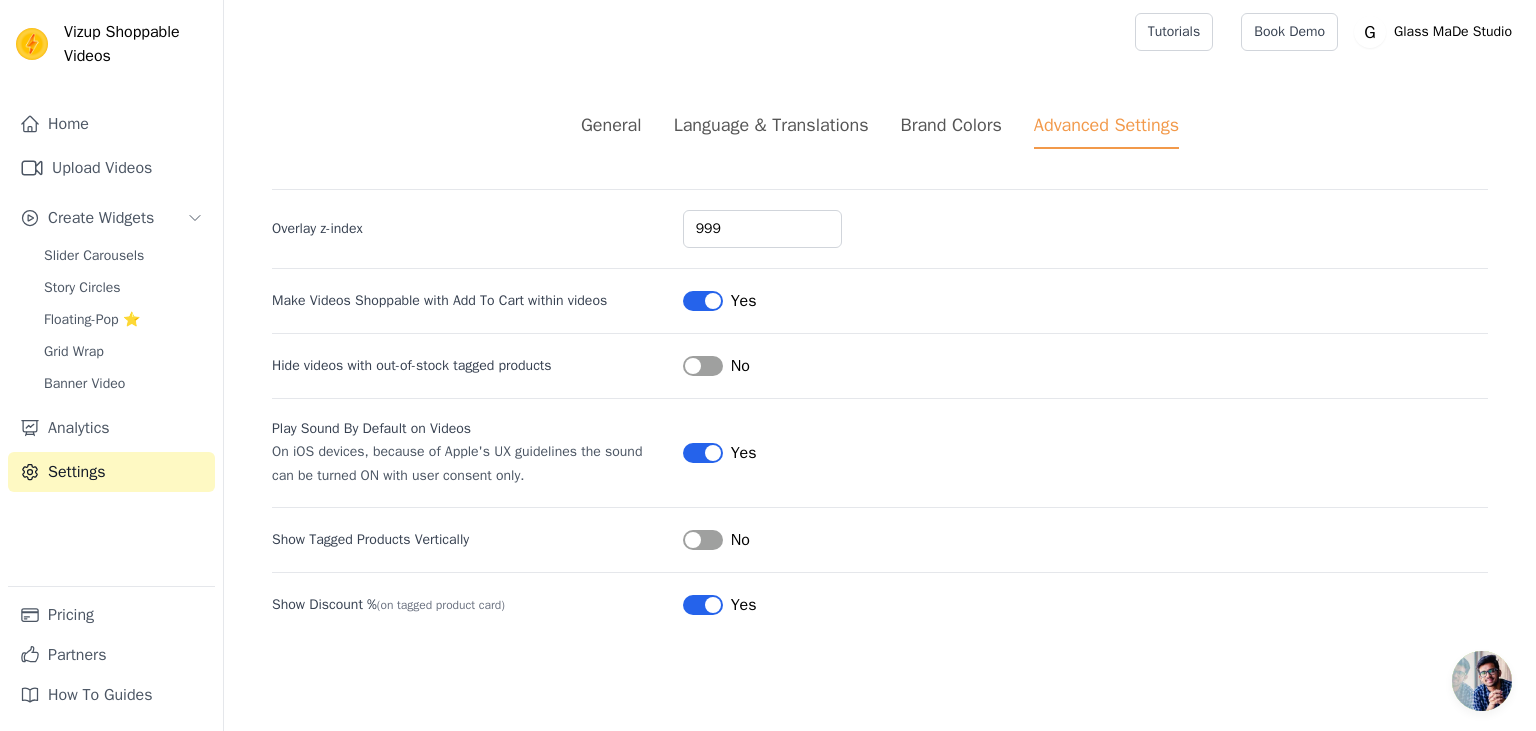 click on "General   Language & Translations   Brand Colors   Advanced Settings" at bounding box center [880, 130] 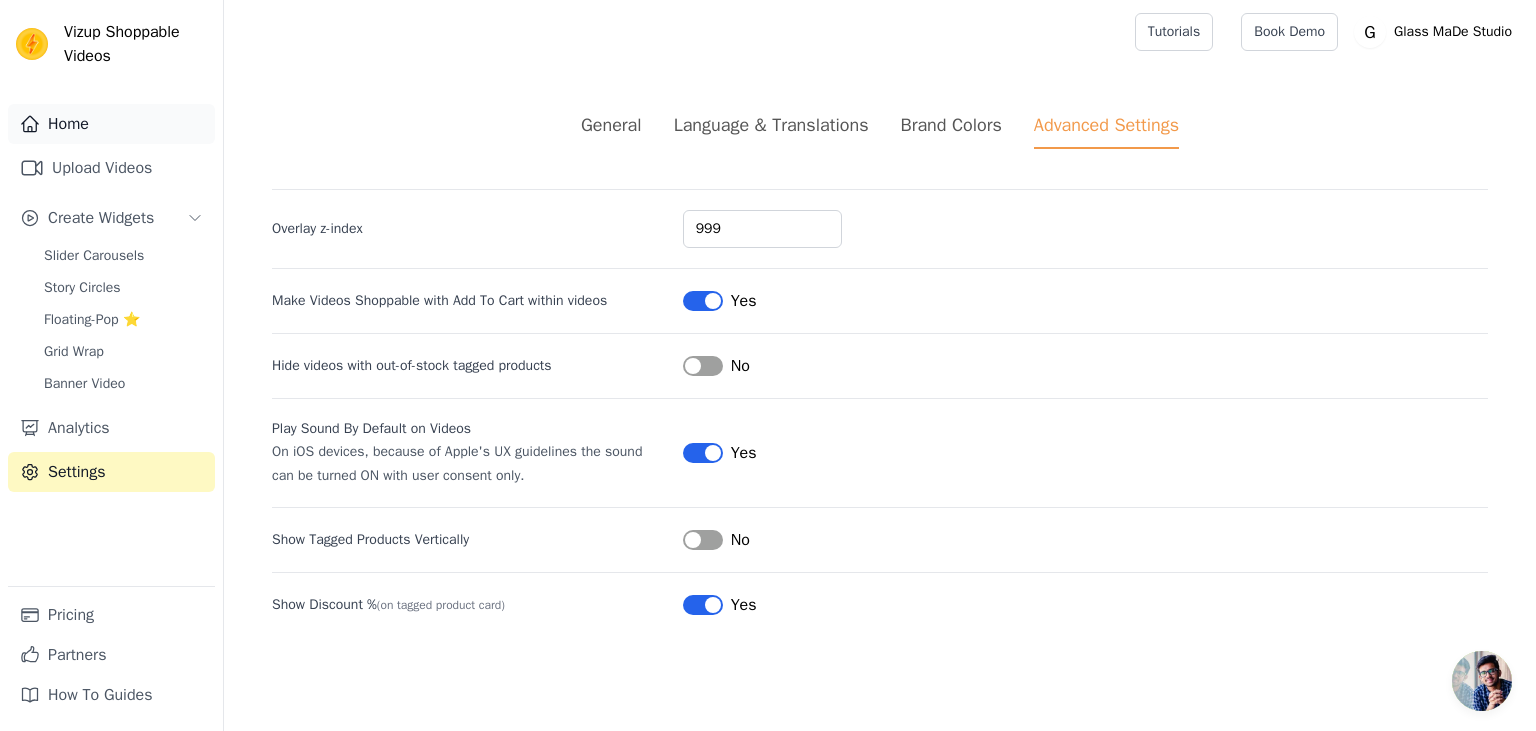 click on "Home" at bounding box center [111, 124] 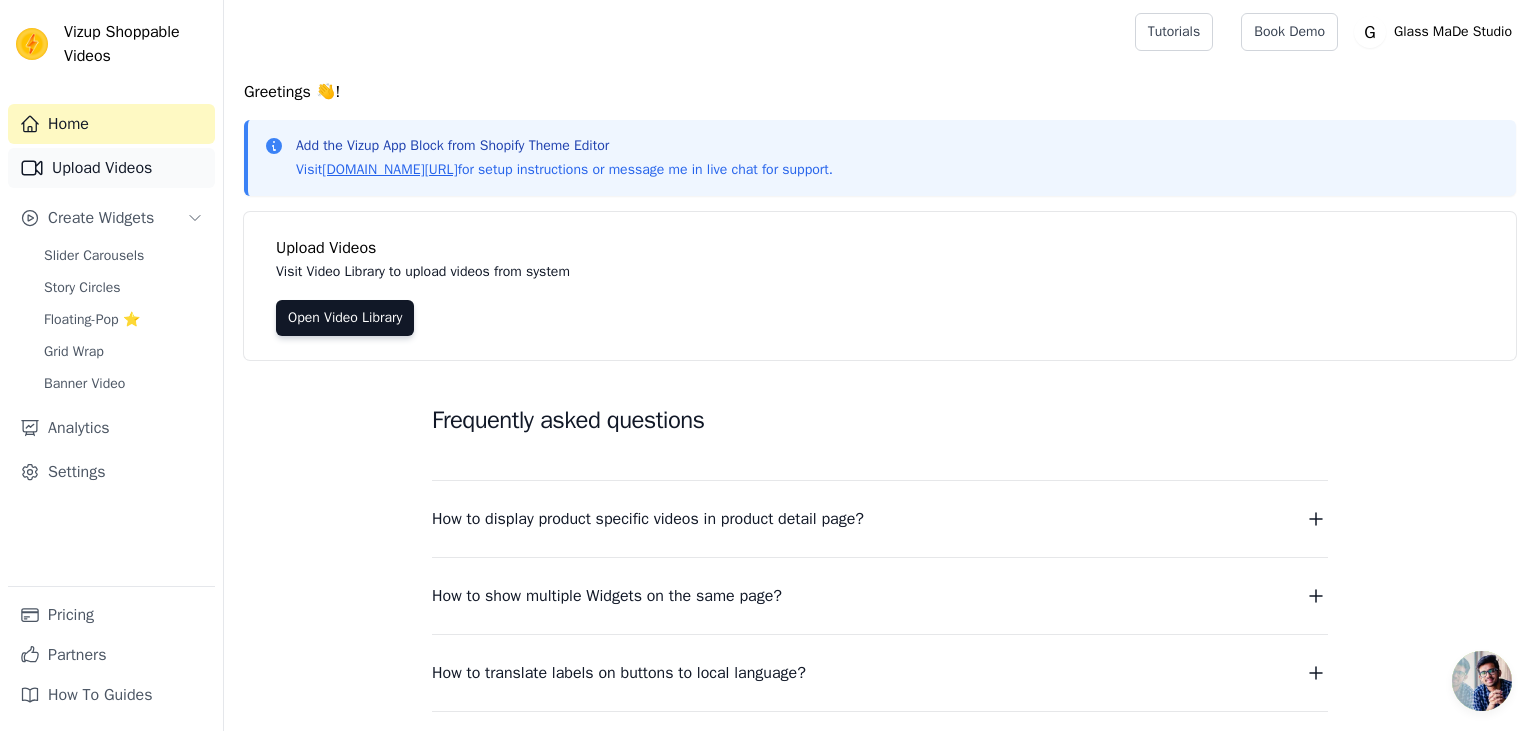 click on "Upload Videos" at bounding box center (111, 168) 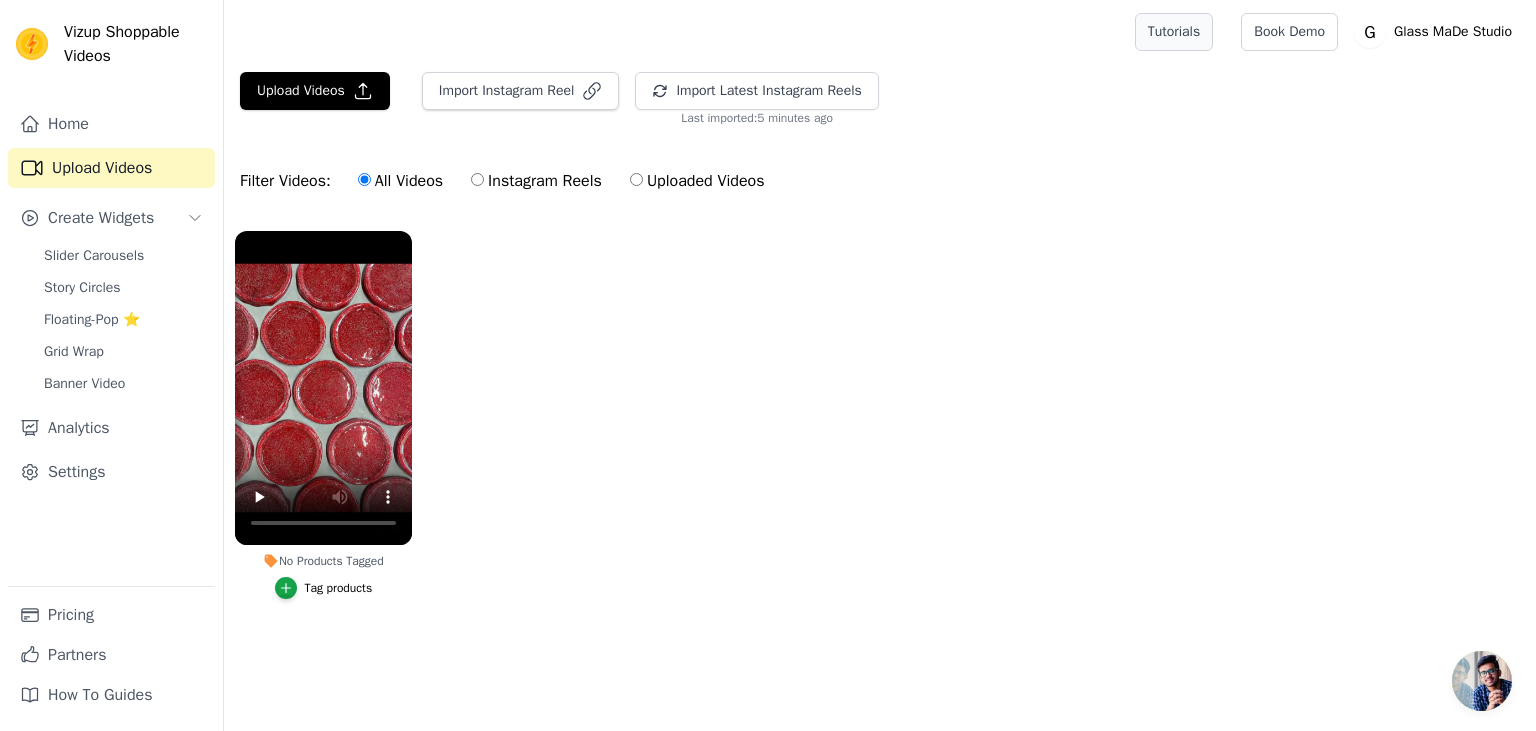 click on "Tutorials" at bounding box center [1174, 32] 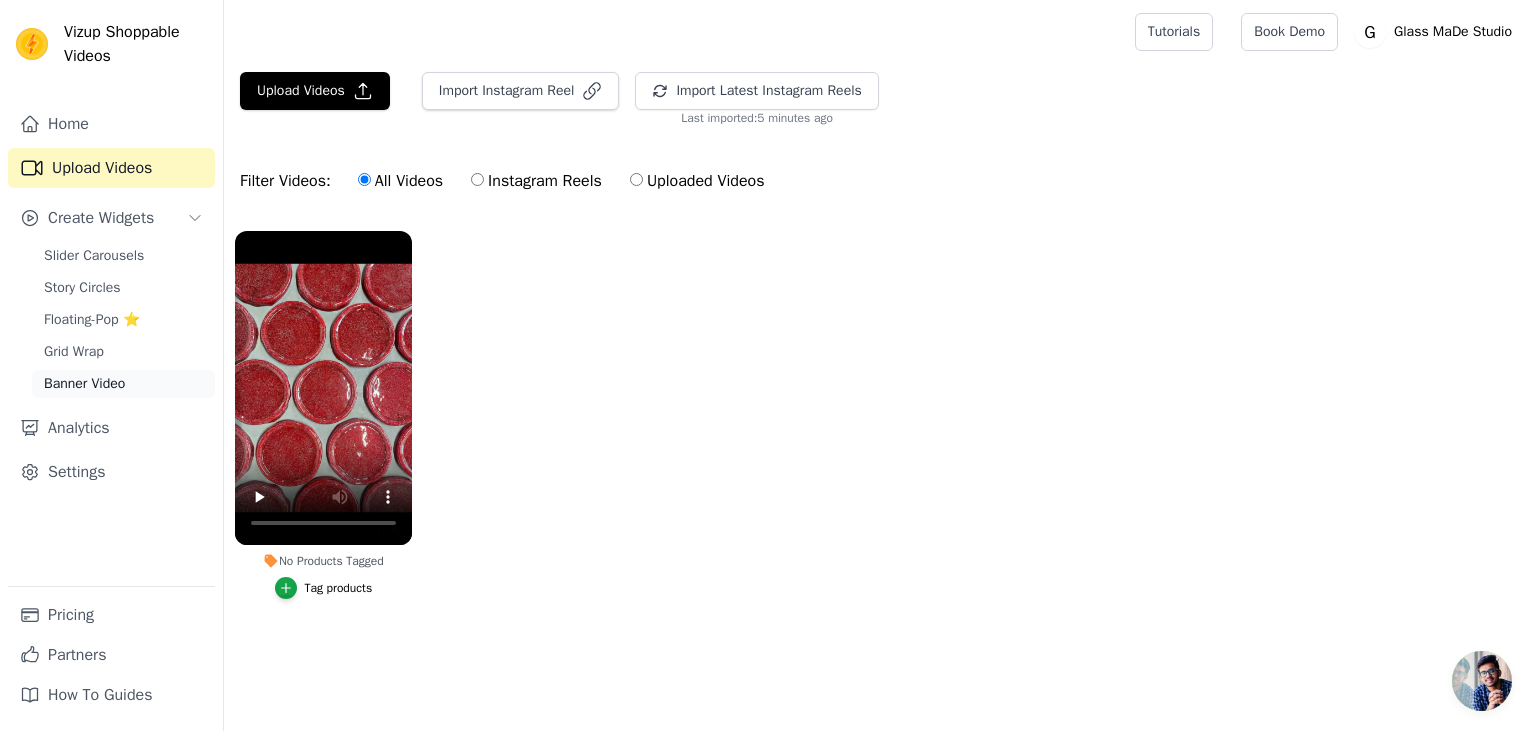 click on "Banner Video" at bounding box center (84, 384) 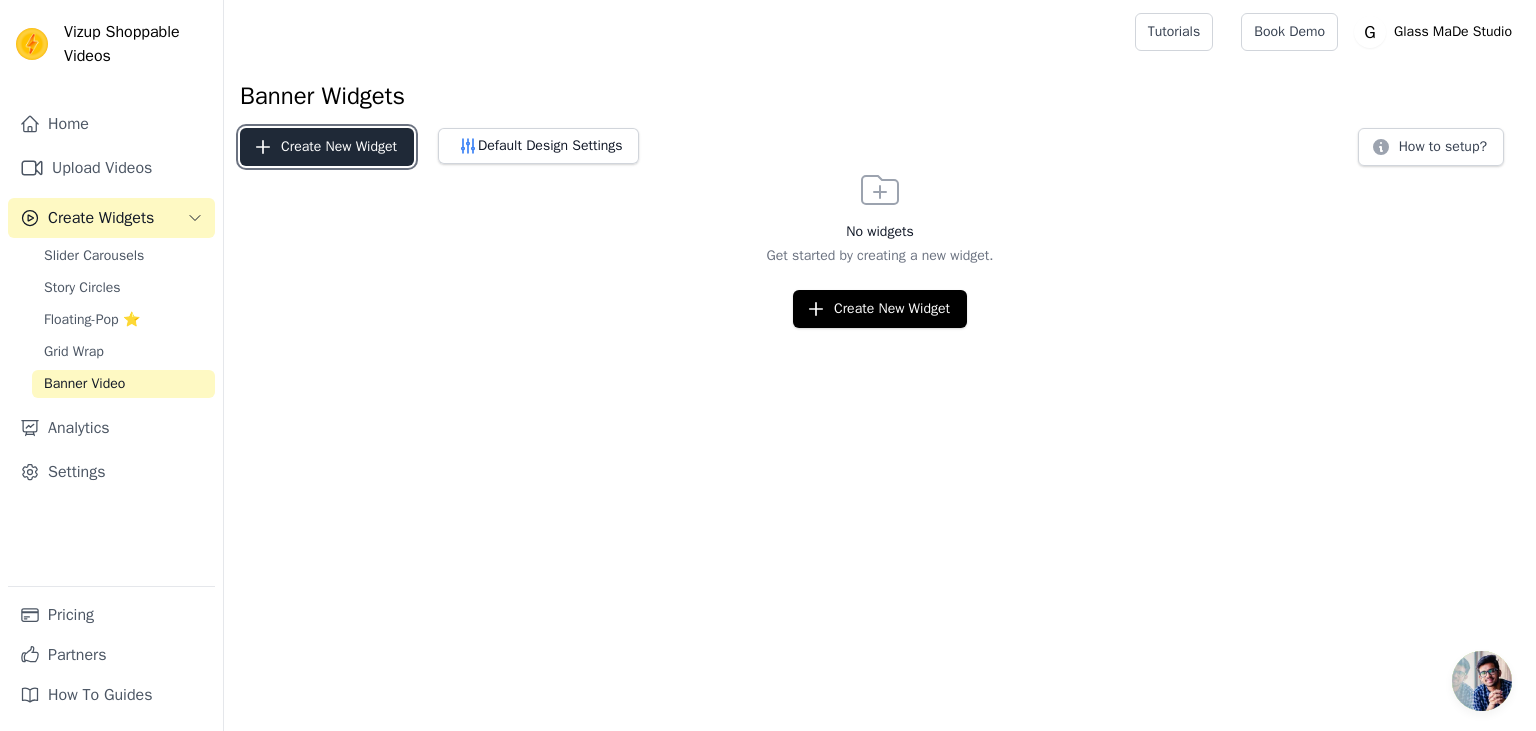 click on "Create New Widget" at bounding box center [327, 147] 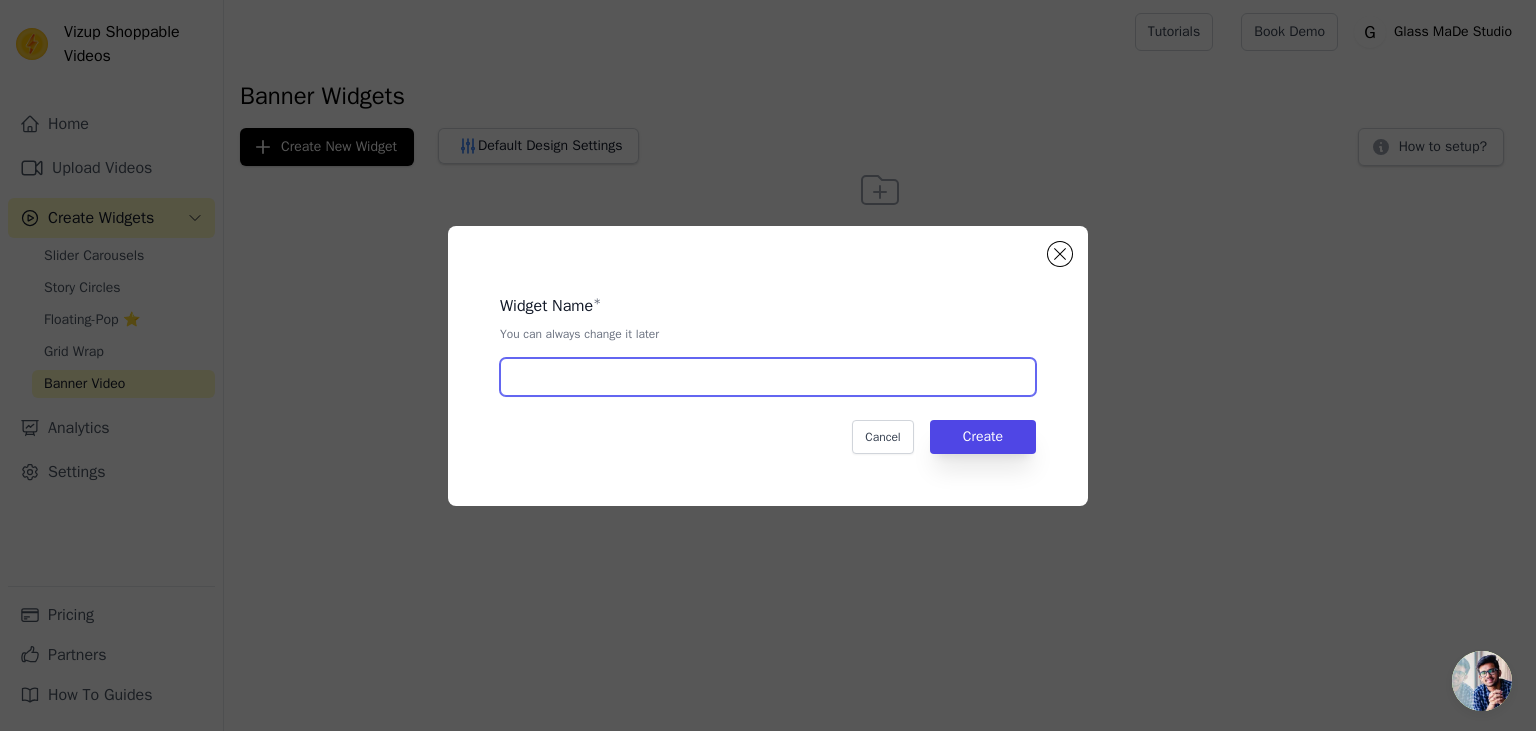 click at bounding box center (768, 377) 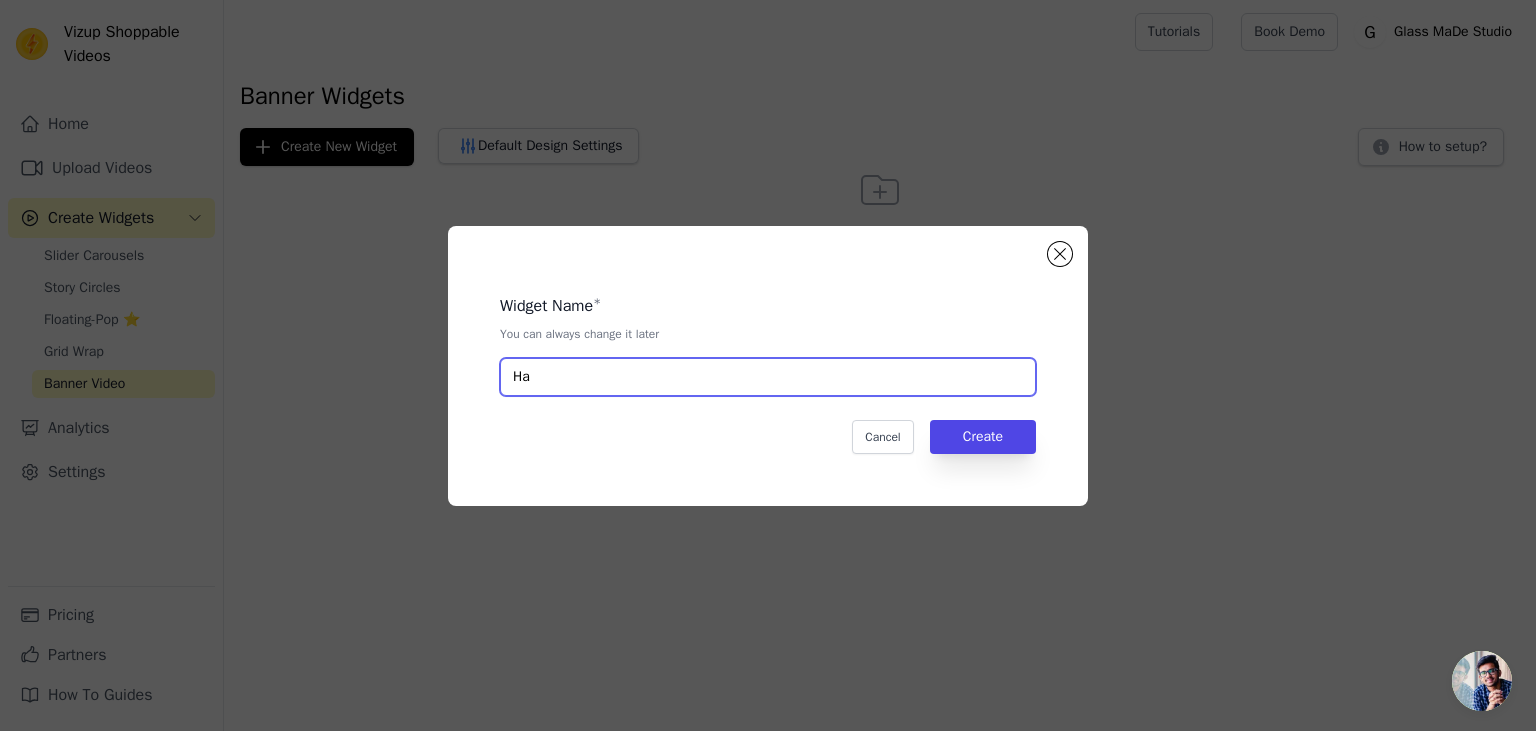 type on "H" 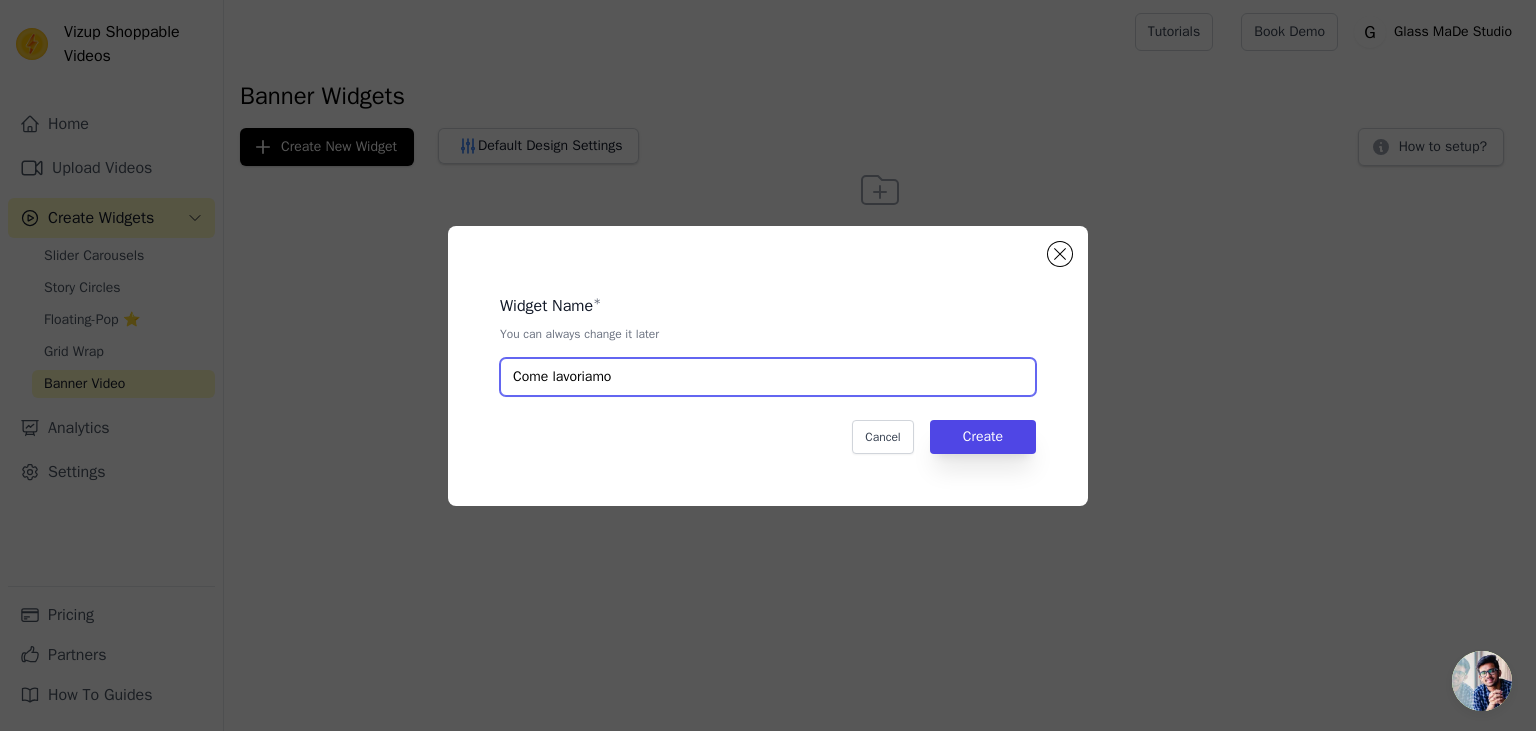 drag, startPoint x: 614, startPoint y: 378, endPoint x: 553, endPoint y: 373, distance: 61.204575 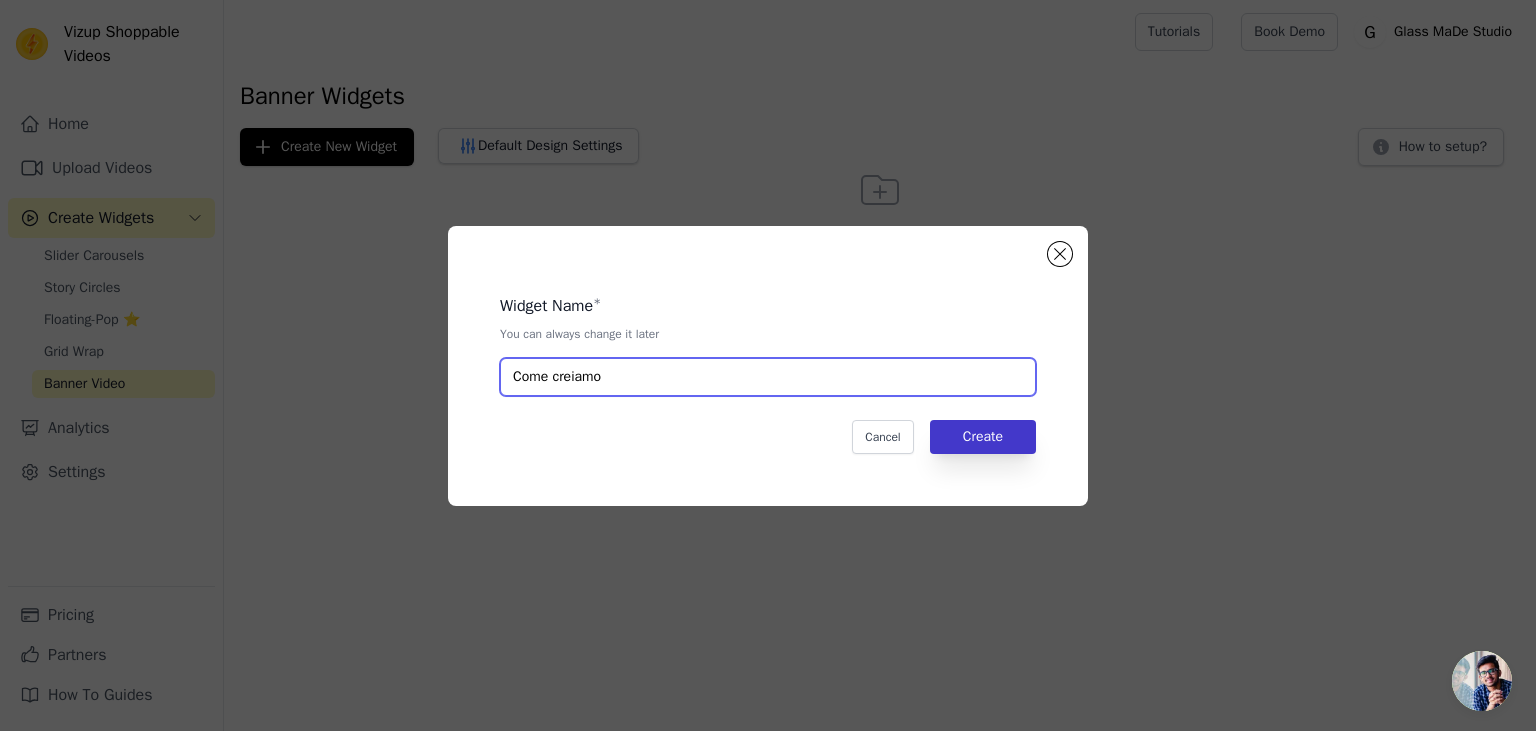 type on "Come creiamo" 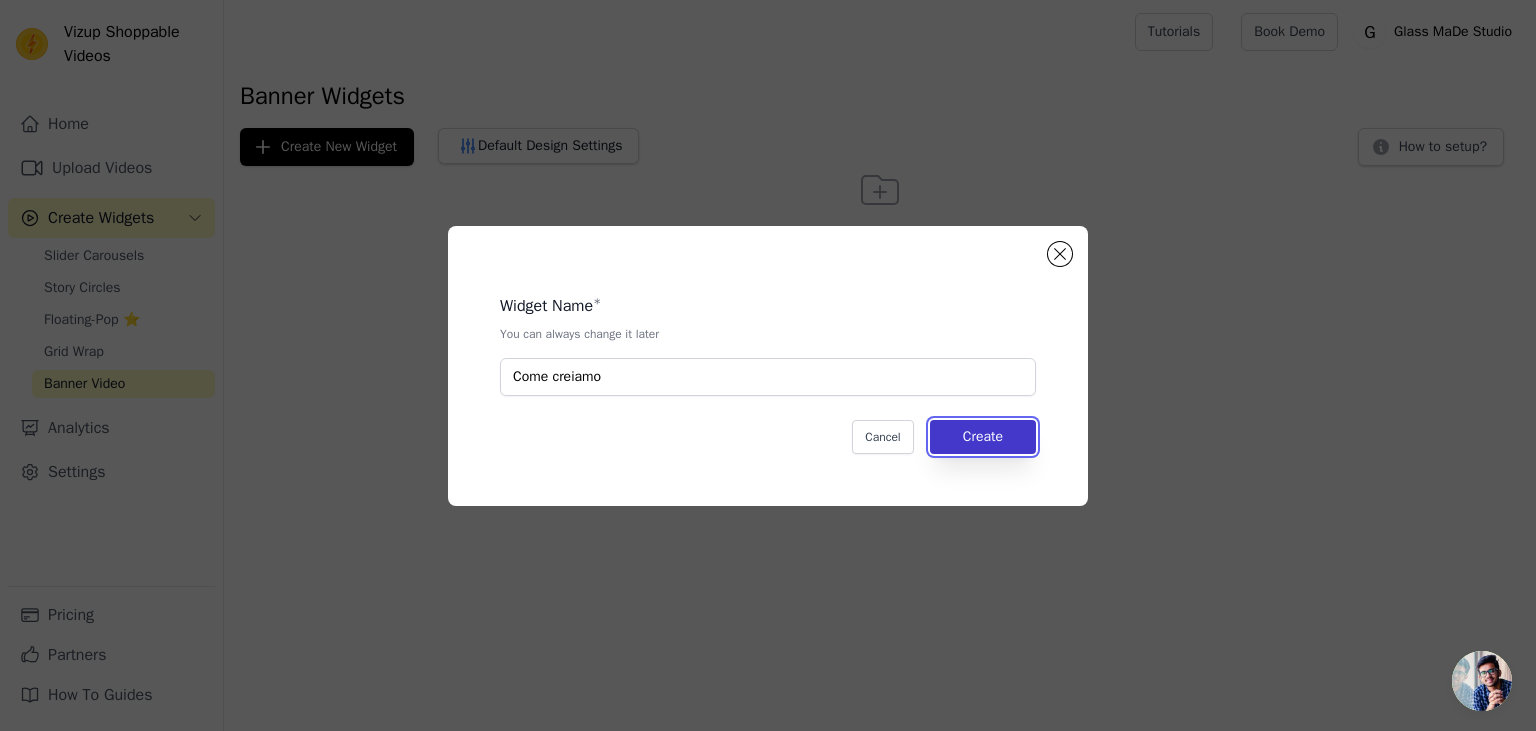 click on "Create" at bounding box center (983, 437) 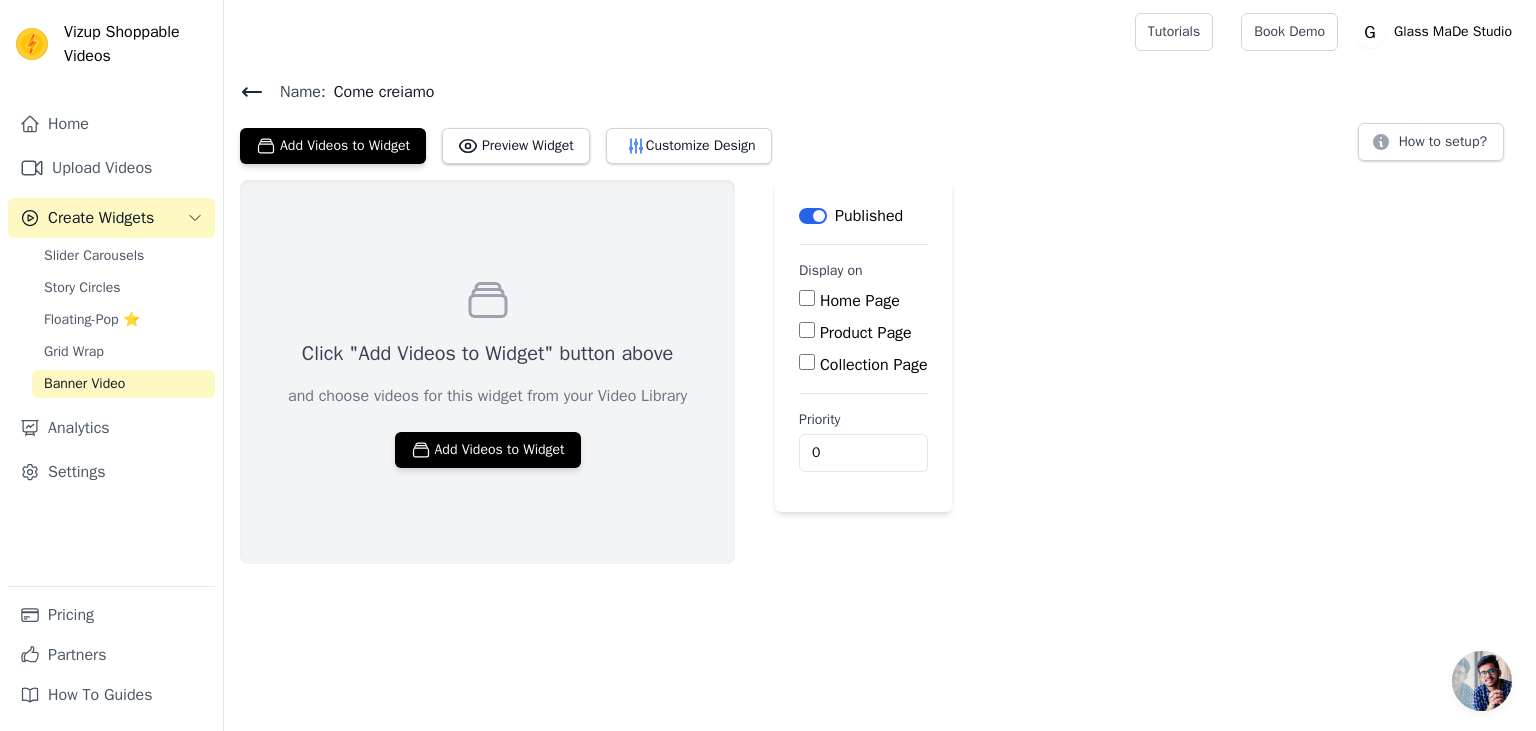 click on "Home Page" at bounding box center (807, 298) 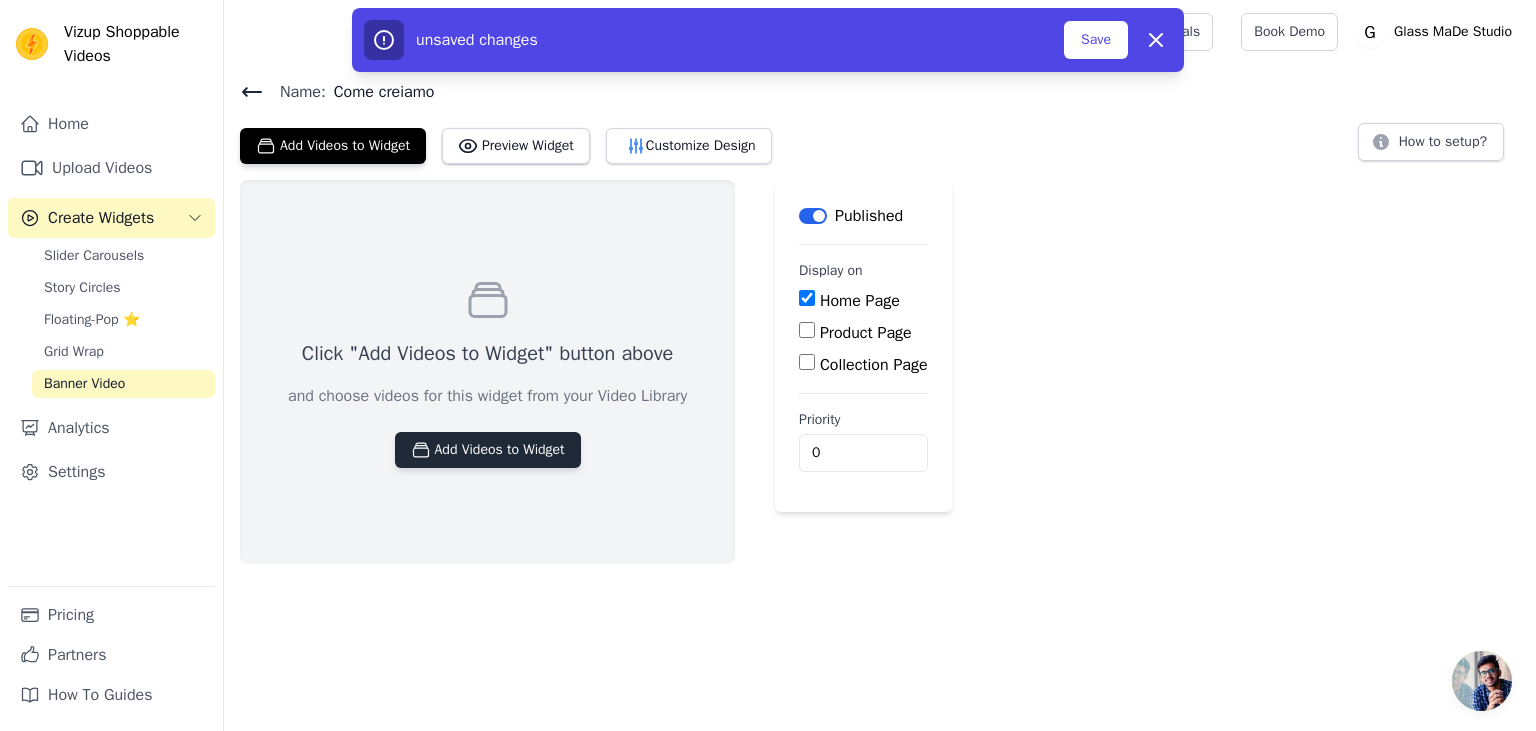 click on "Add Videos to Widget" at bounding box center [488, 450] 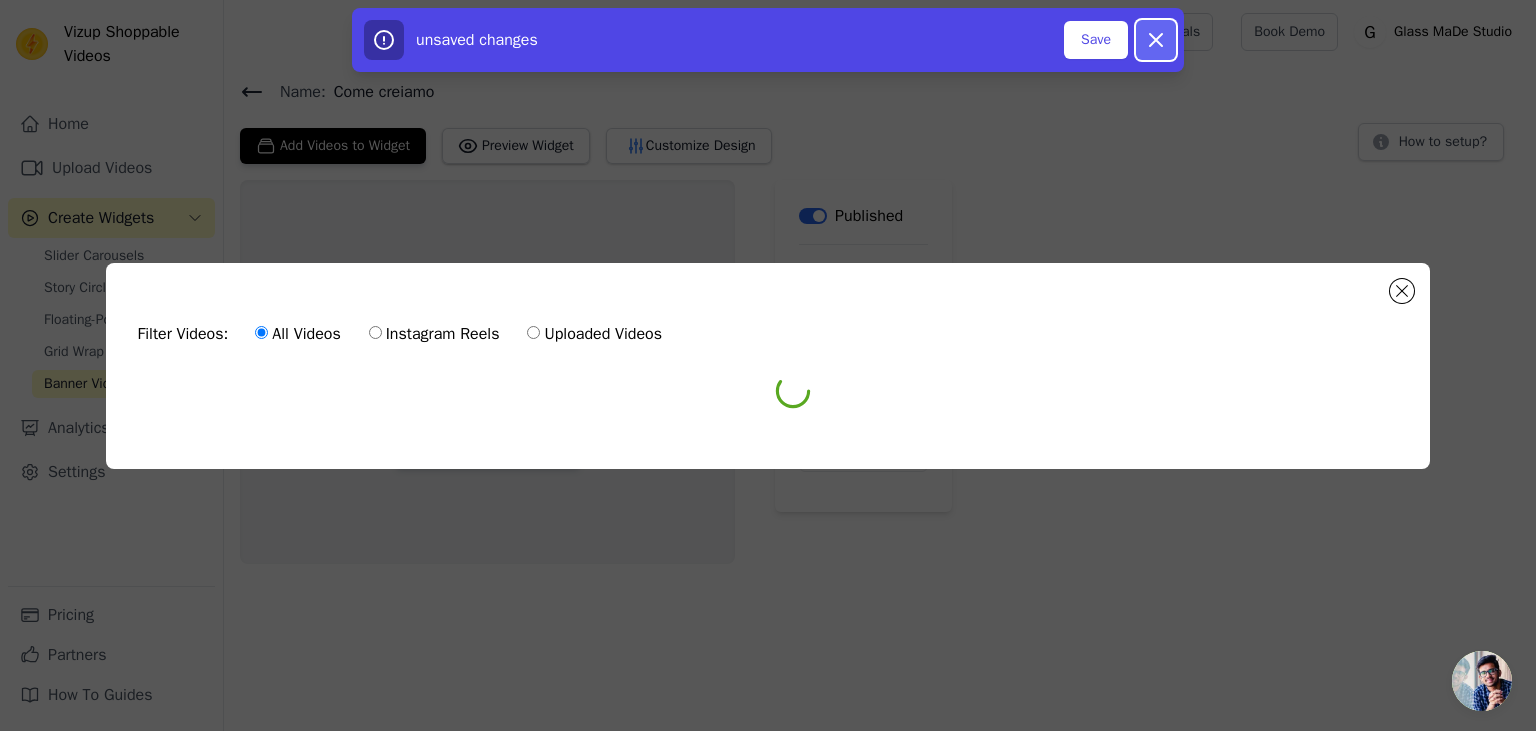 click 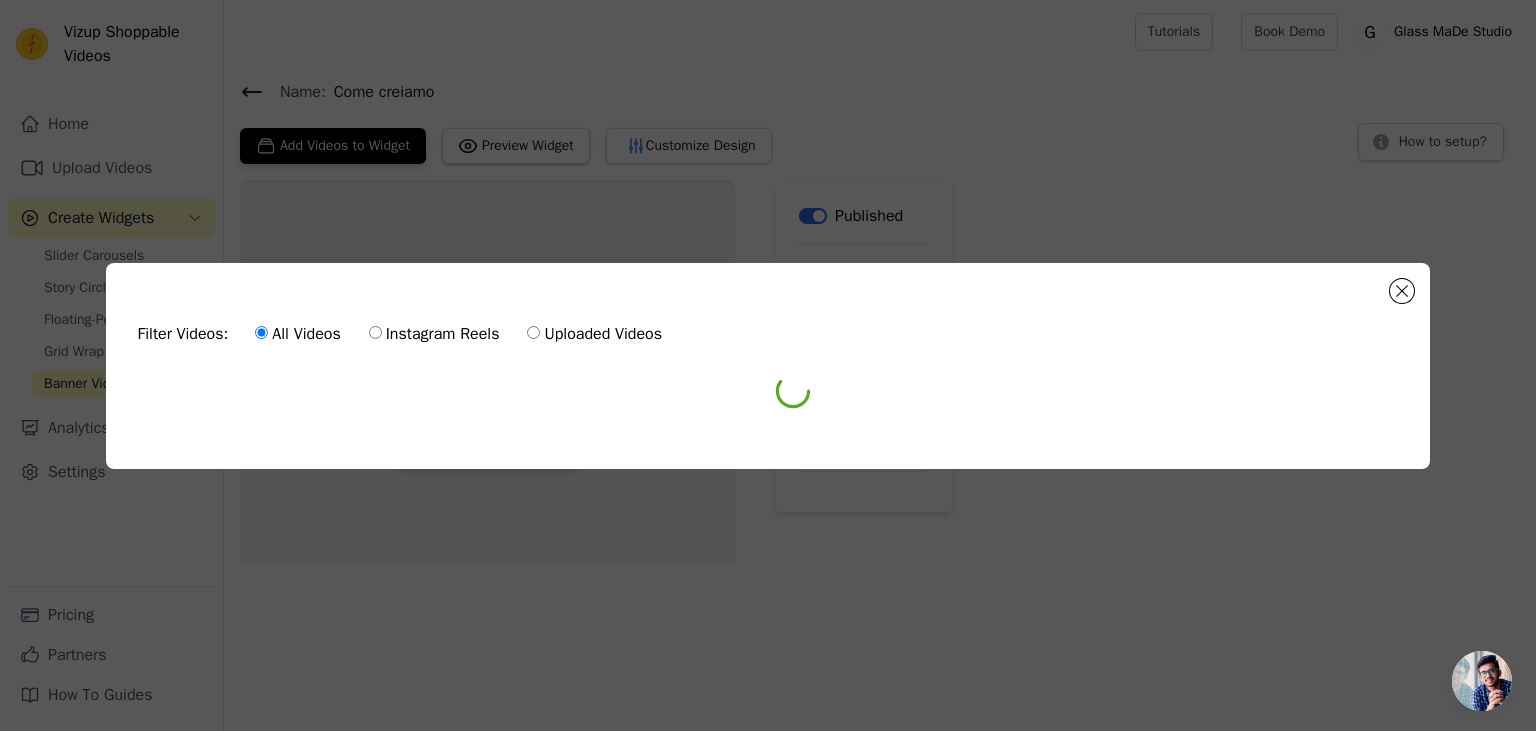 click on "Instagram Reels" at bounding box center [375, 332] 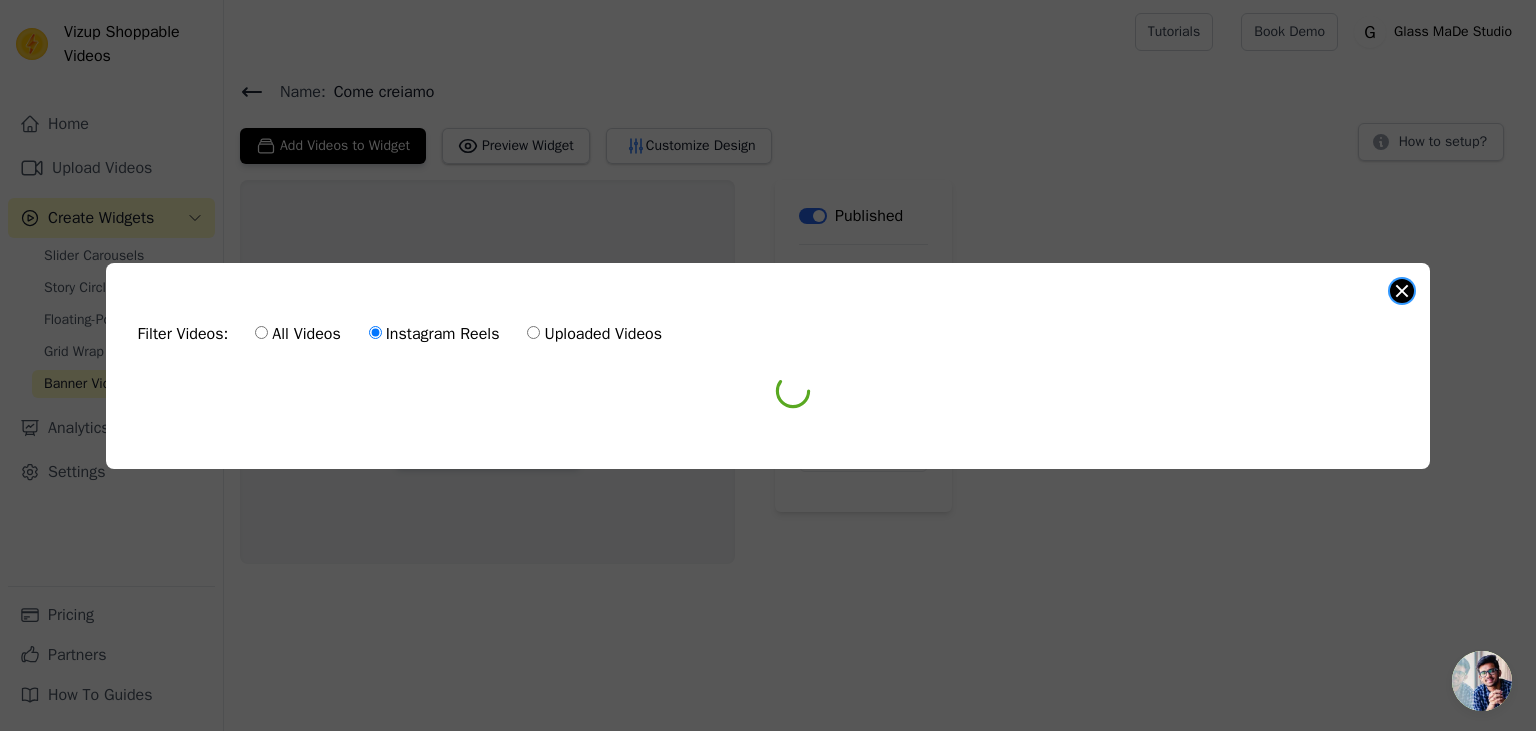 click at bounding box center [1402, 291] 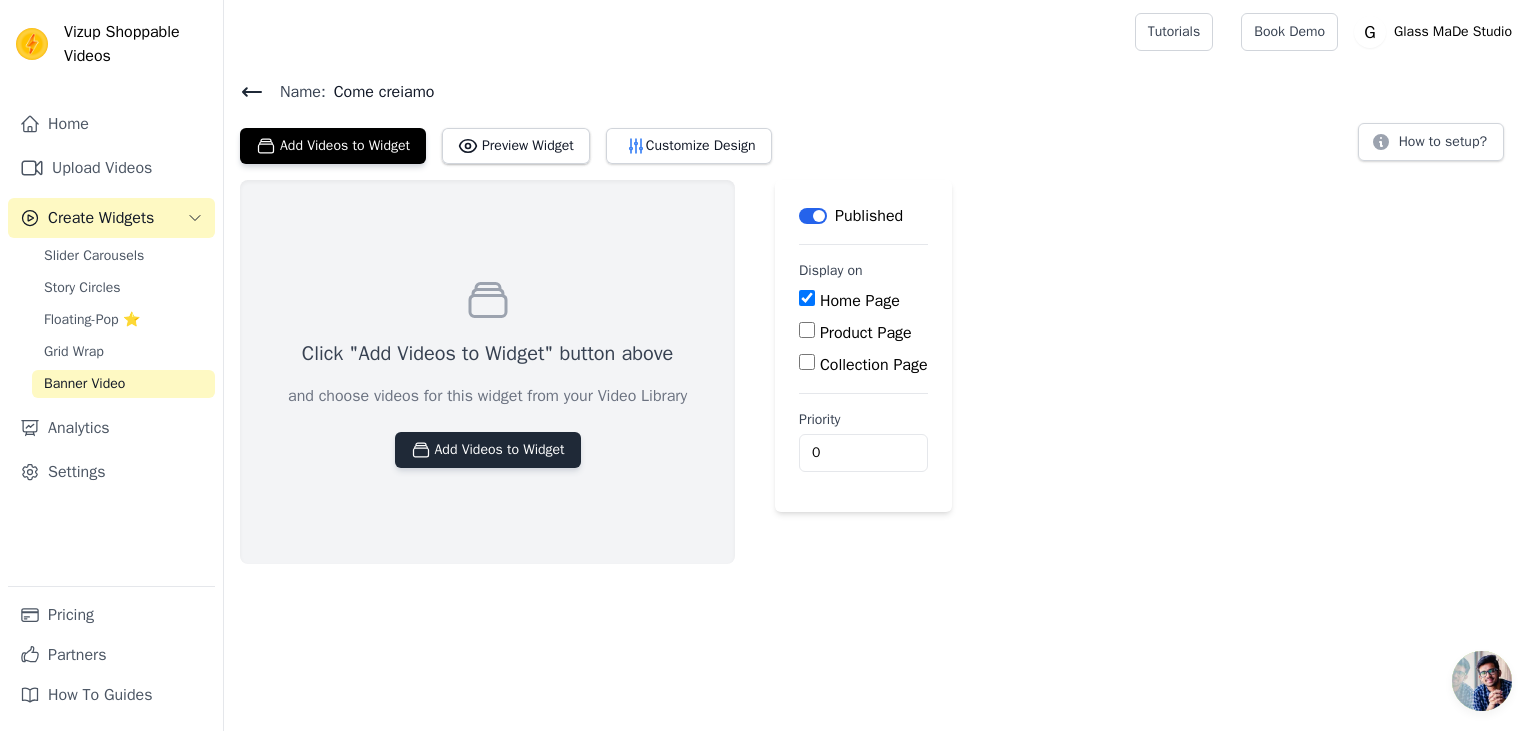 click on "Add Videos to Widget" at bounding box center (488, 450) 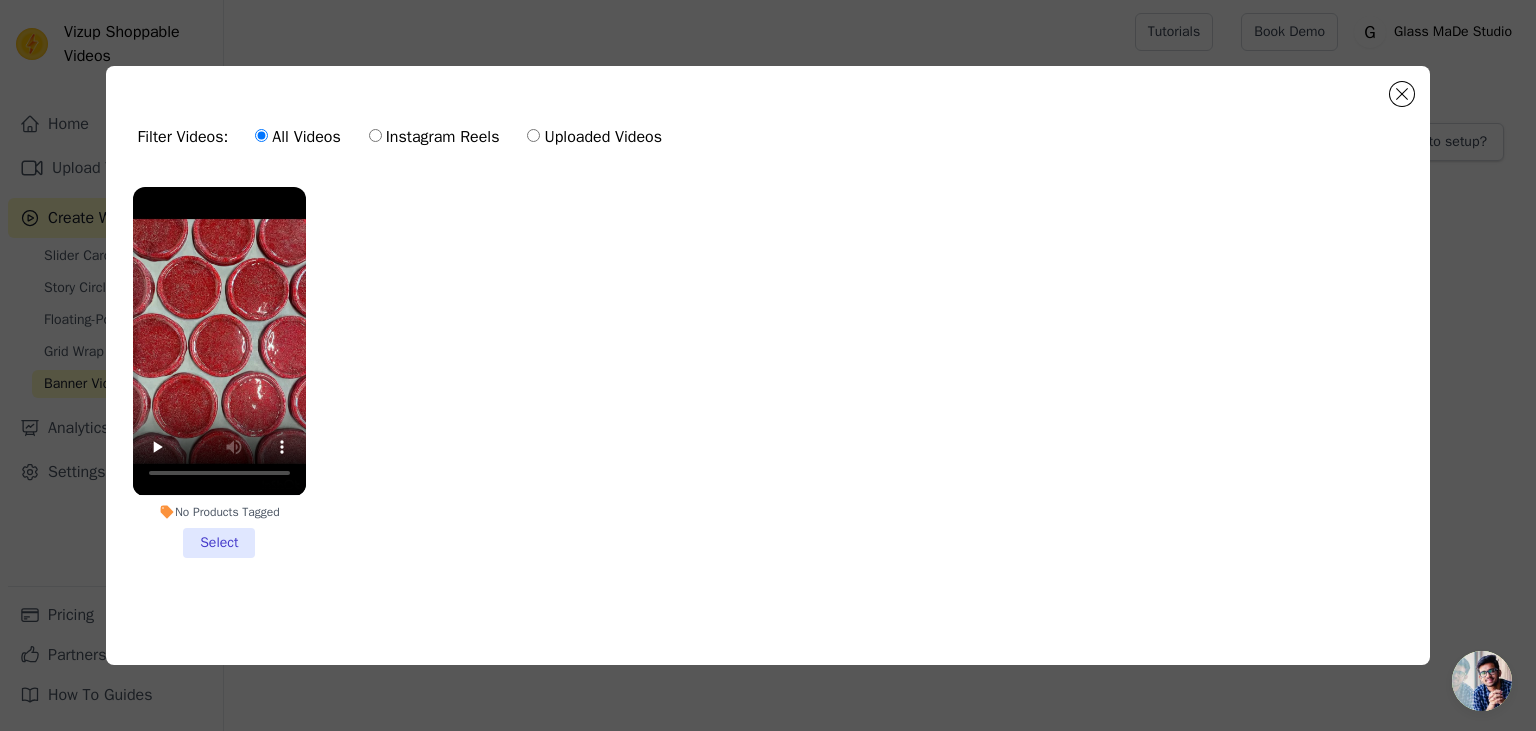 click on "Instagram Reels" at bounding box center [375, 135] 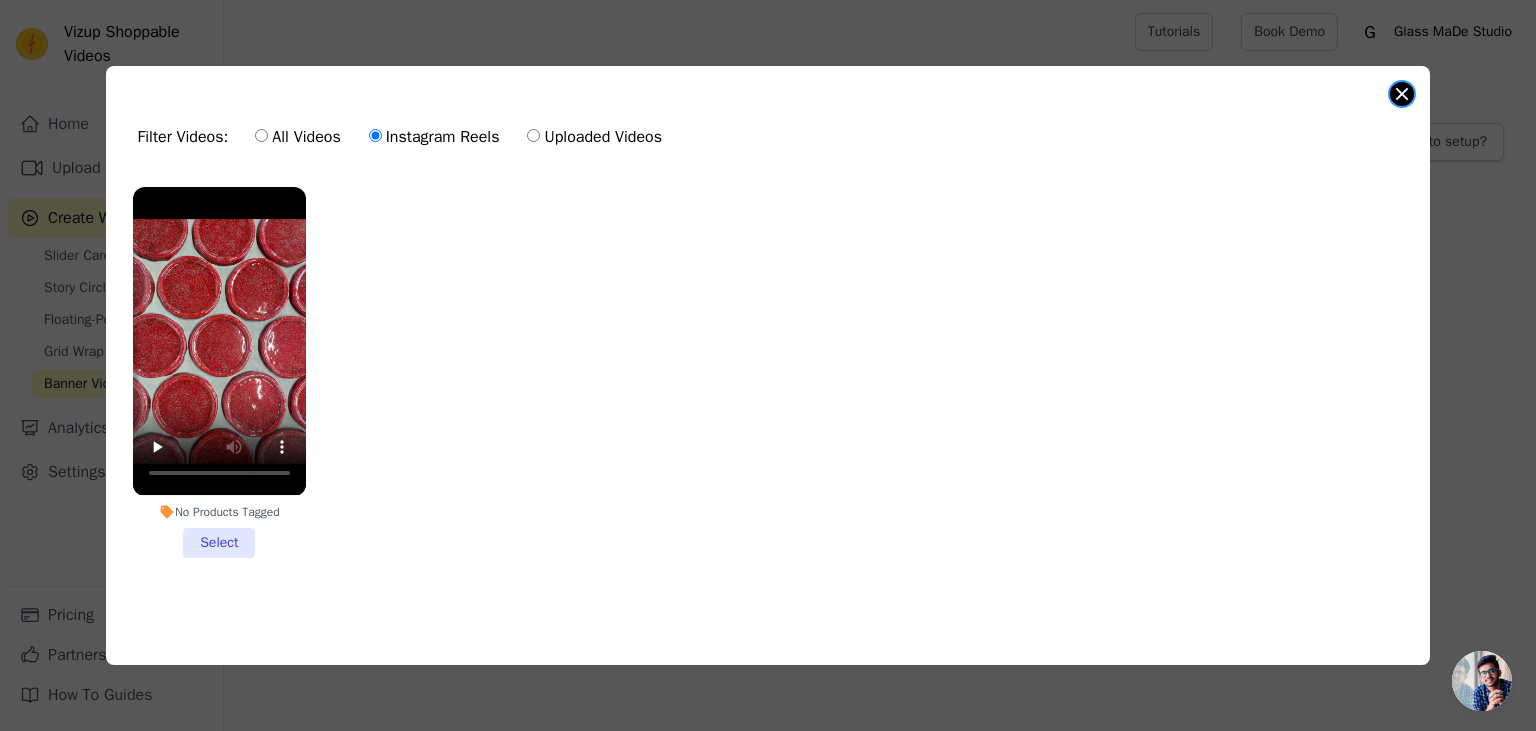 click at bounding box center [1402, 94] 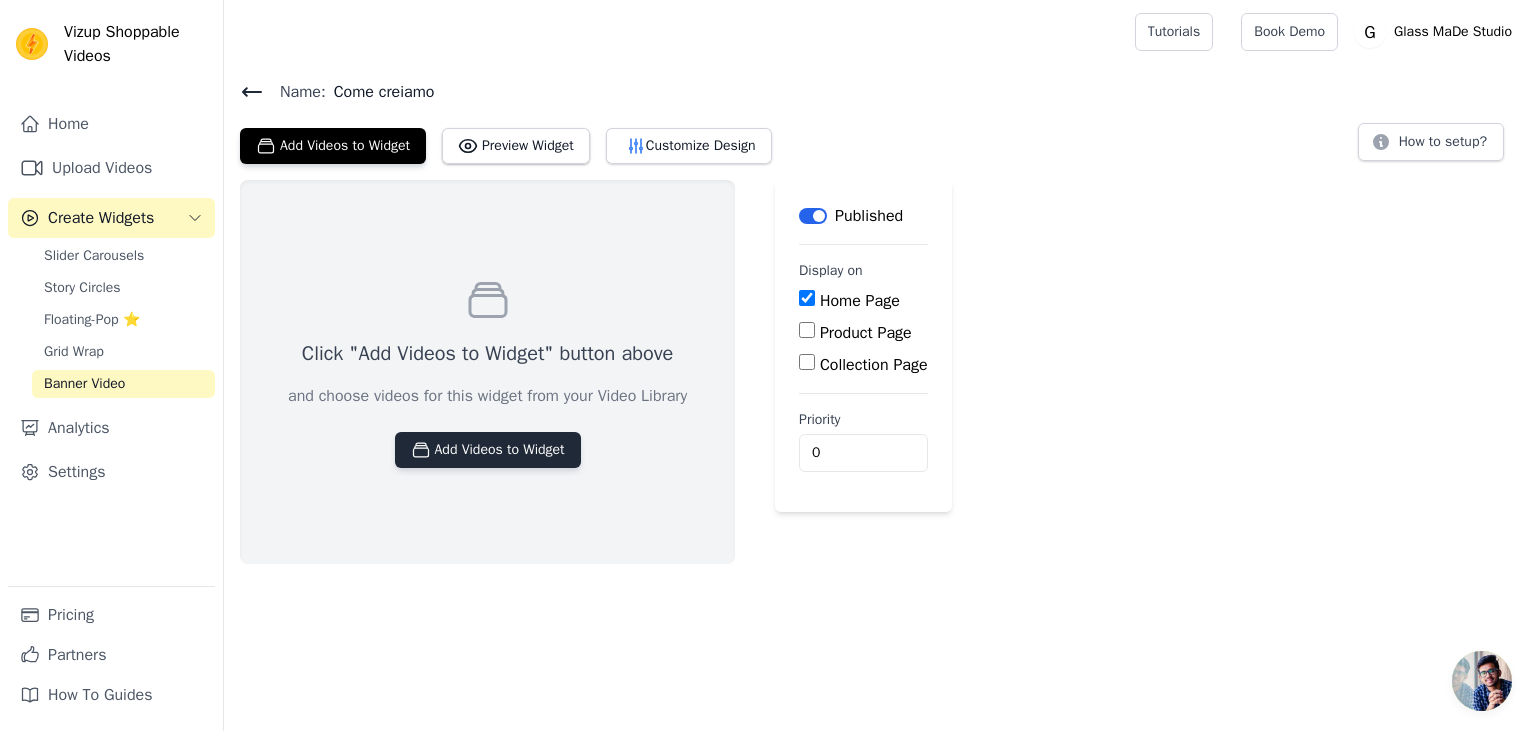 click on "Add Videos to Widget" at bounding box center [488, 450] 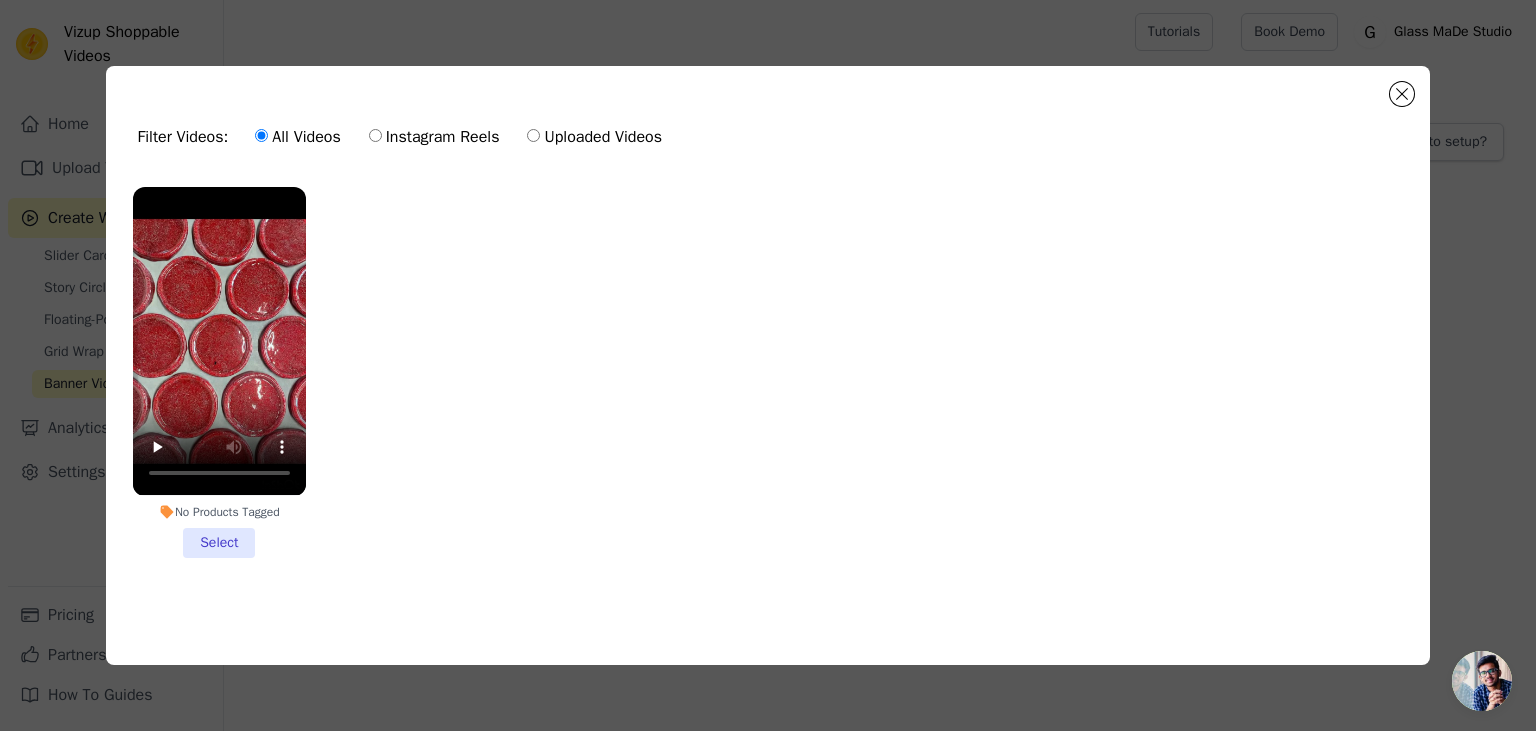 click on "No Products Tagged     Select" at bounding box center [219, 372] 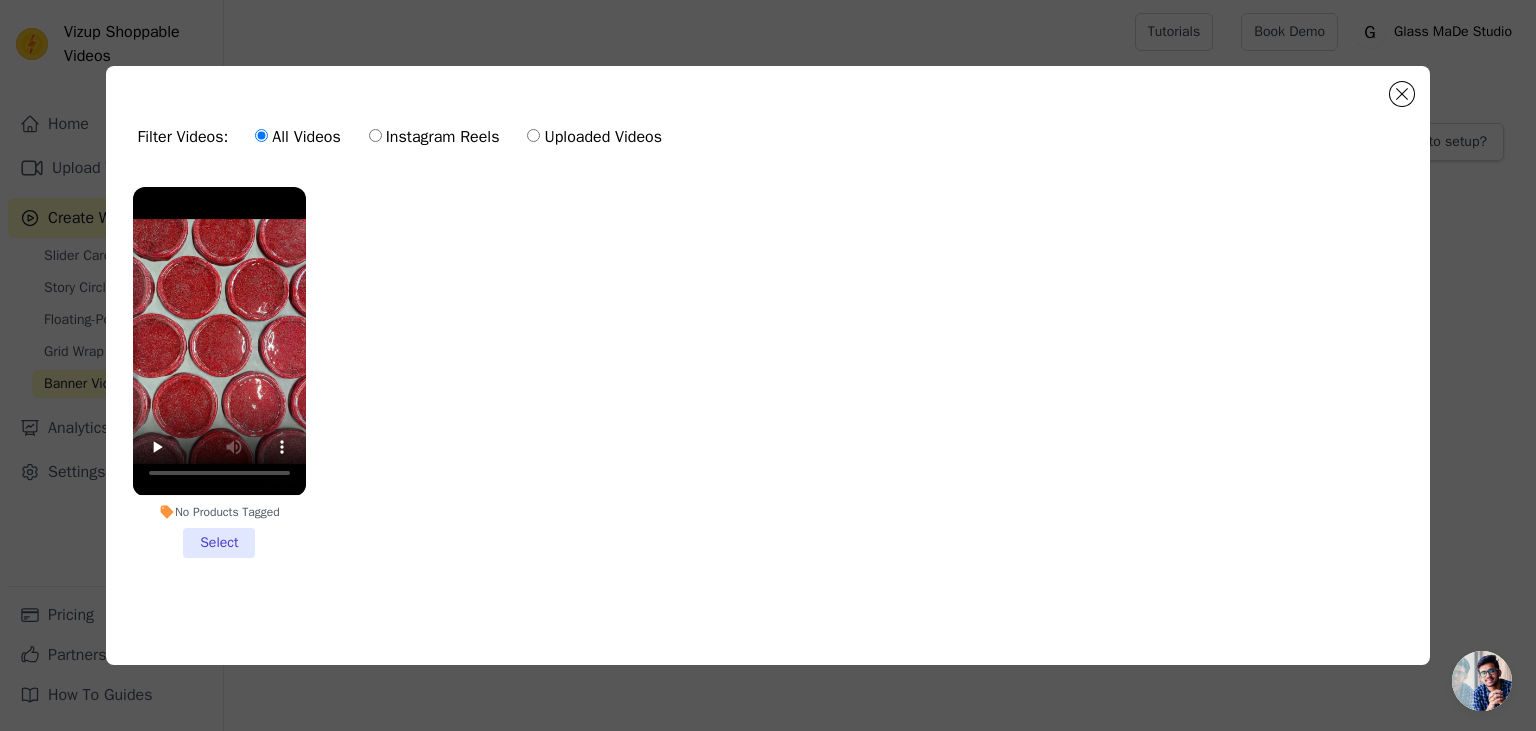 click on "No Products Tagged     Select" at bounding box center [0, 0] 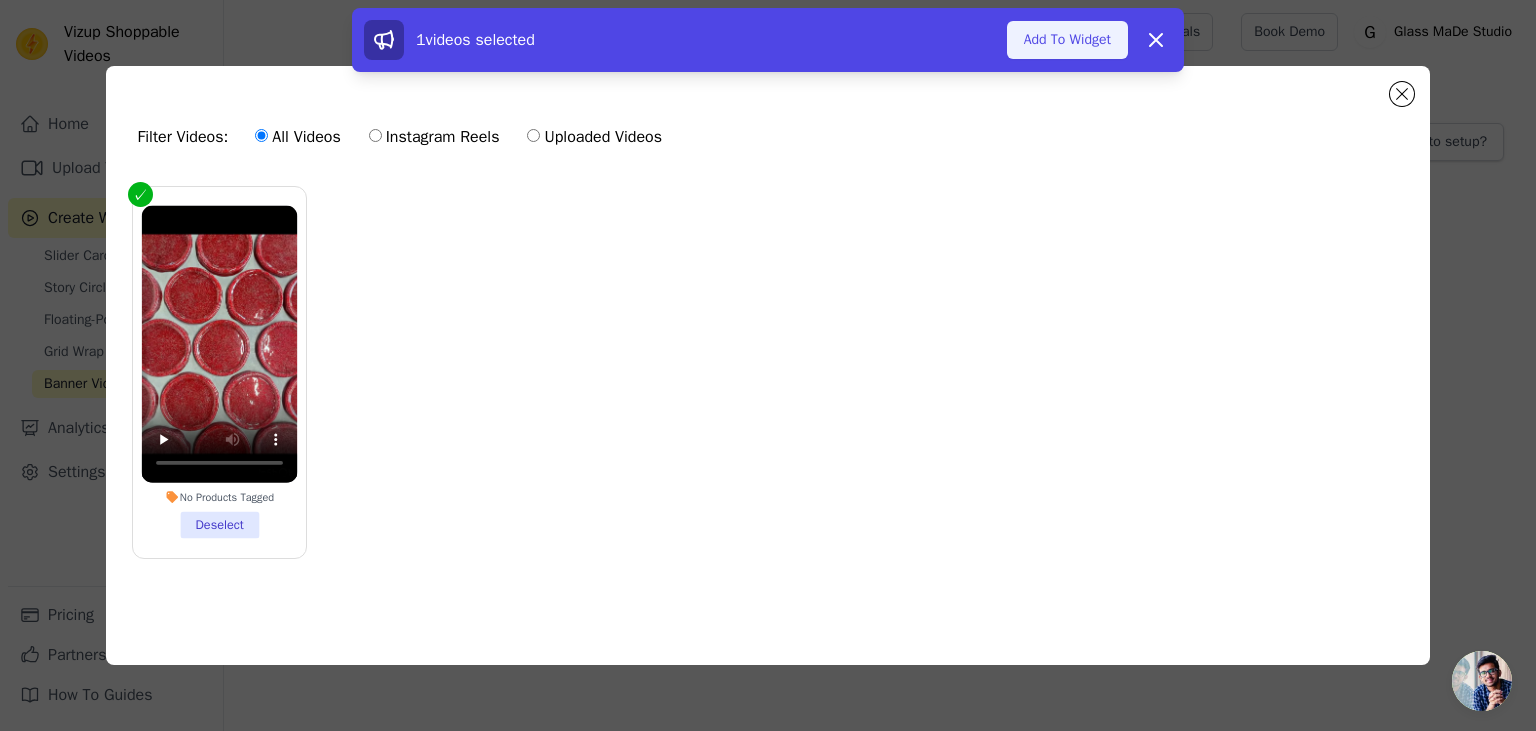 click on "Add To Widget" at bounding box center [1067, 40] 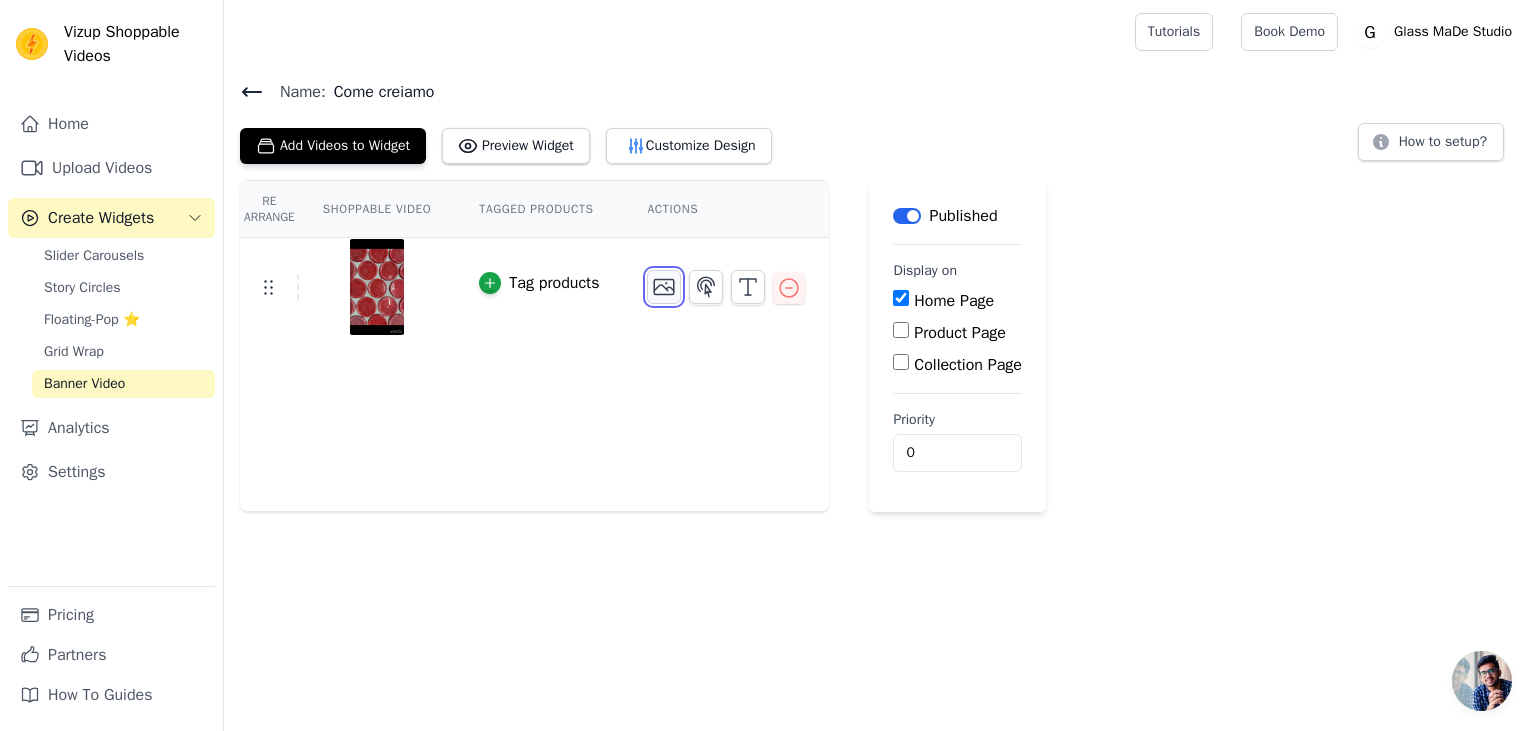 click 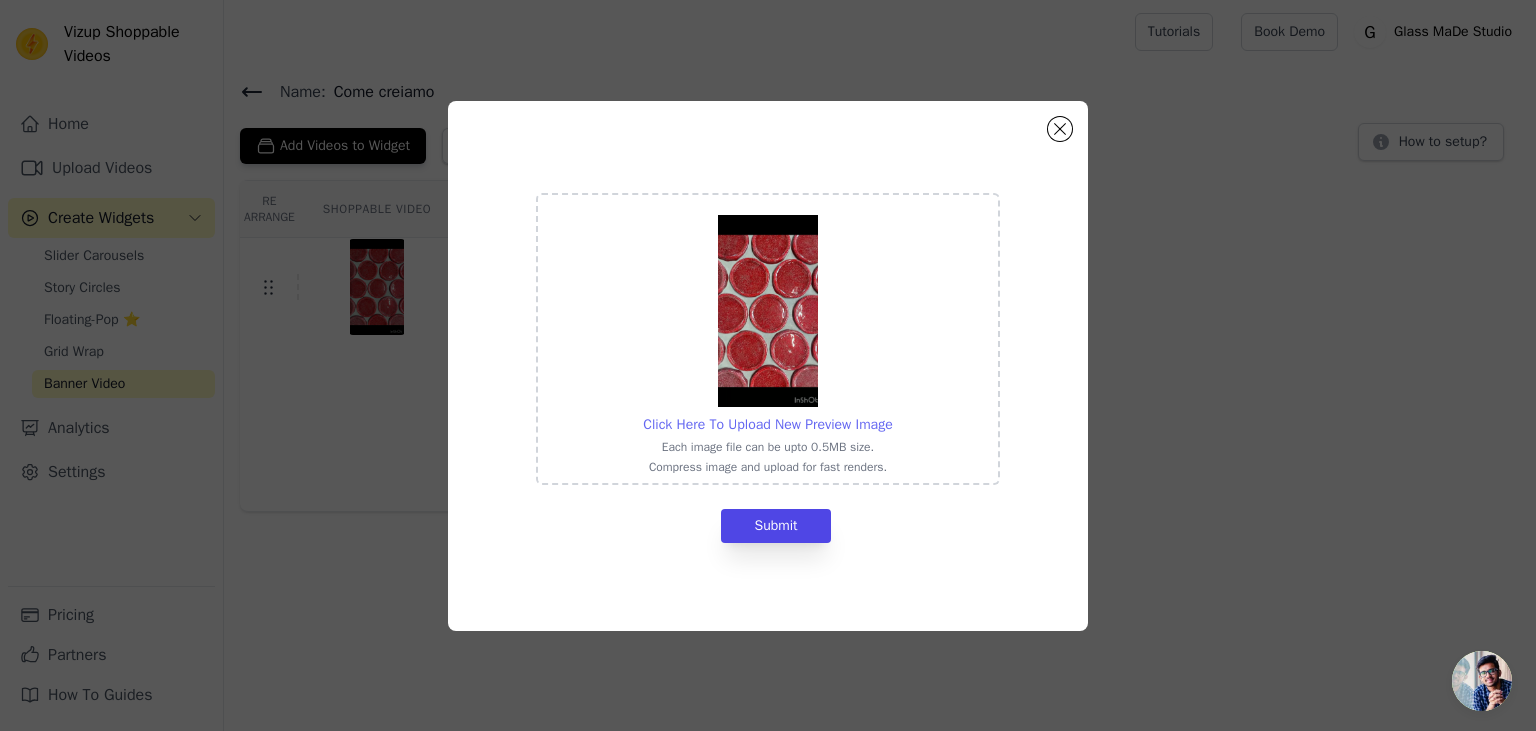 click on "Click Here To Upload New Preview Image" at bounding box center [767, 424] 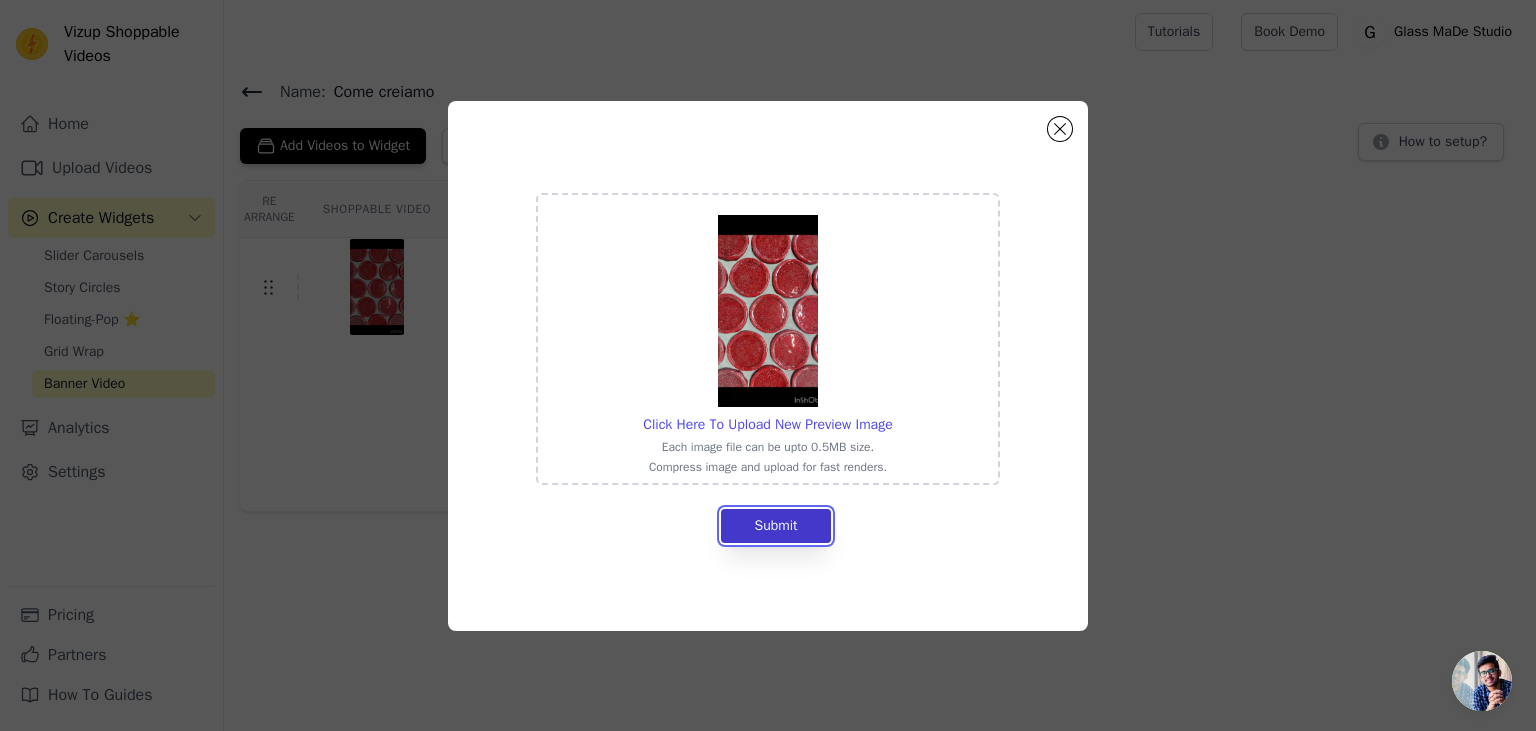 click on "Submit" at bounding box center (775, 526) 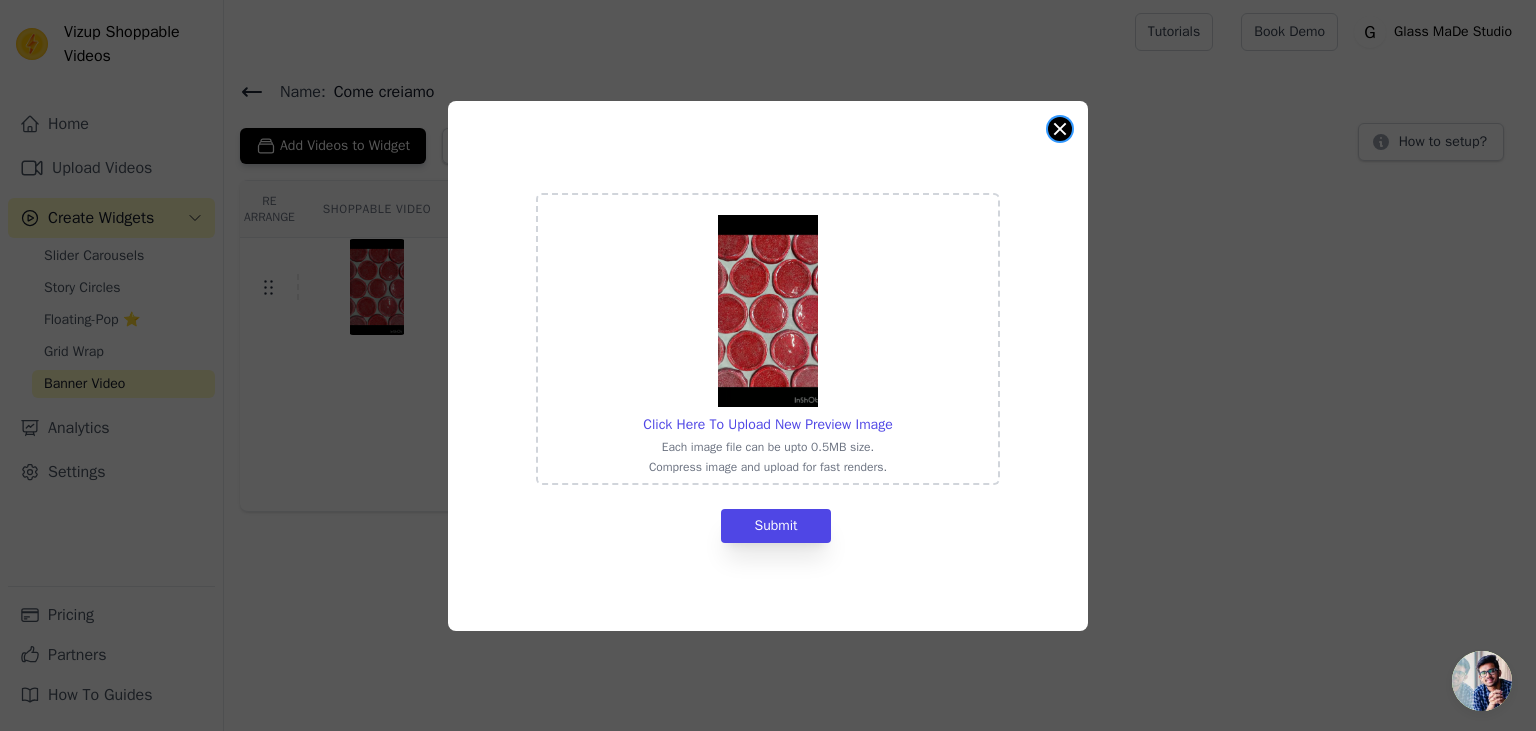 click at bounding box center [1060, 129] 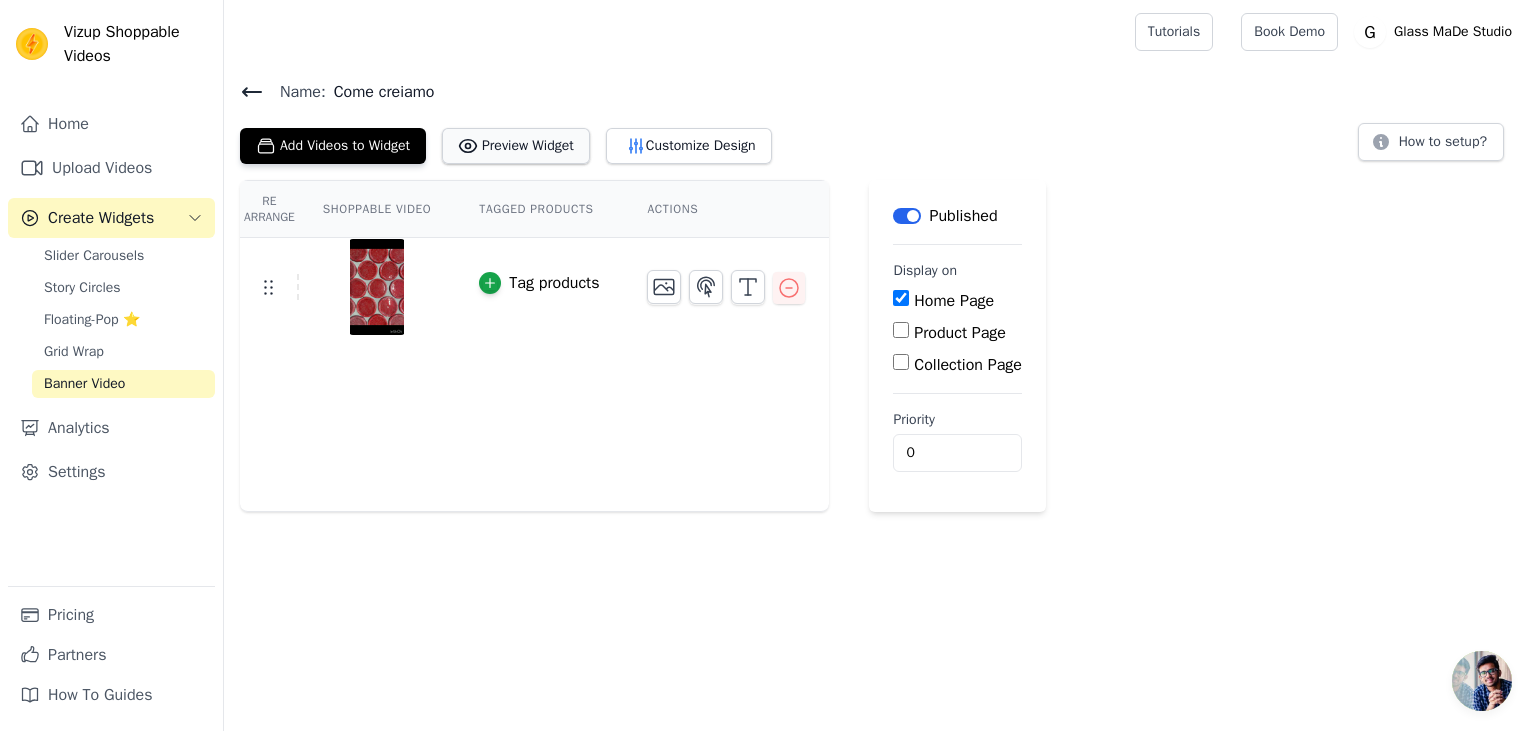 click on "Preview Widget" at bounding box center [516, 146] 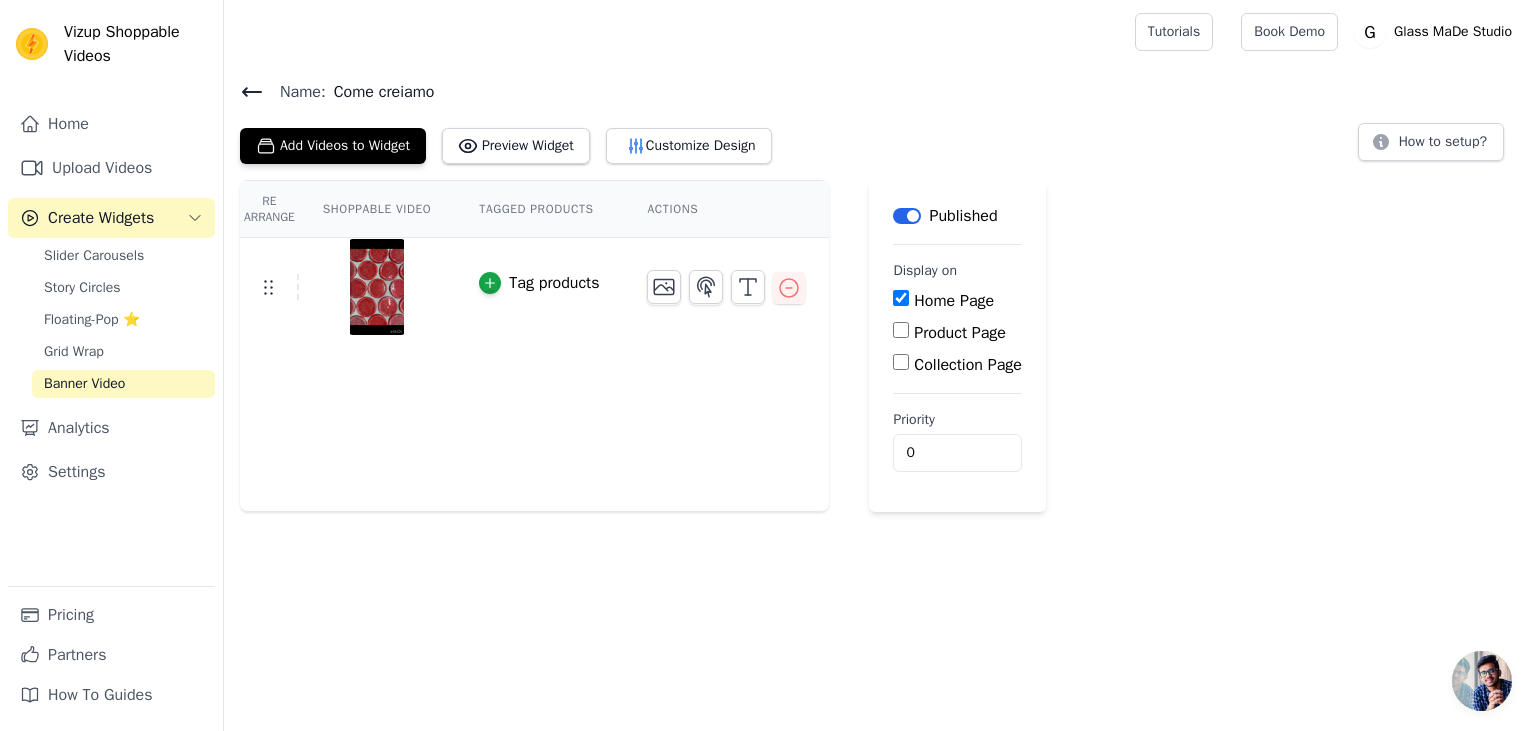 click on "Label" at bounding box center [907, 216] 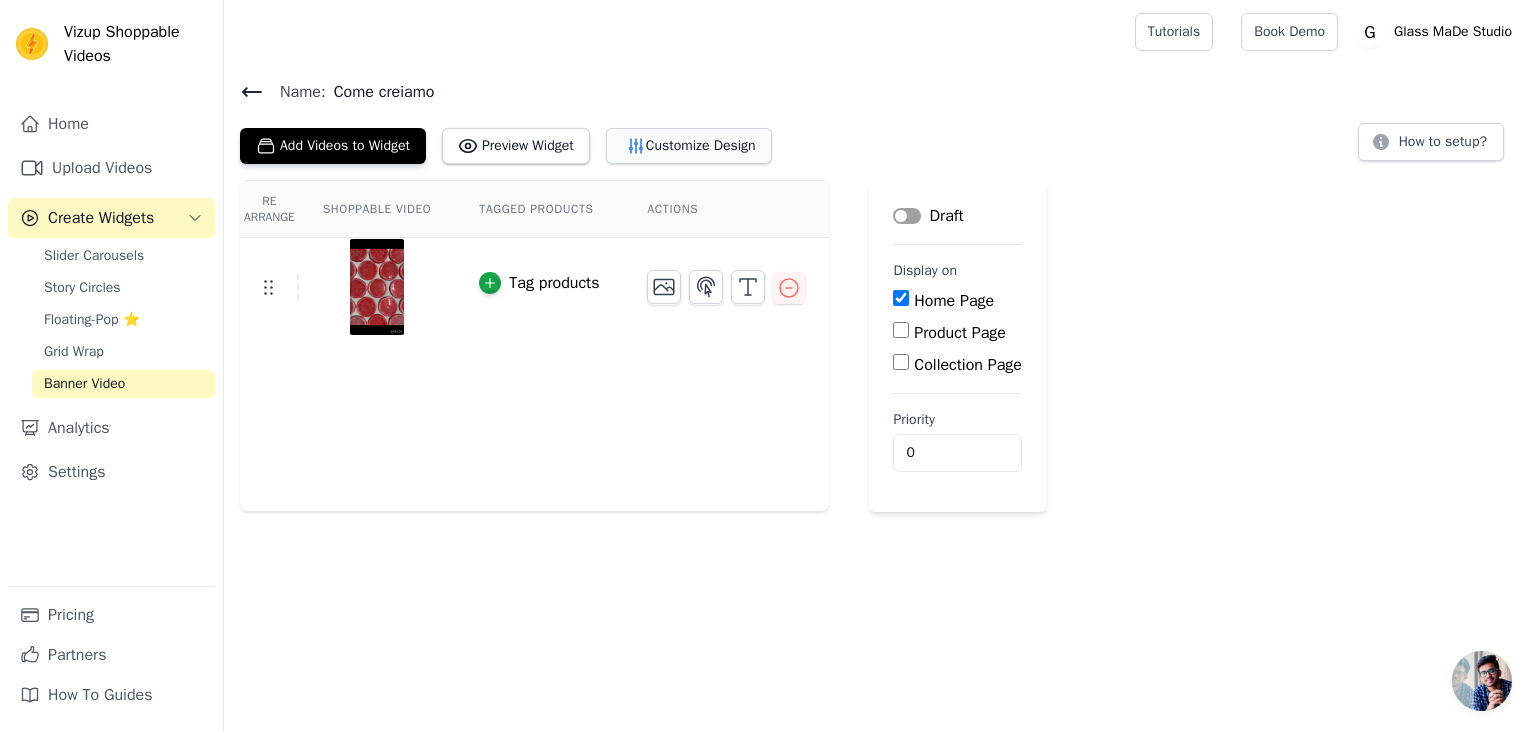 click on "Customize Design" at bounding box center (689, 146) 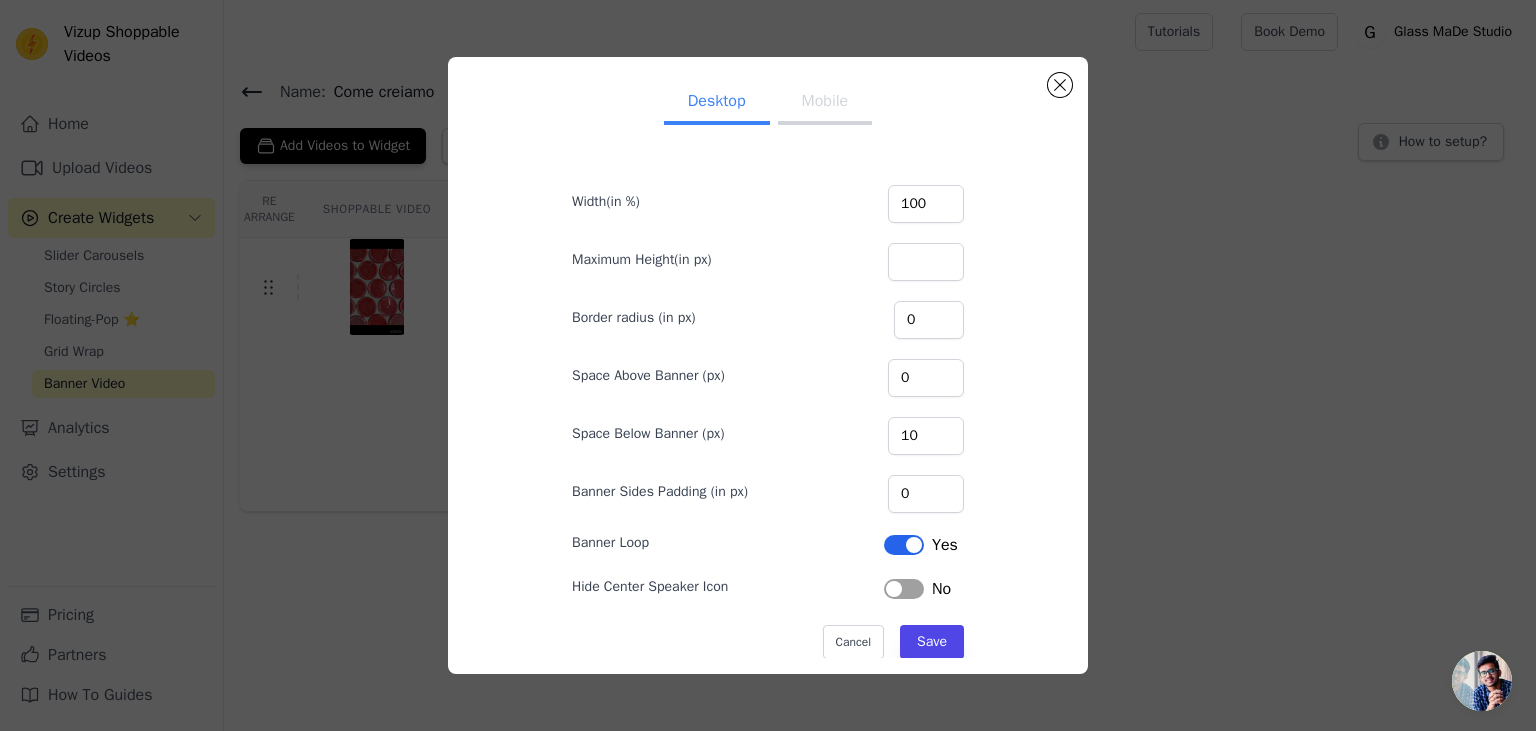 click on "Label" at bounding box center [904, 545] 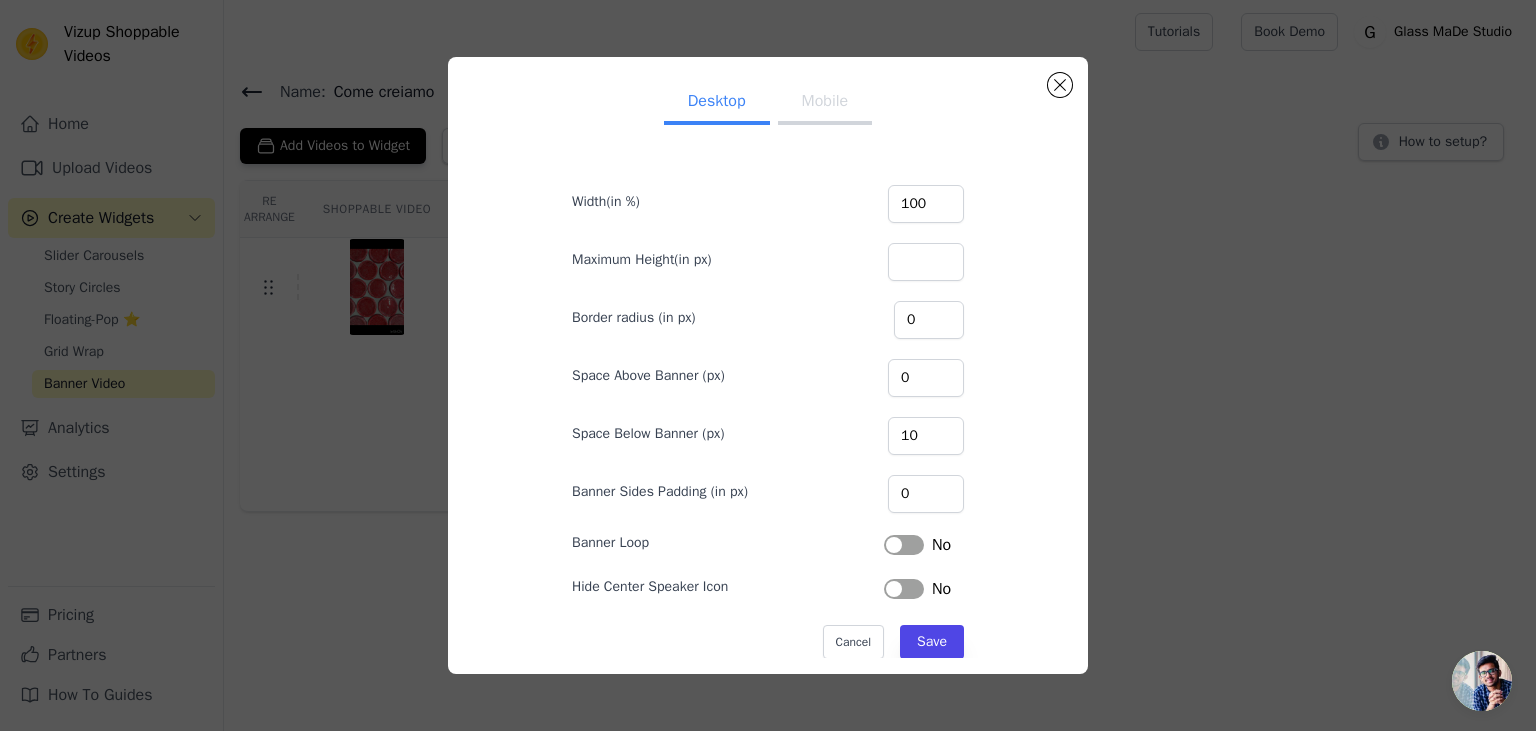 click on "Mobile" at bounding box center (825, 103) 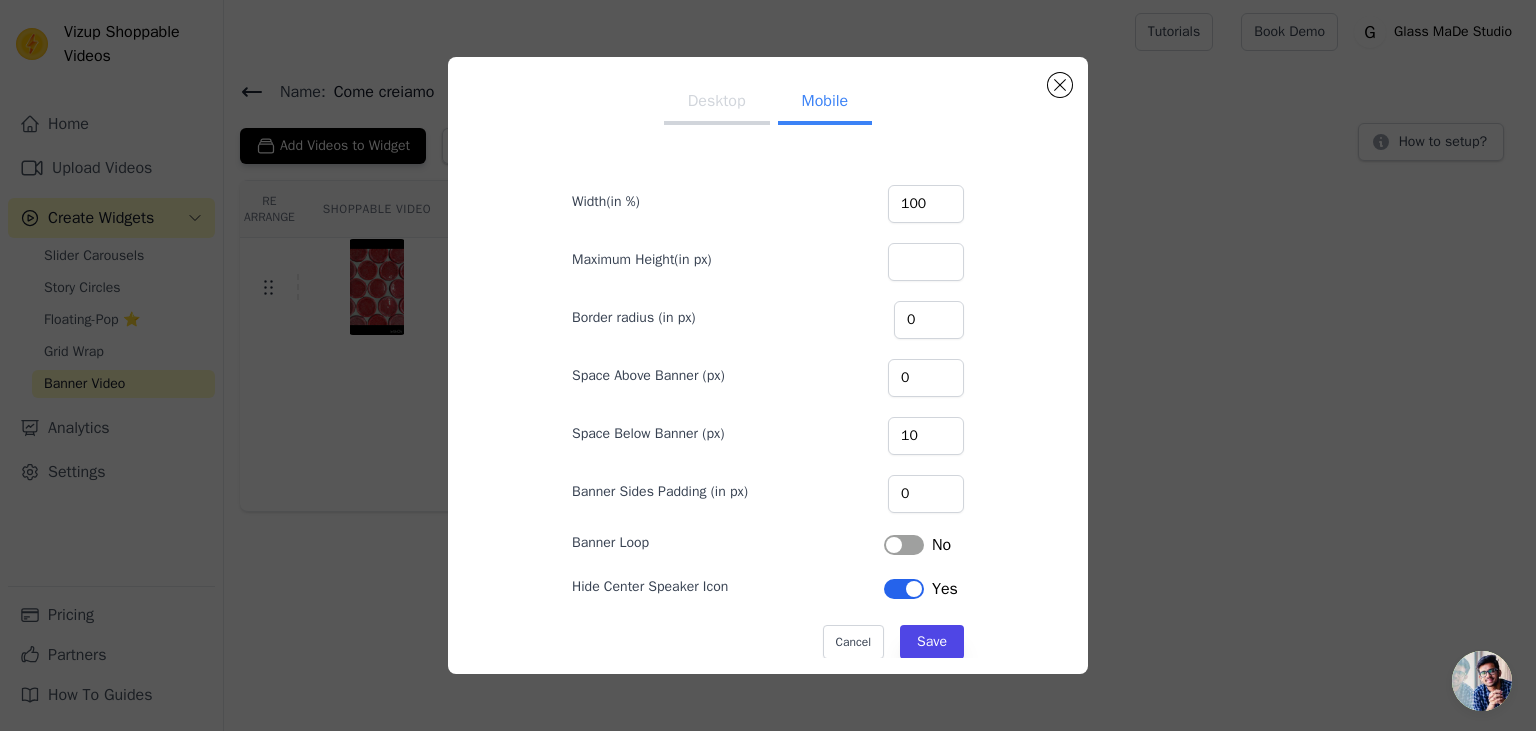 click on "Desktop" at bounding box center (717, 103) 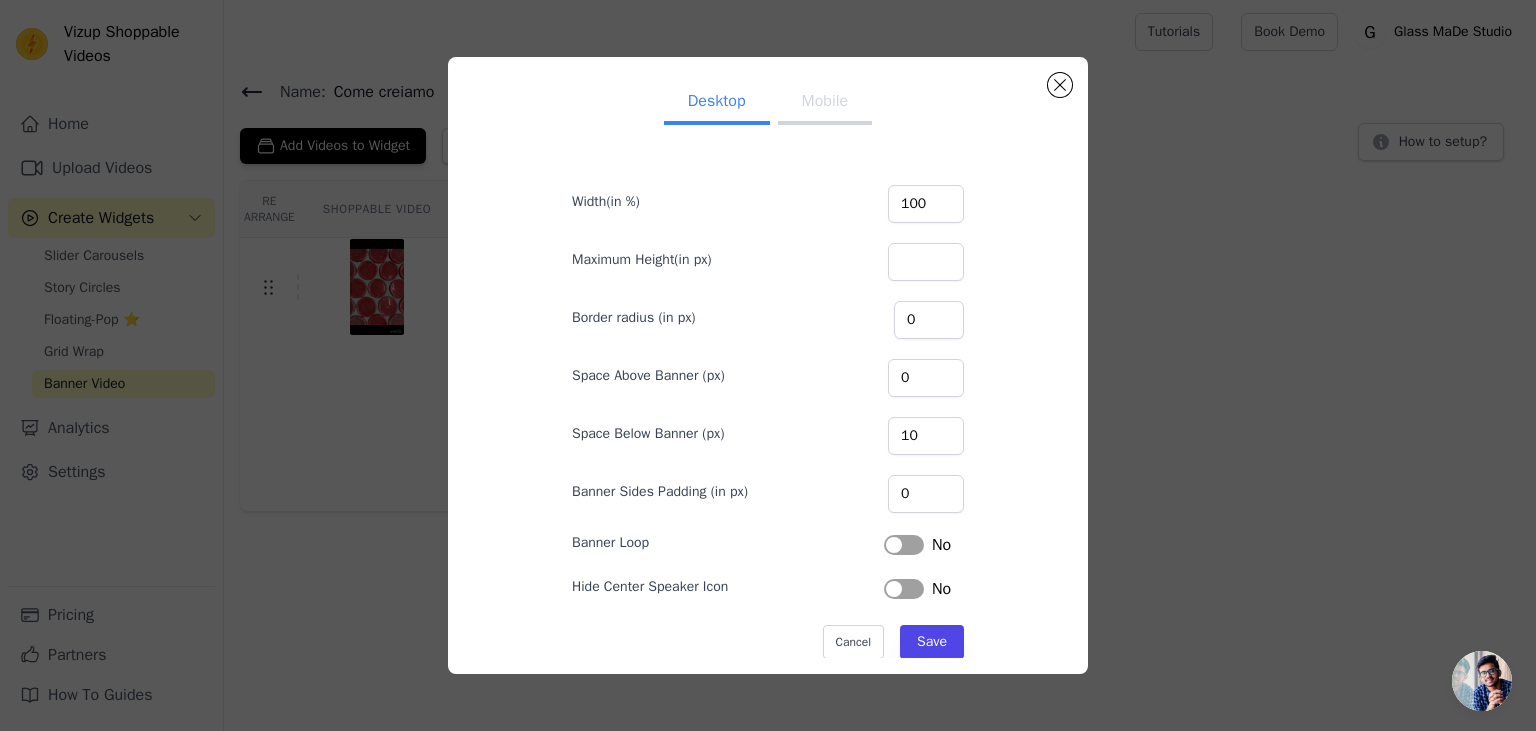 click on "Desktop Mobile" at bounding box center (768, 103) 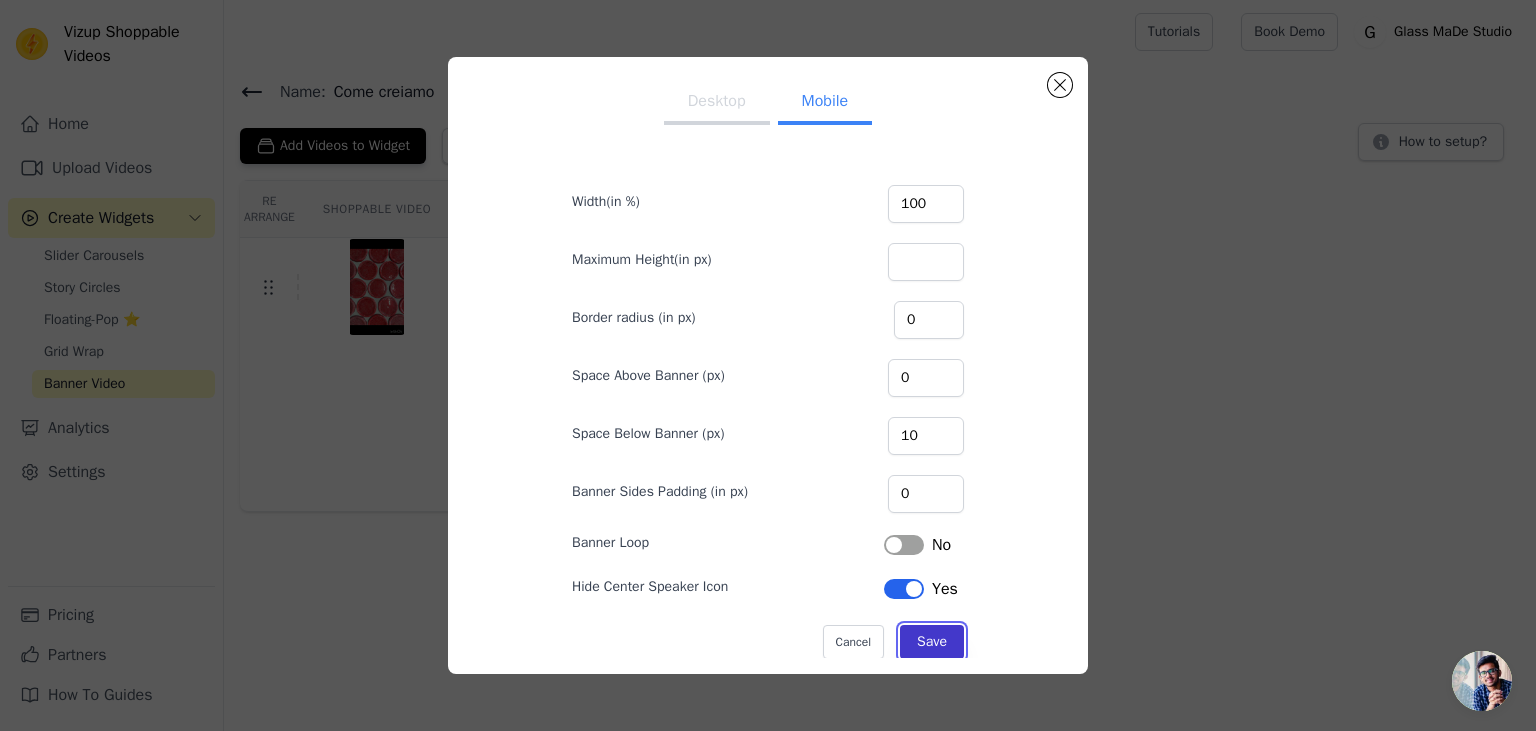 click on "Save" at bounding box center [932, 642] 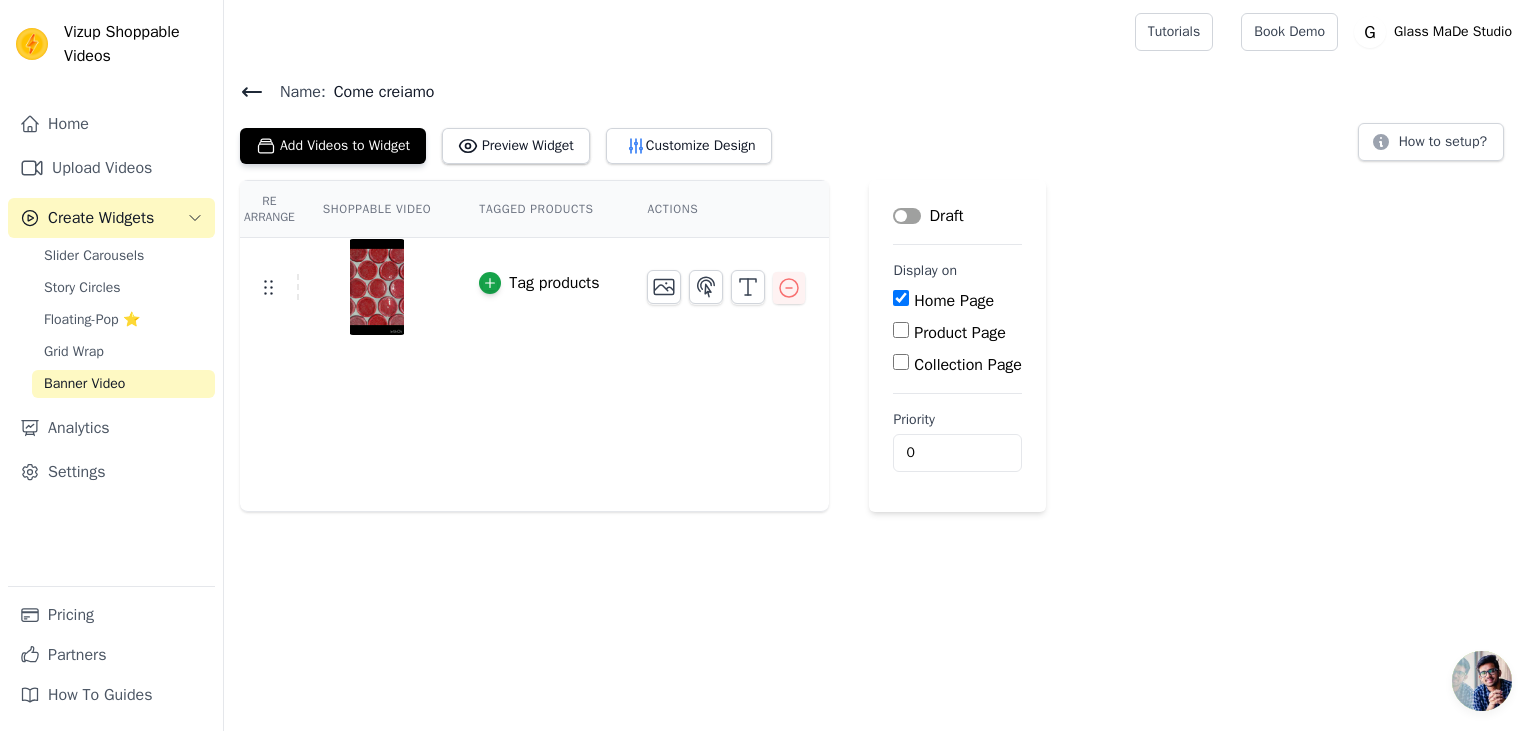 click on "Home Page" at bounding box center [901, 298] 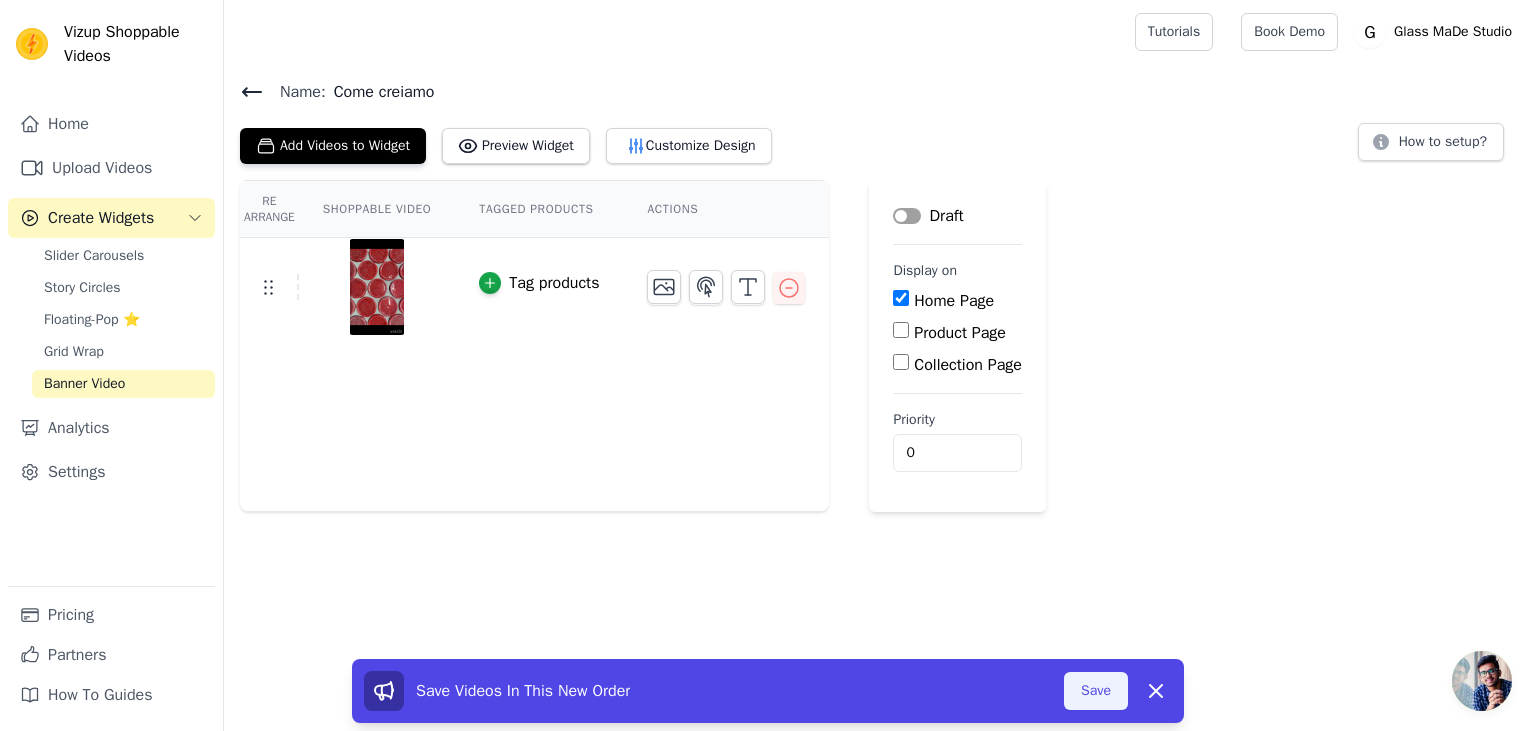 click on "Save" at bounding box center (1096, 691) 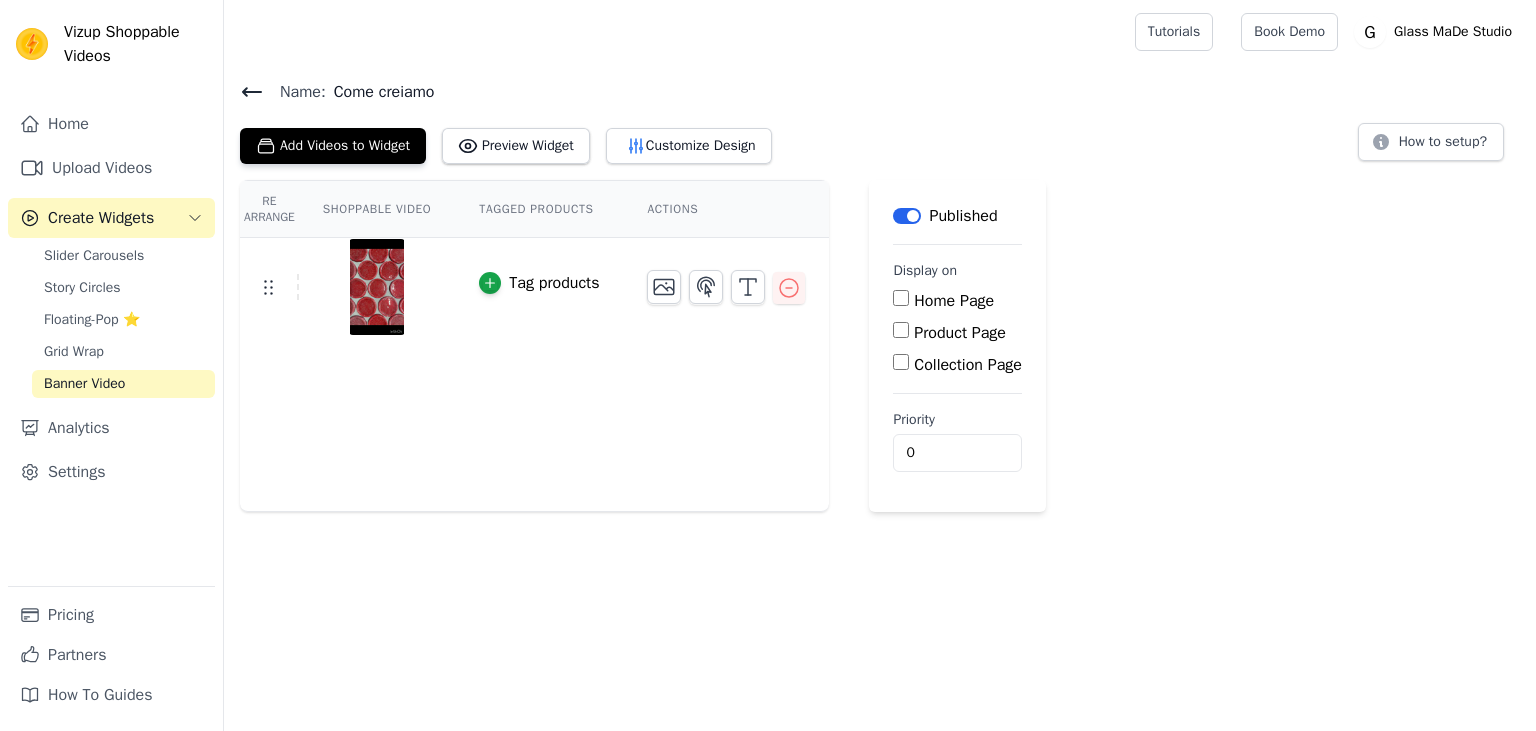 scroll, scrollTop: 0, scrollLeft: 0, axis: both 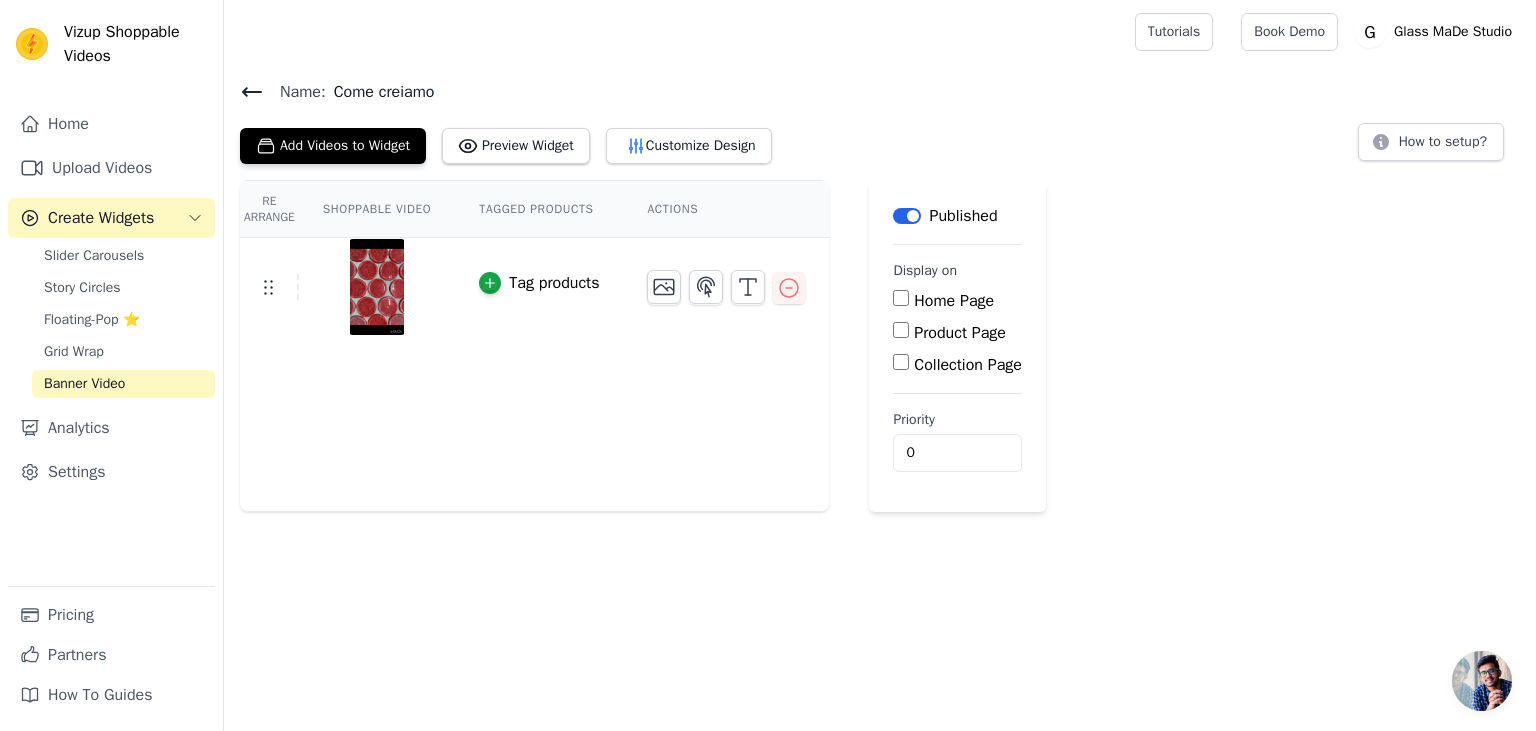click 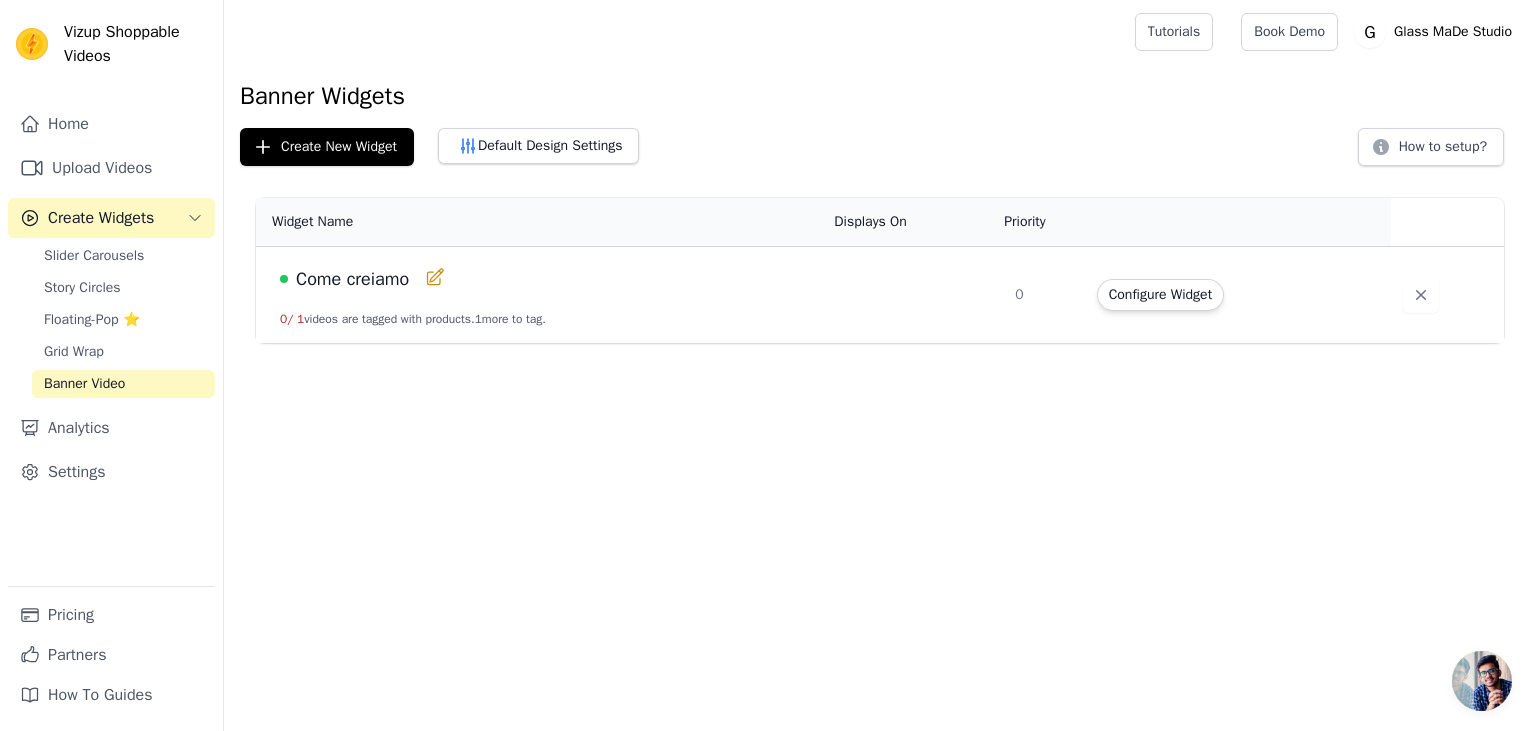click on "Come creiamo" at bounding box center (352, 279) 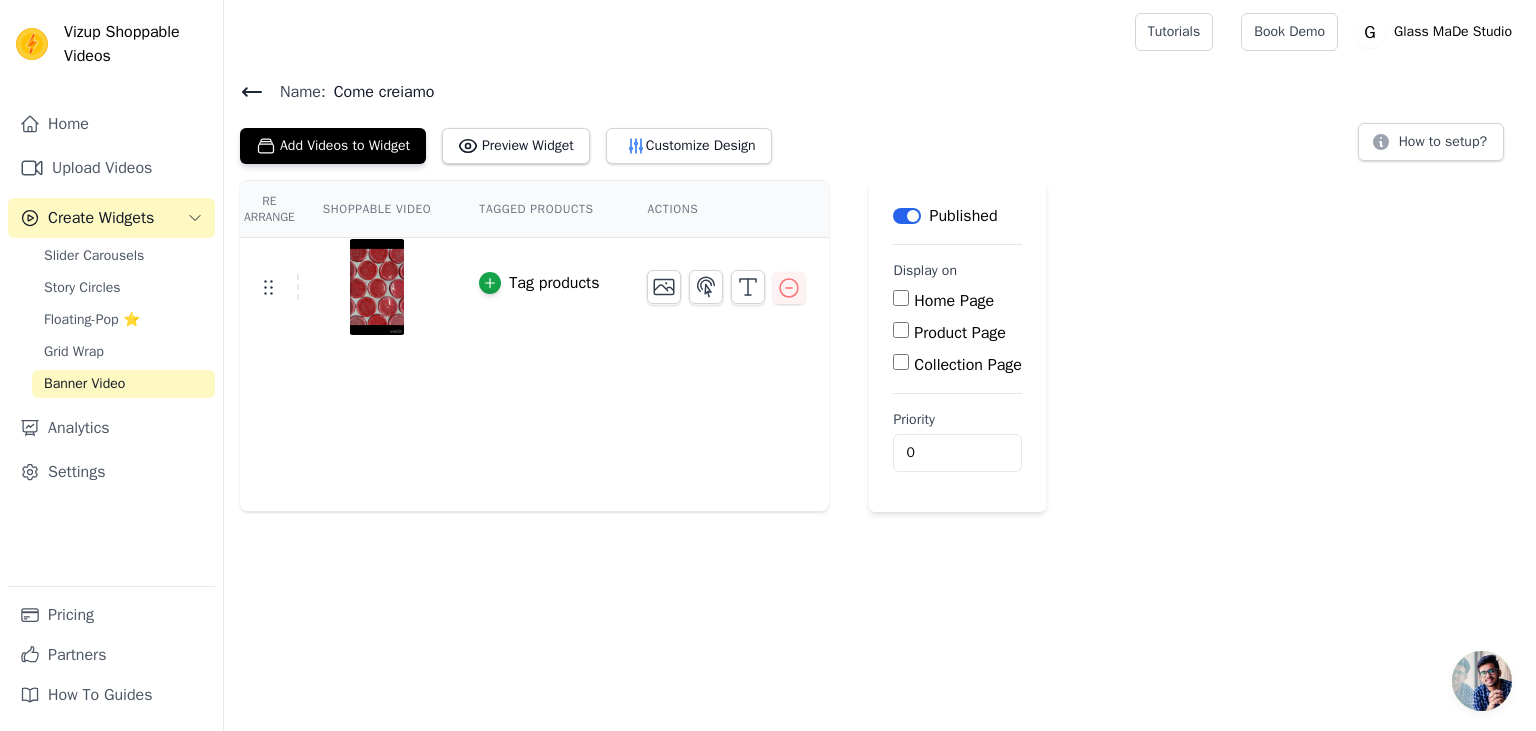 click on "Name:   Come creiamo
Add Videos to Widget
Preview Widget       Customize Design
How to setup?" at bounding box center [880, 122] 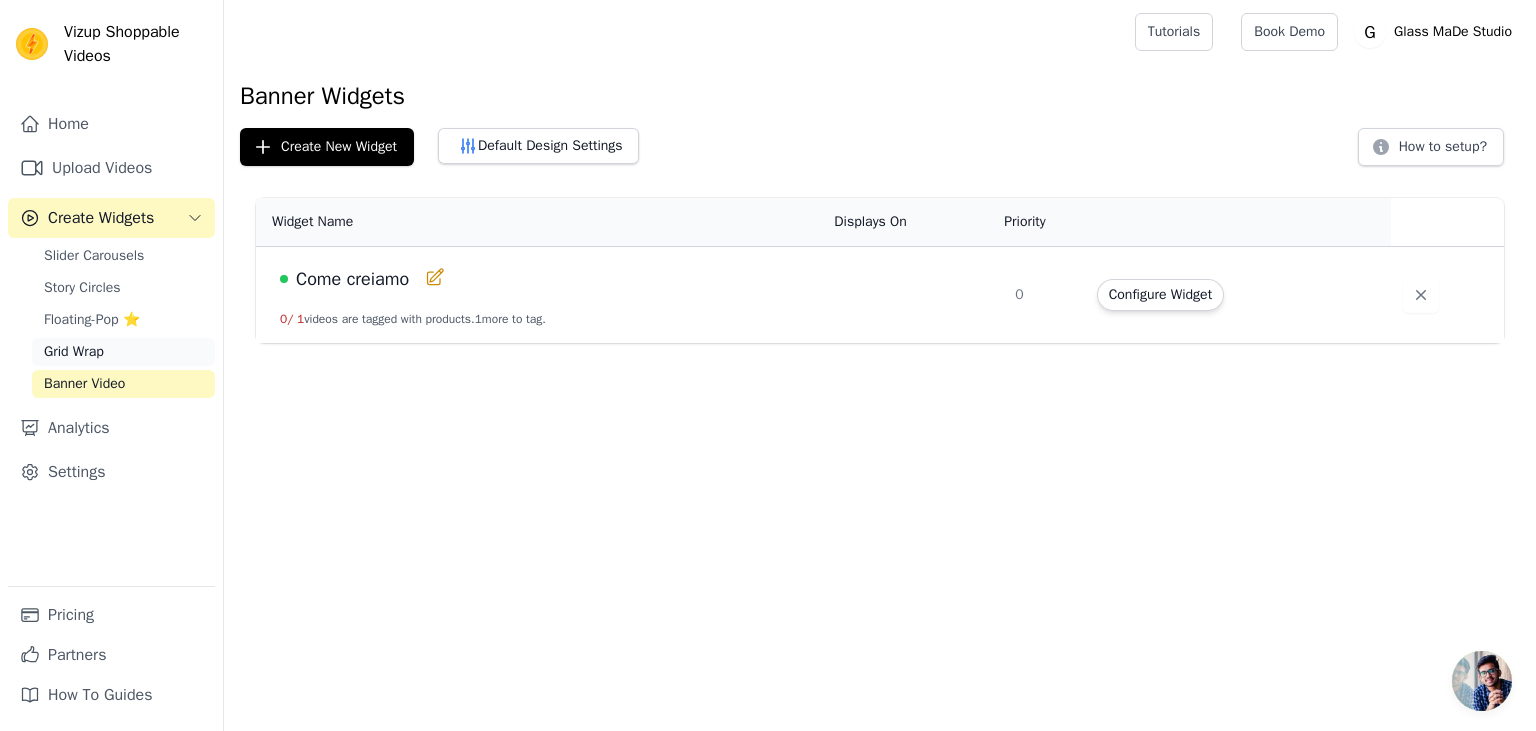 click on "Grid Wrap" at bounding box center (74, 352) 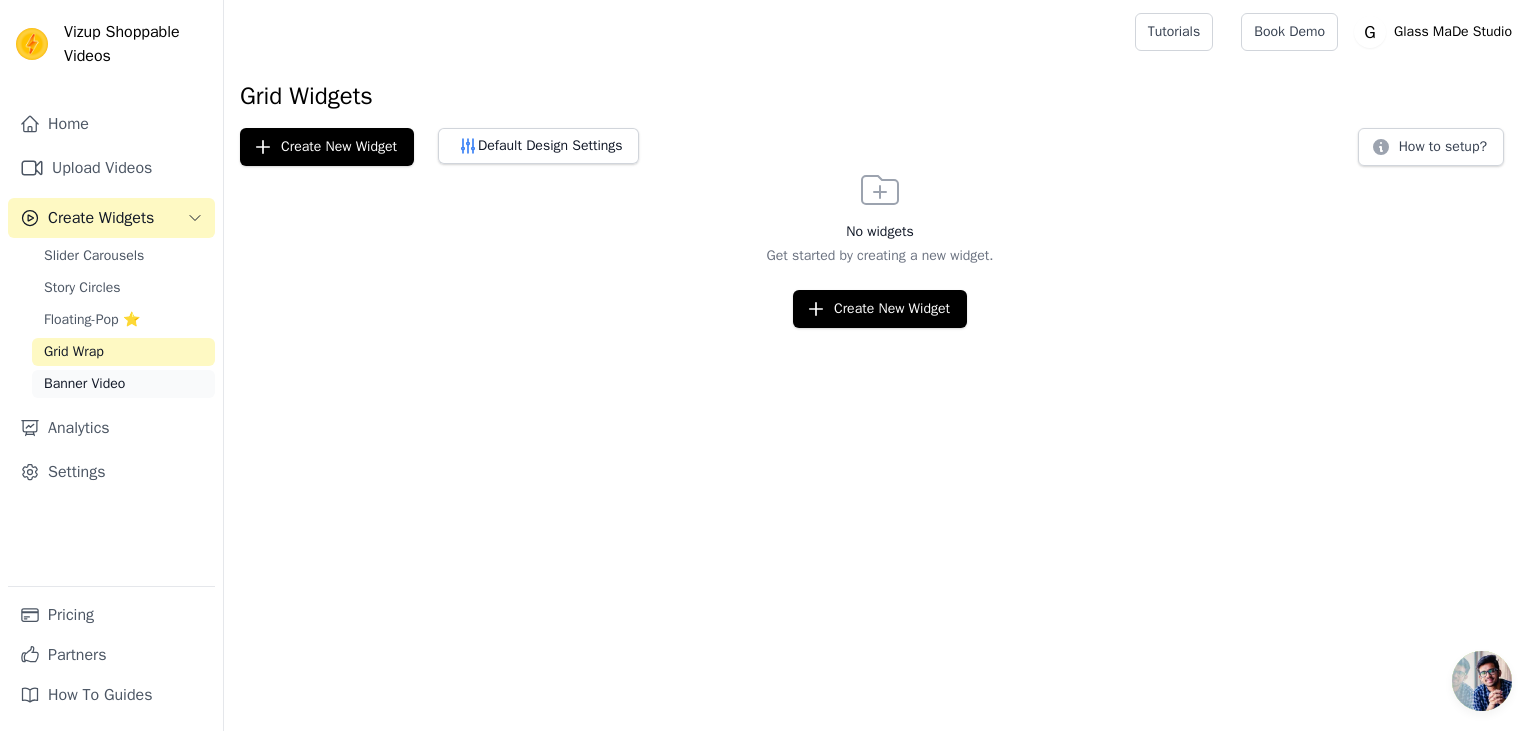 click on "Banner Video" at bounding box center (84, 384) 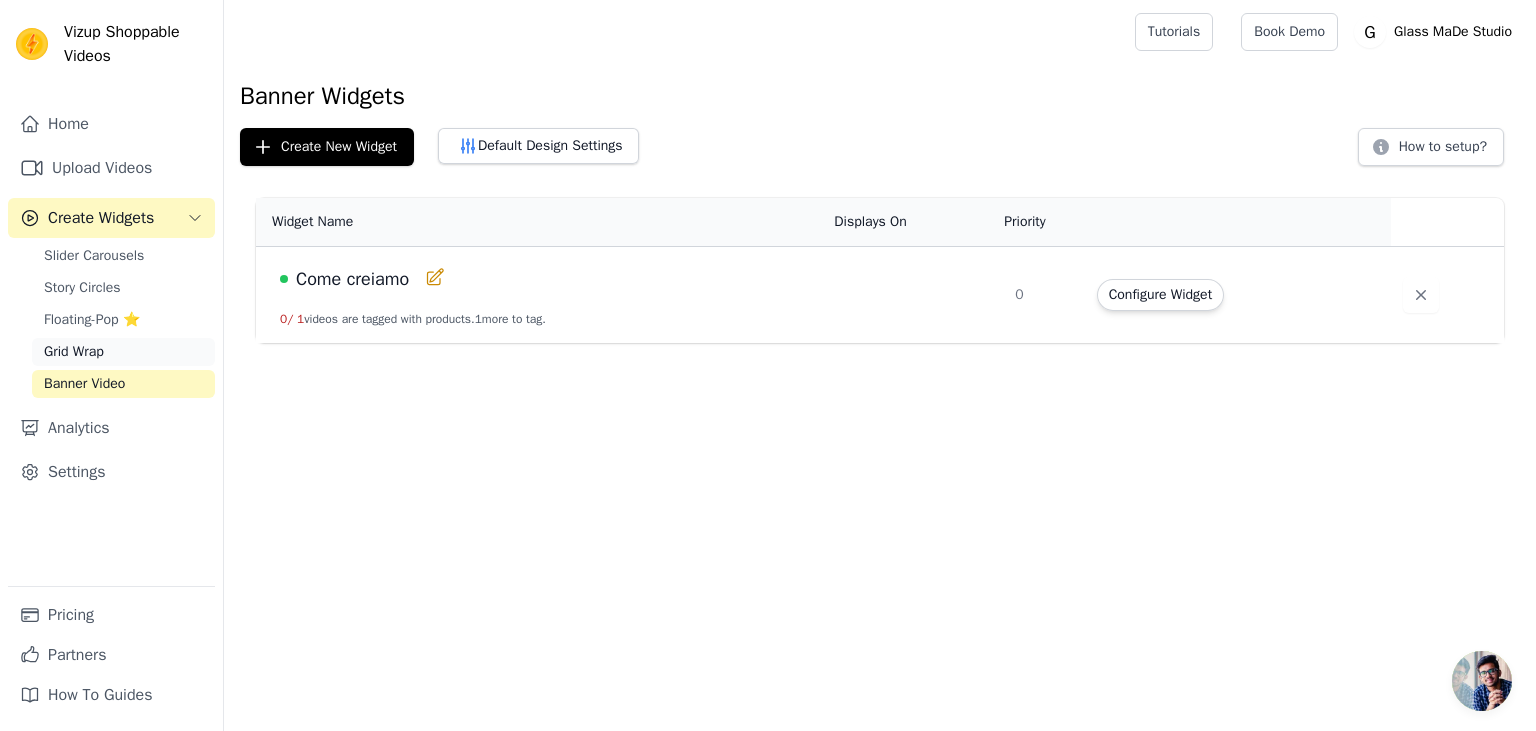 click on "Grid Wrap" at bounding box center [74, 352] 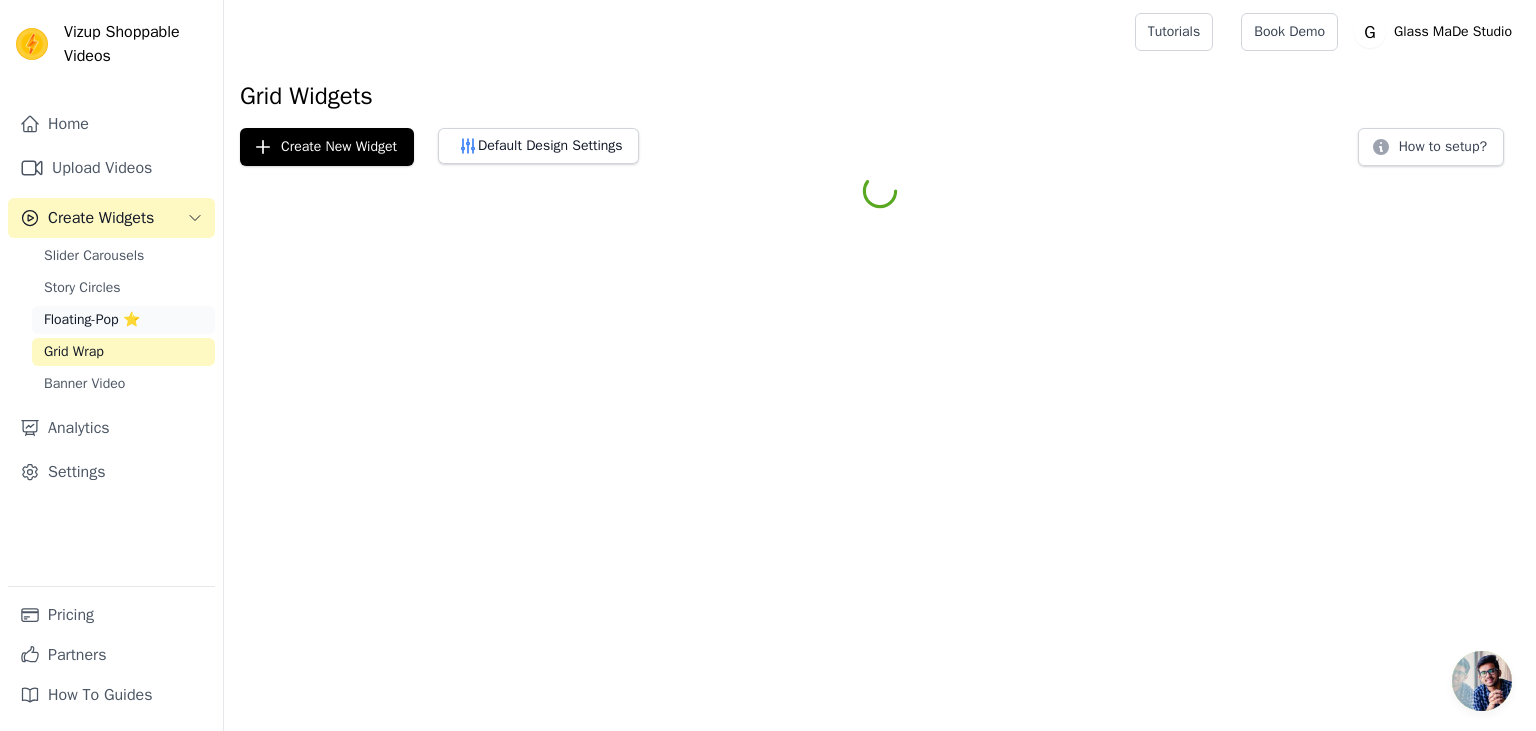 click on "Floating-Pop ⭐" at bounding box center [92, 320] 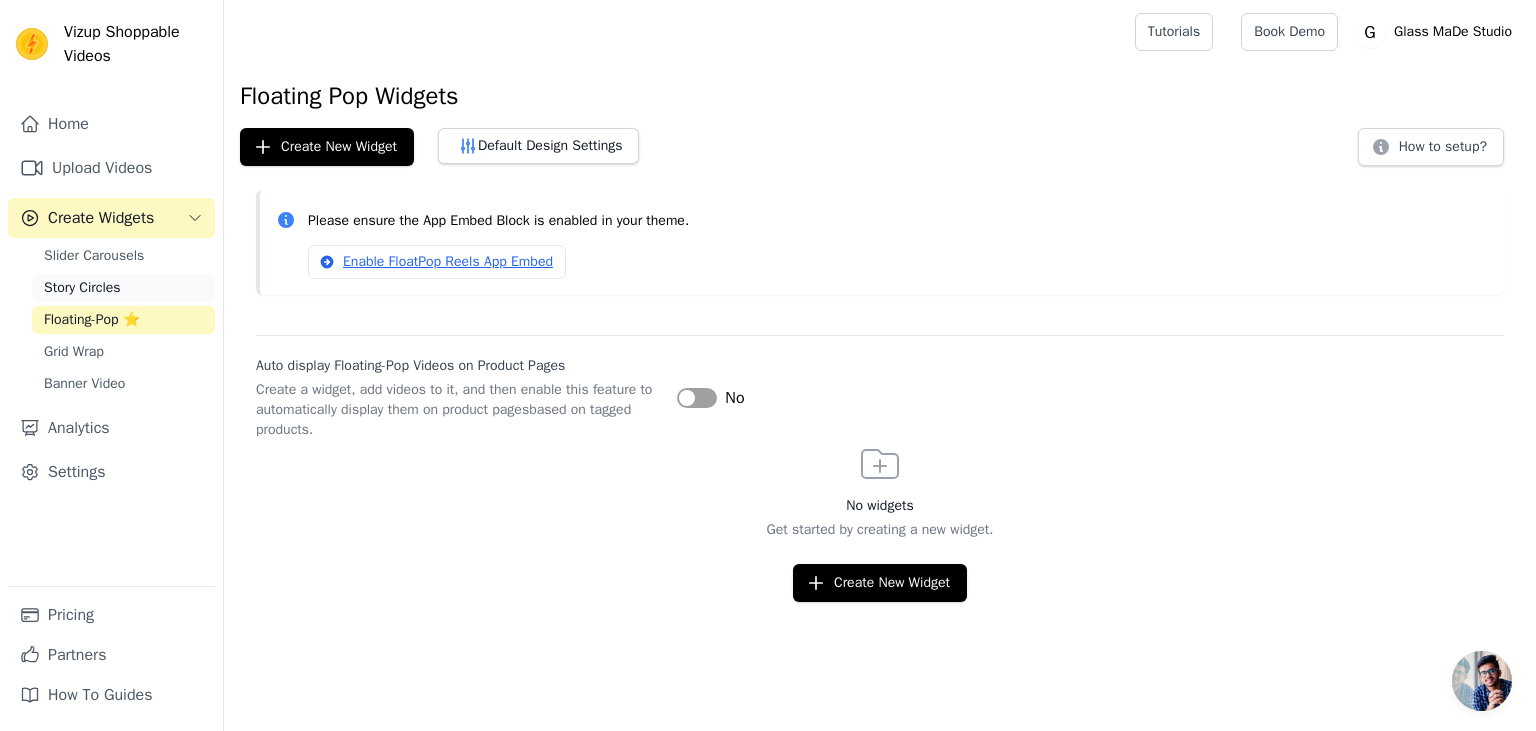 click on "Story Circles" at bounding box center (82, 288) 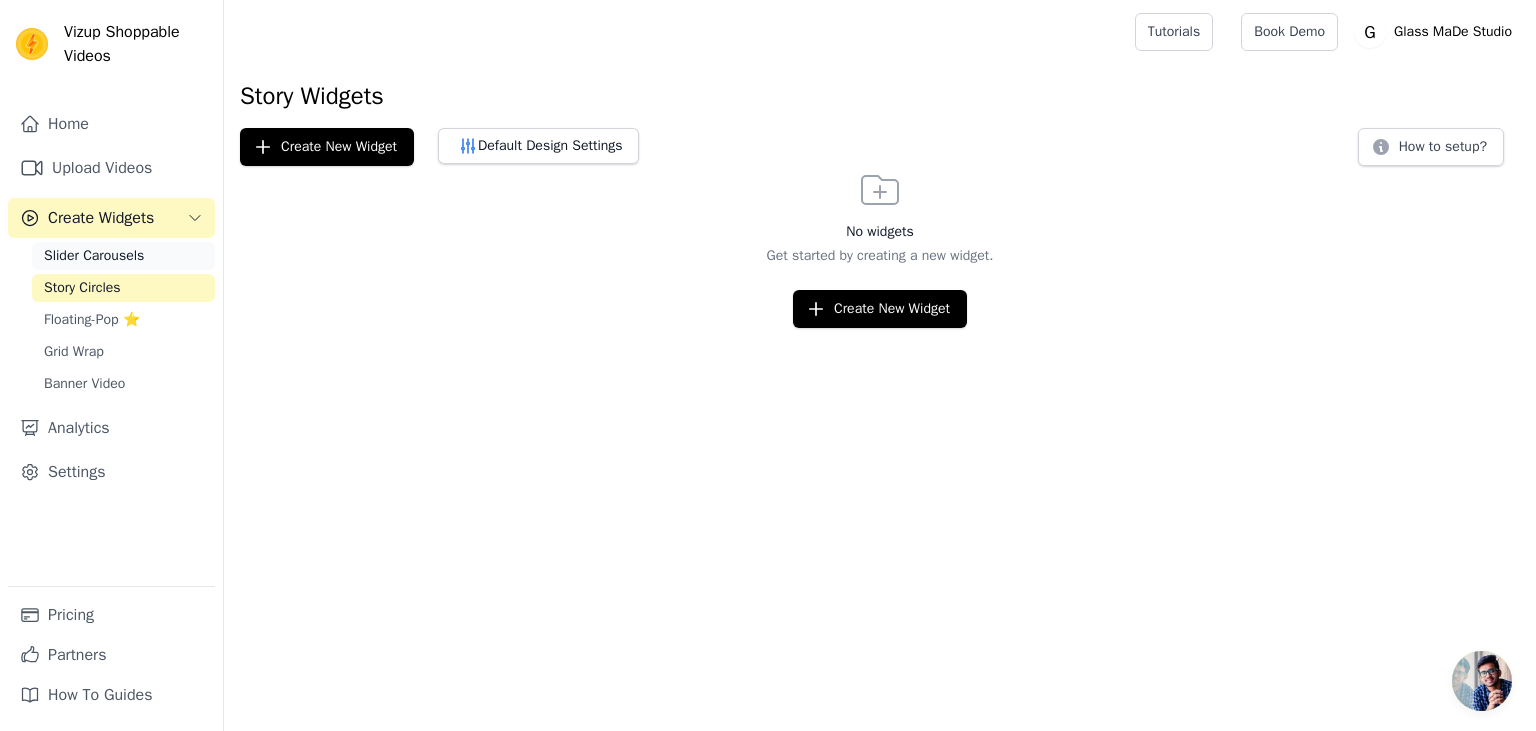 click on "Slider Carousels" at bounding box center (94, 256) 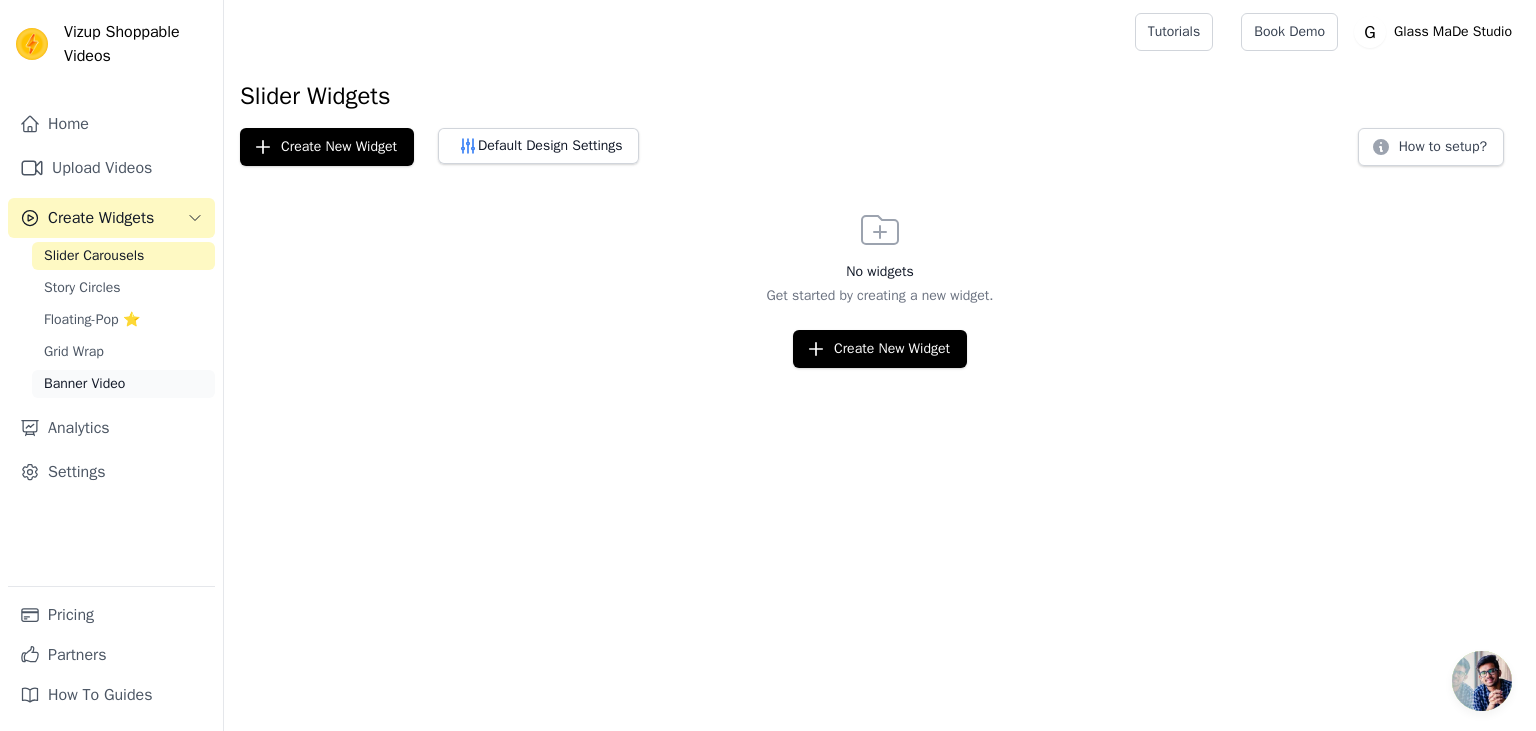 click on "Banner Video" at bounding box center [84, 384] 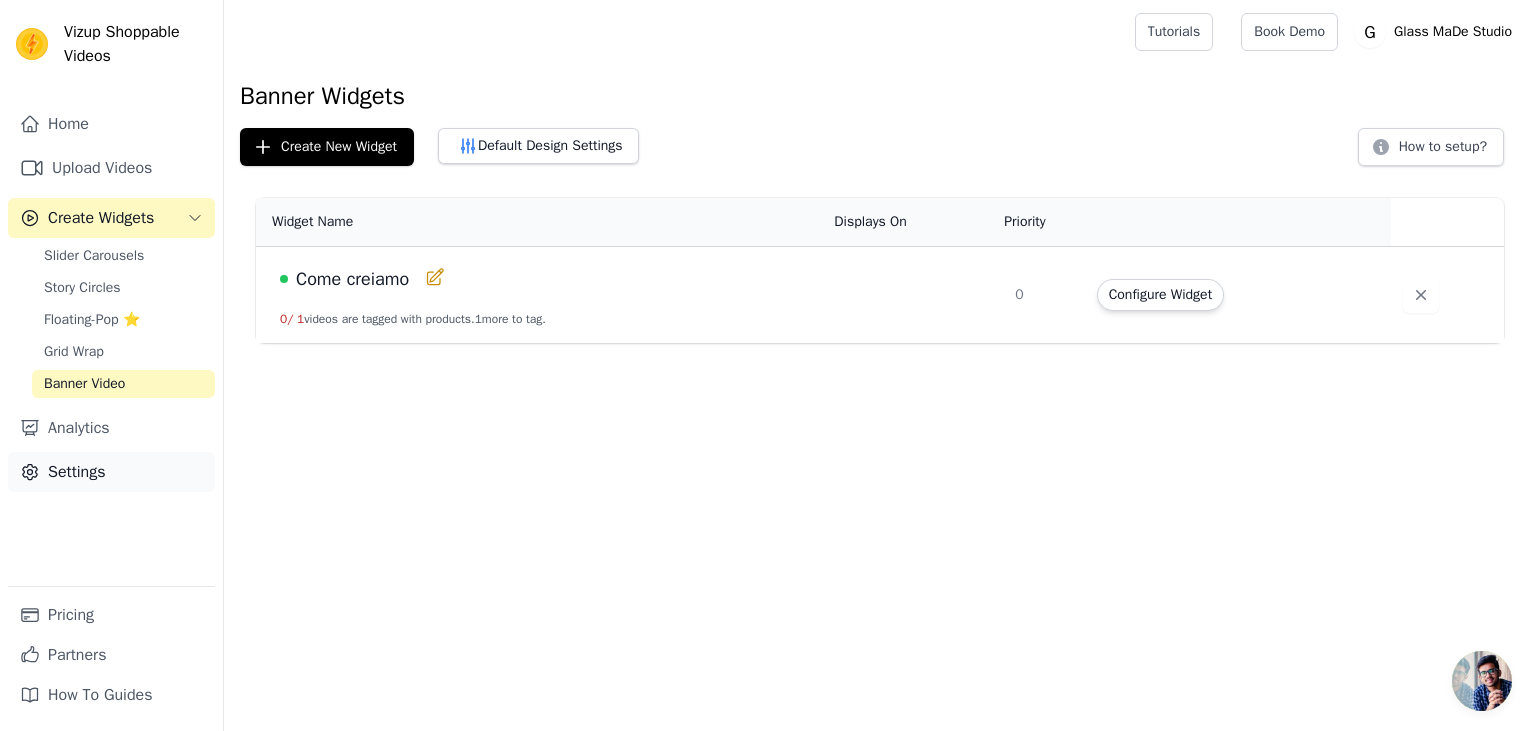 click on "Settings" at bounding box center [111, 472] 